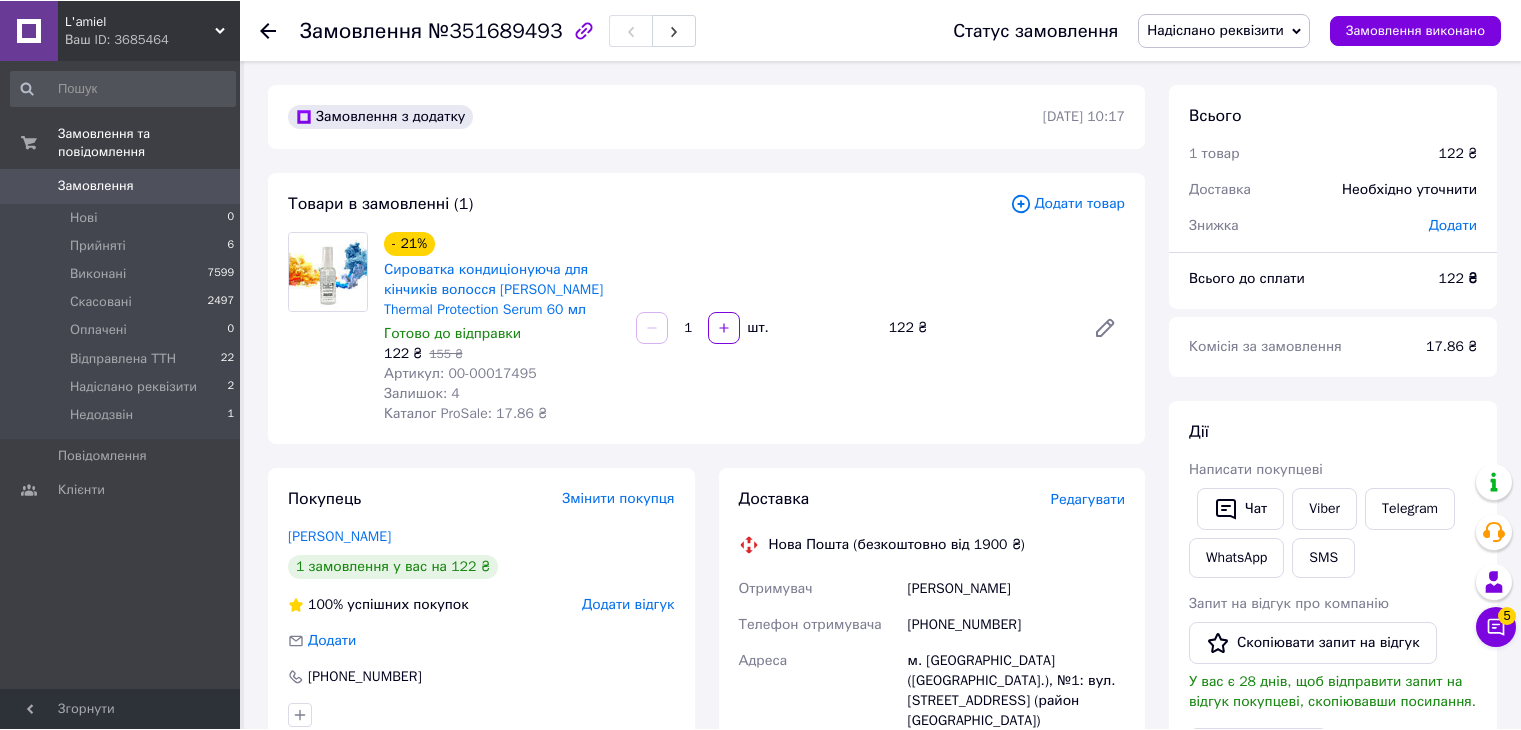 scroll, scrollTop: 0, scrollLeft: 0, axis: both 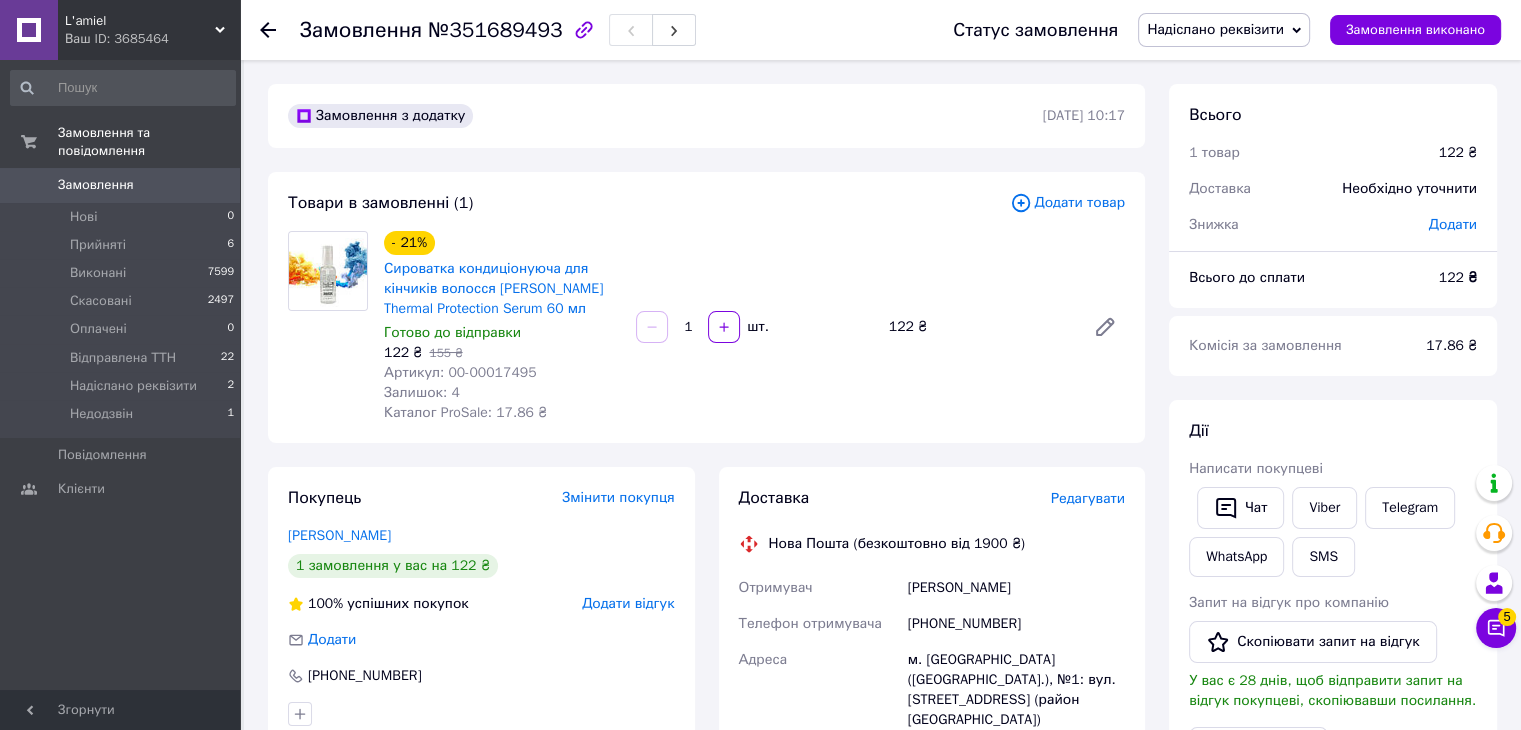 click on "Ваш ID: 3685464" at bounding box center (152, 39) 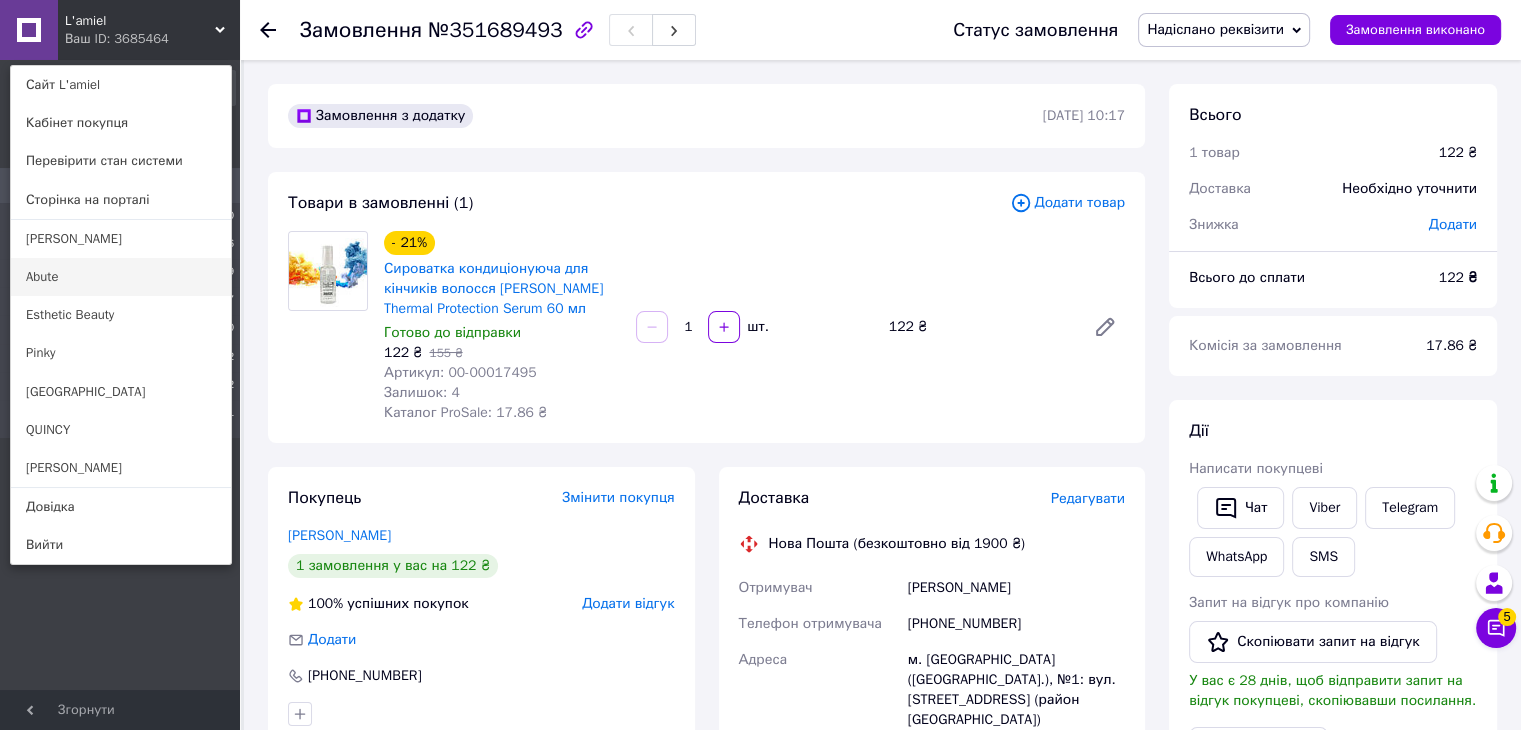 click on "Abute" at bounding box center (121, 277) 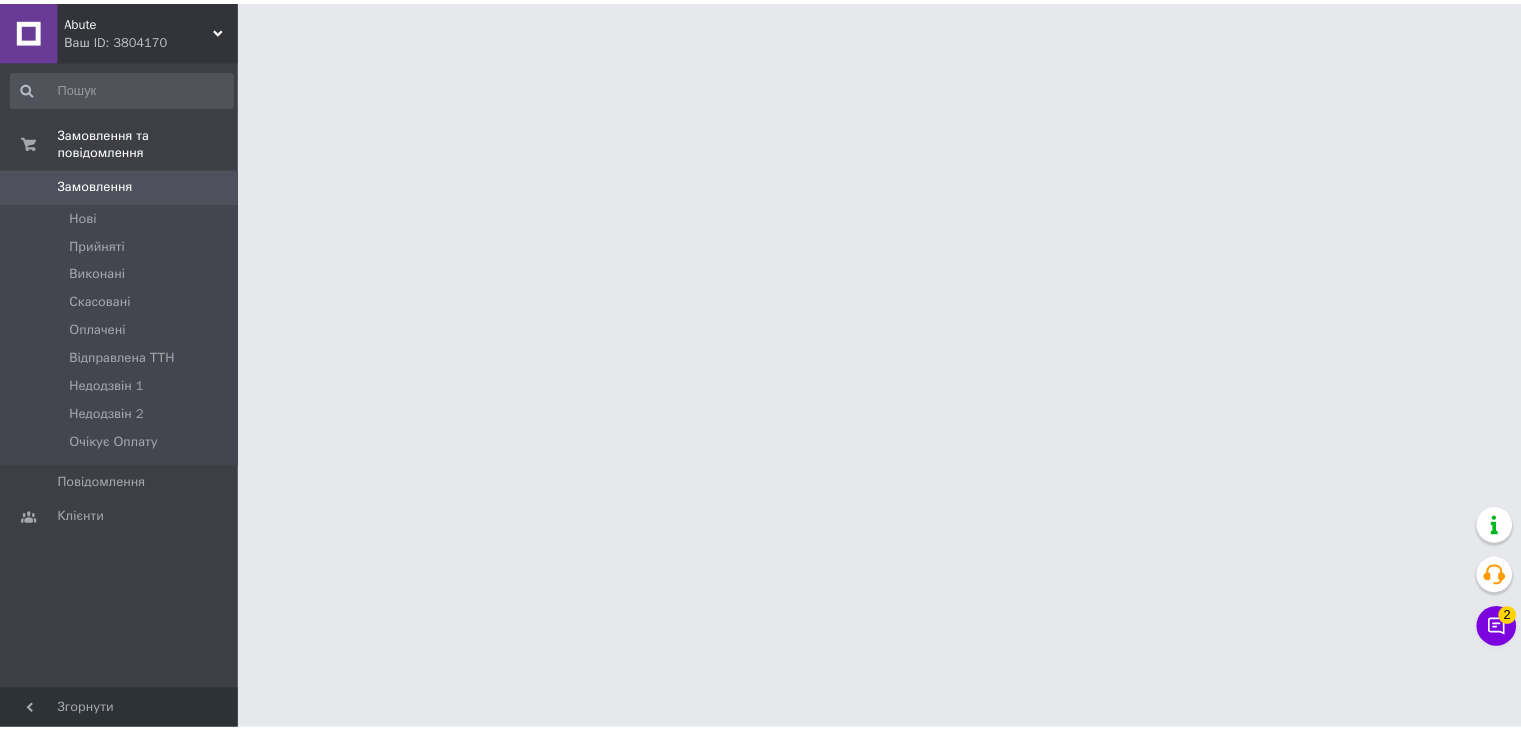scroll, scrollTop: 0, scrollLeft: 0, axis: both 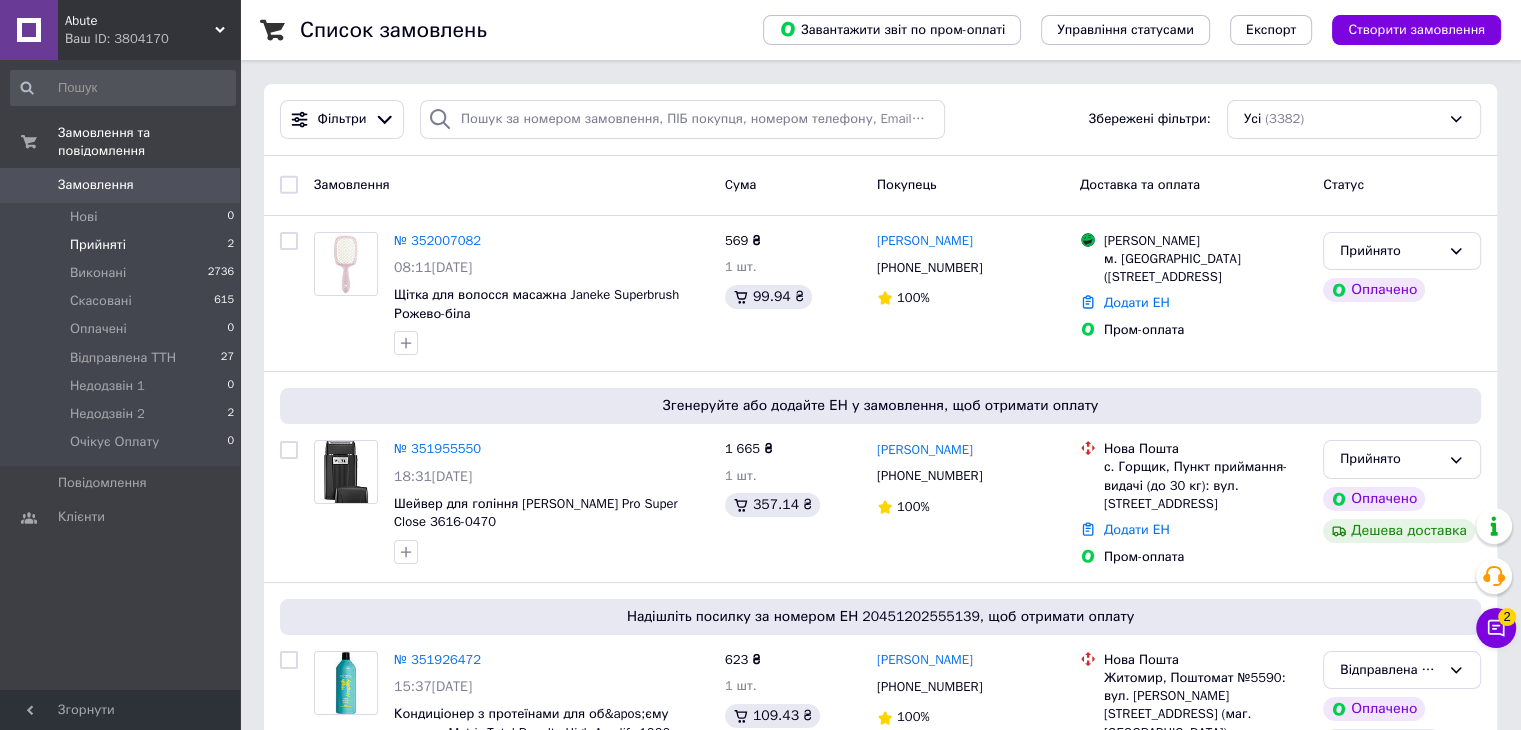 click on "Прийняті 2" at bounding box center (123, 245) 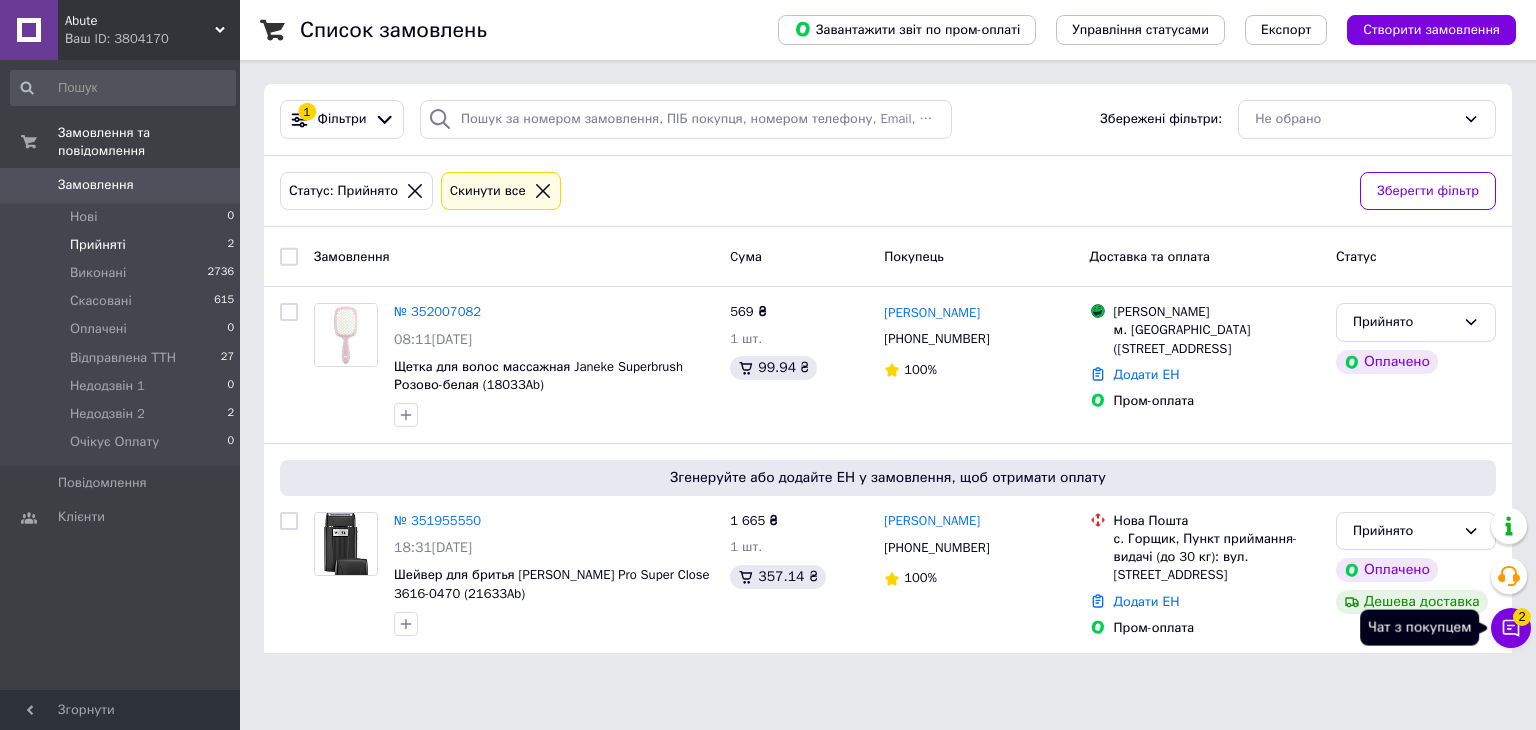 click 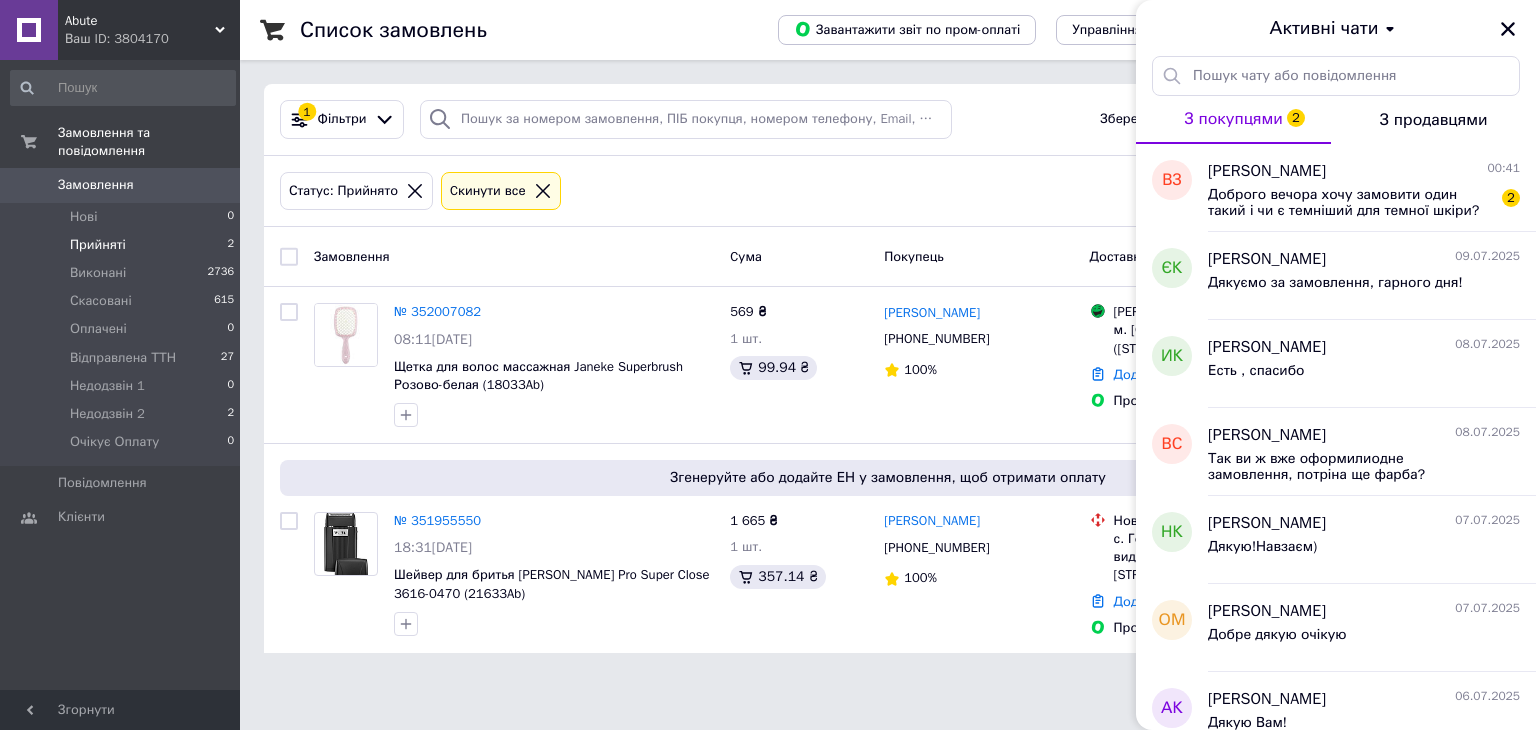 click on "Abute Ваш ID: 3804170 Сайт Abute Кабінет покупця Перевірити стан системи Сторінка на порталі Andre Lunis Esthetic Beauty L'amiel Pinky BROOKLYN QUINCY Guddini Довідка Вийти Замовлення та повідомлення Замовлення 0 Нові 0 Прийняті 2 Виконані 2736 Скасовані 615 Оплачені 0 Відправлена ТТН 27 Недодзвін 1 0 Недодзвін 2 2 Очікує Оплату 0 Повідомлення 0 Клієнти Згорнути
Список замовлень   Завантажити звіт по пром-оплаті Управління статусами Експорт Створити замовлення 1 Фільтри Збережені фільтри: Не обрано Статус: Прийнято Cкинути все Замовлення 2" at bounding box center (768, 338) 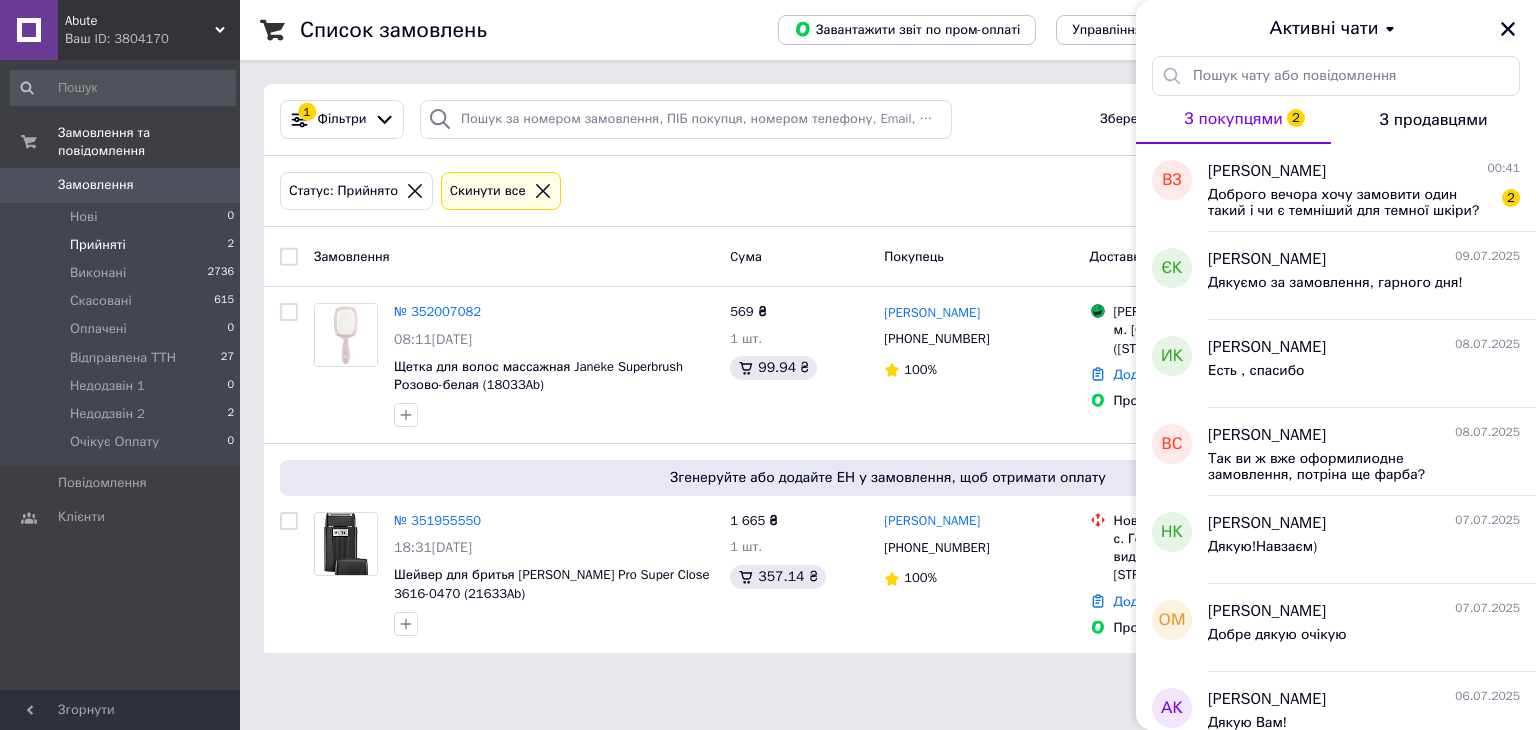 click 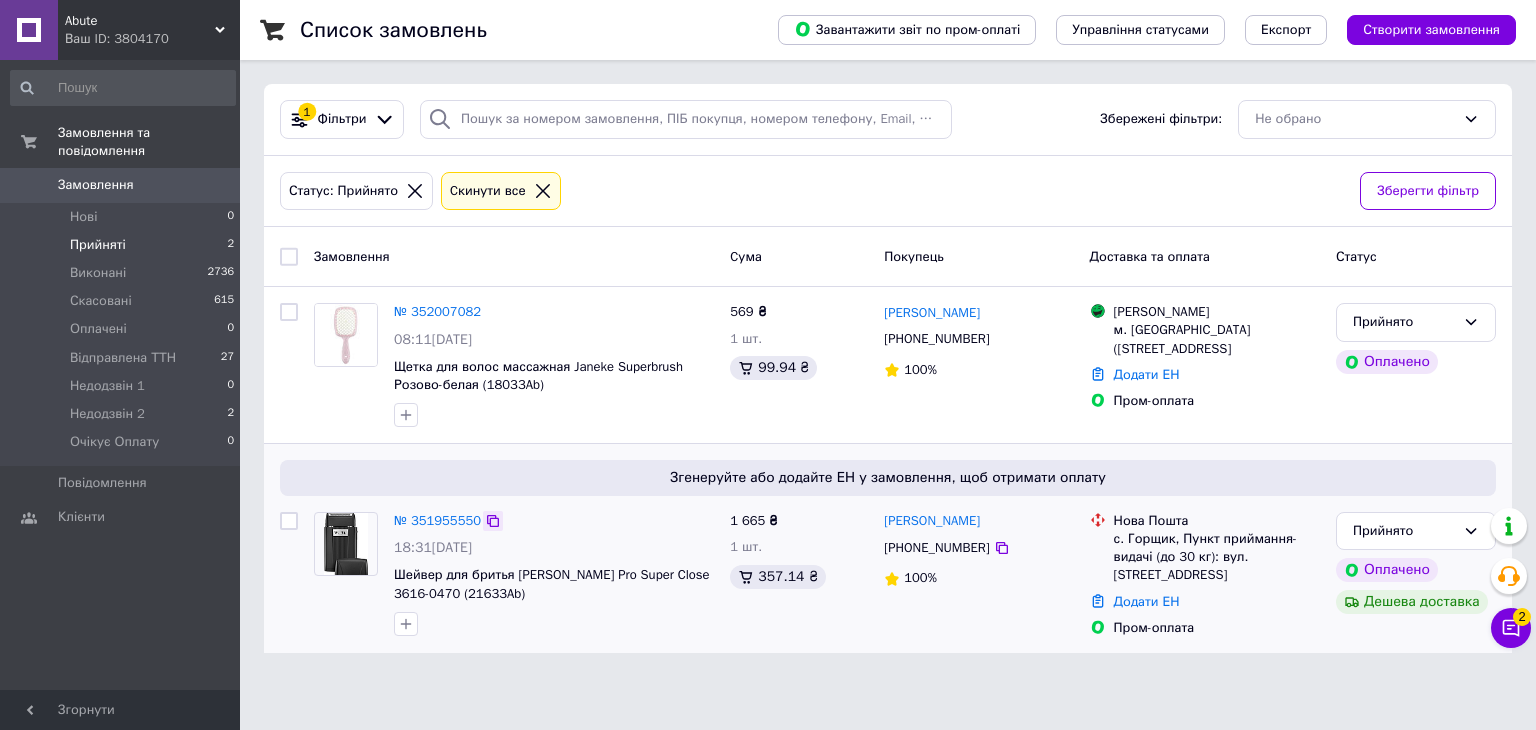 click at bounding box center (493, 521) 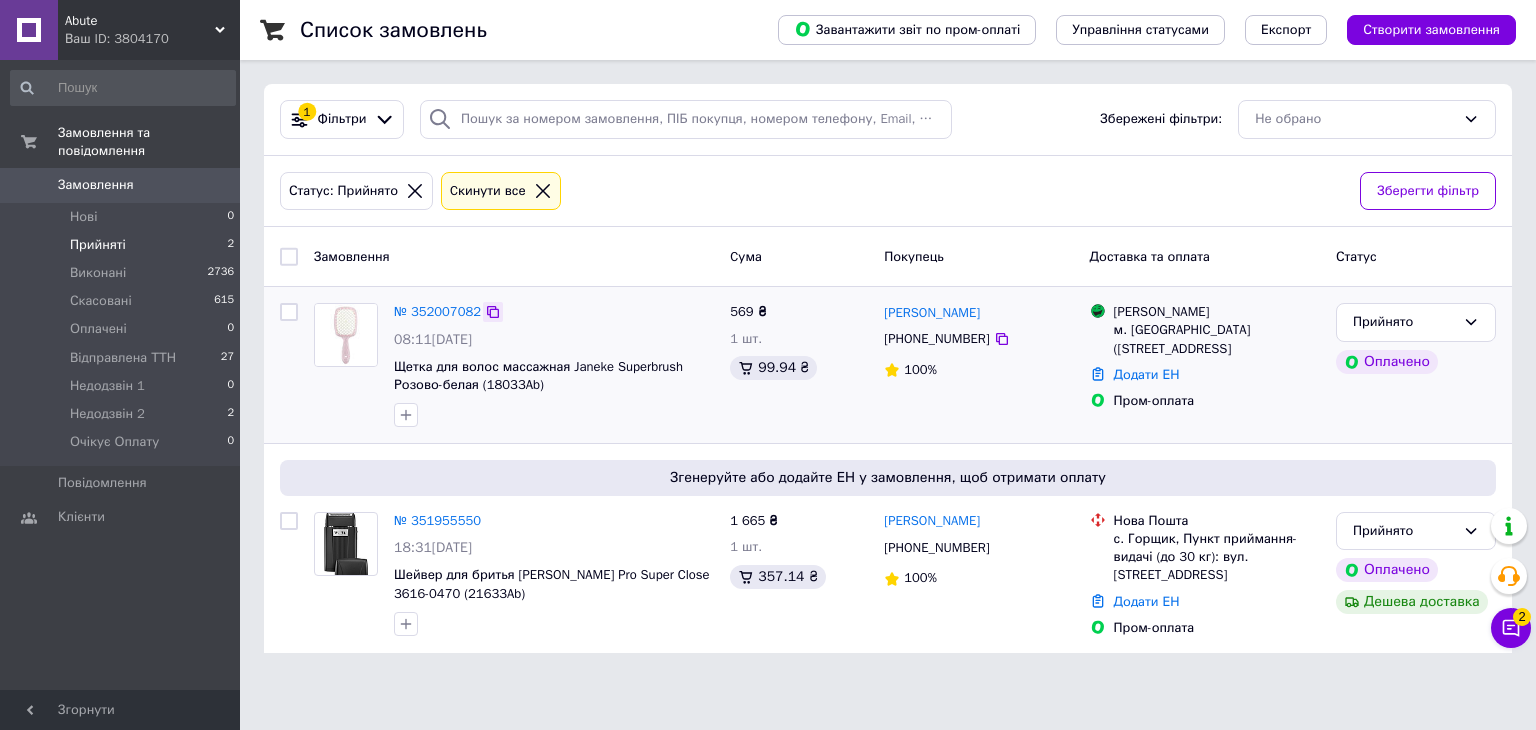 click 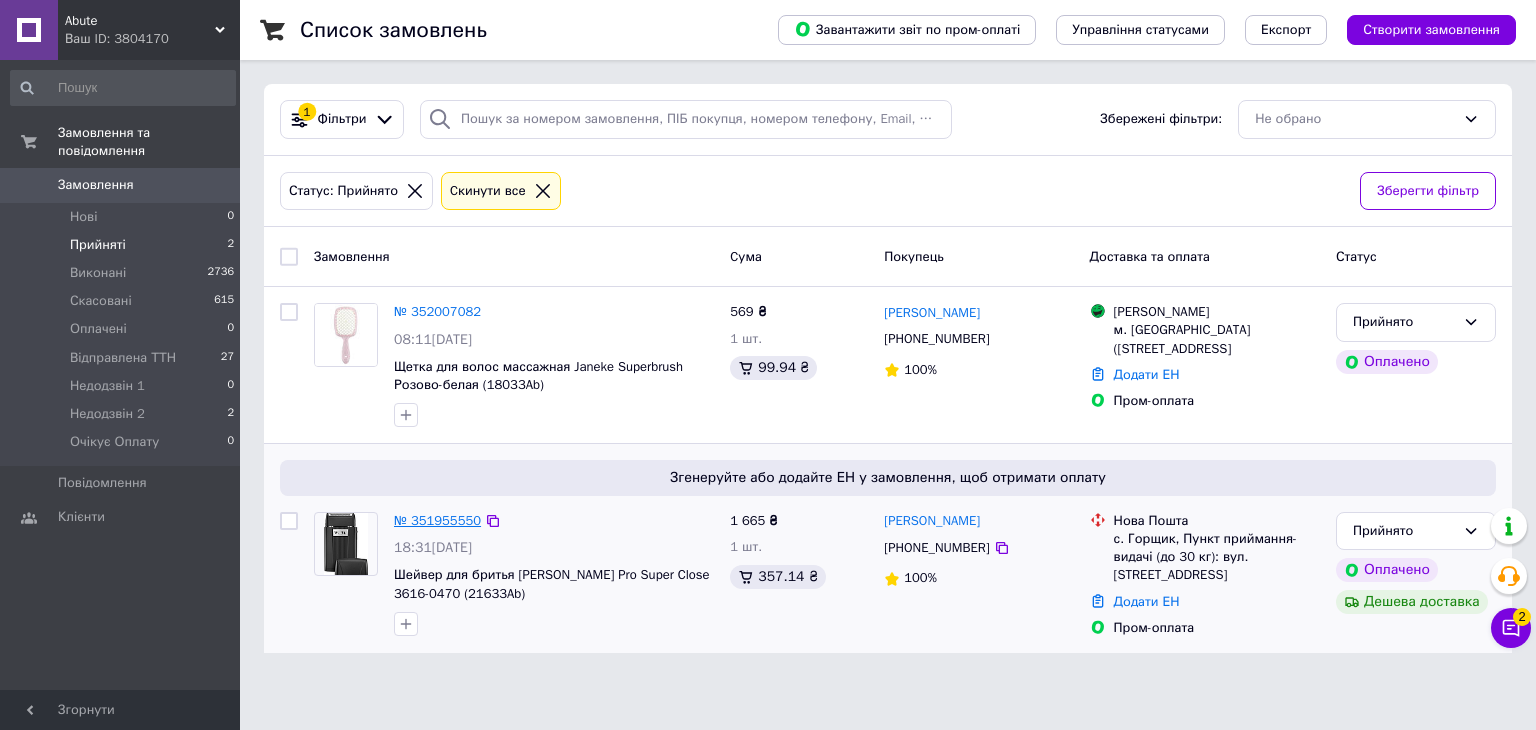 click on "№ 351955550" at bounding box center [437, 520] 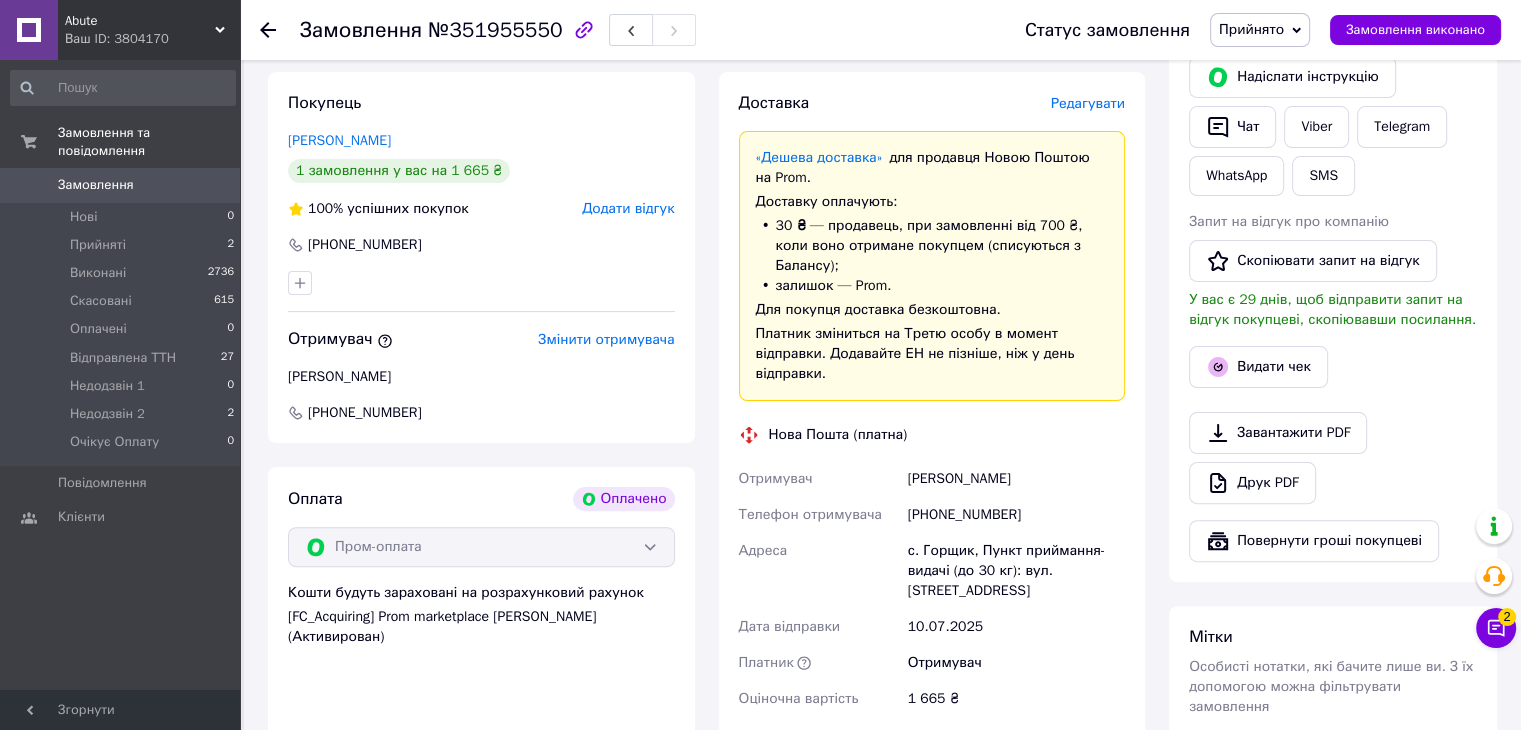 scroll, scrollTop: 702, scrollLeft: 0, axis: vertical 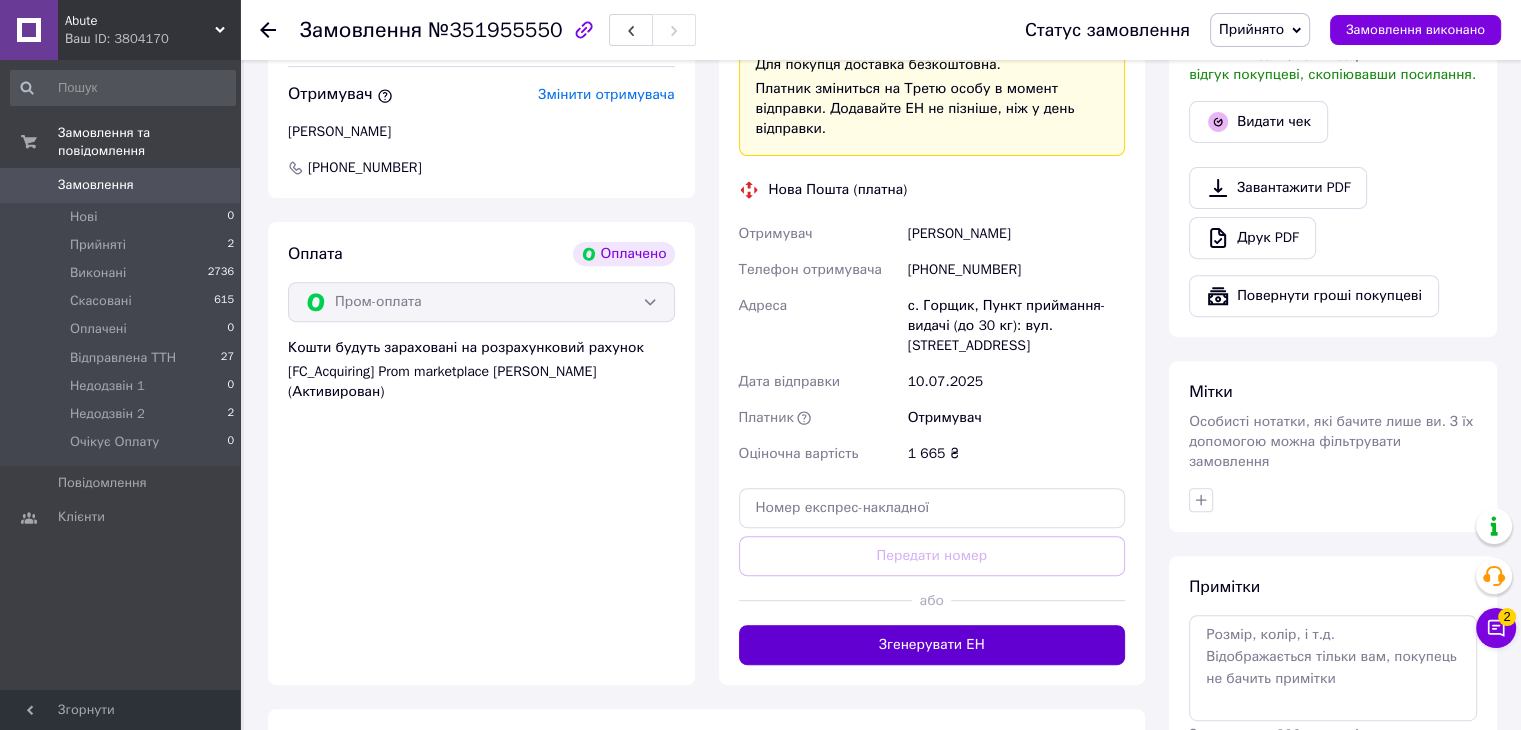 click on "Згенерувати ЕН" at bounding box center (932, 645) 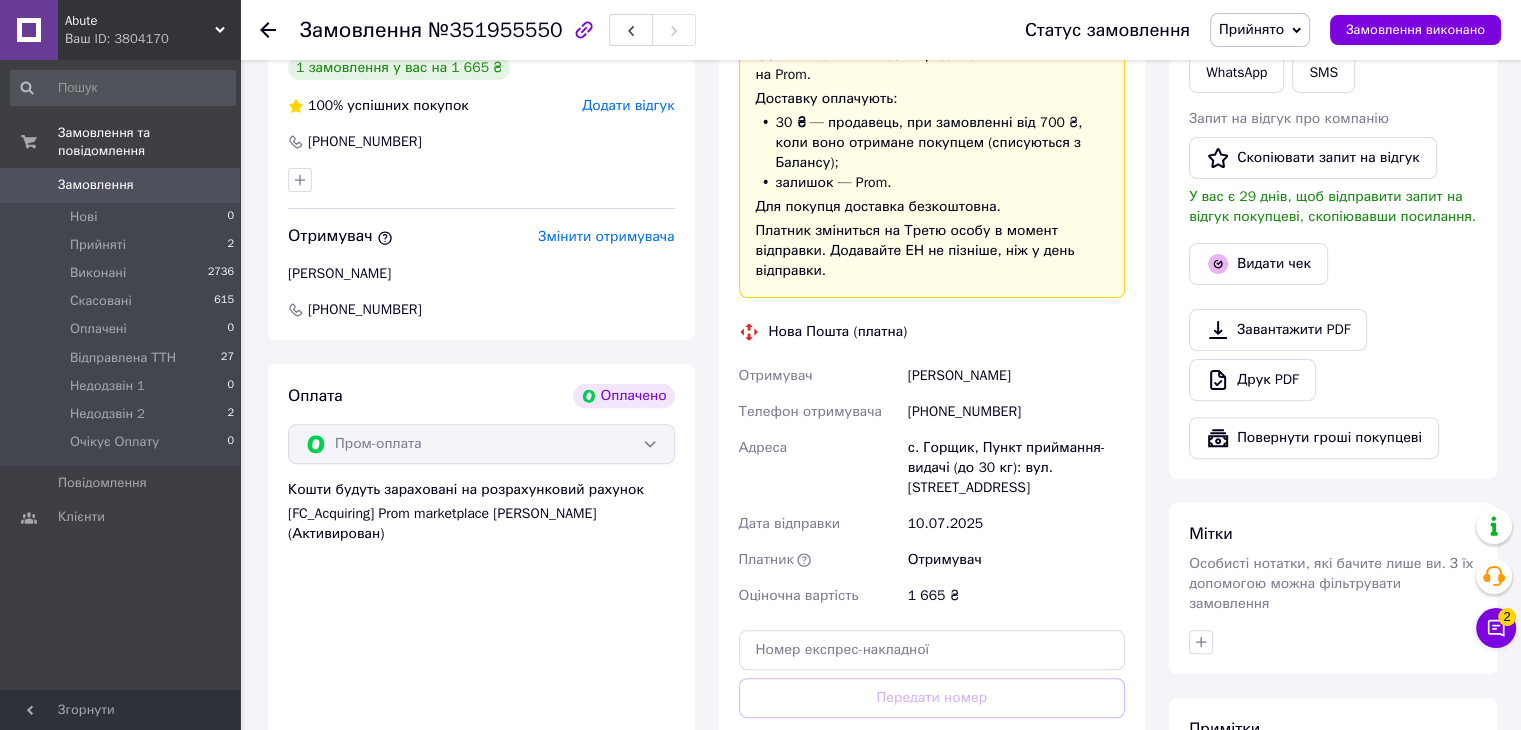 scroll, scrollTop: 502, scrollLeft: 0, axis: vertical 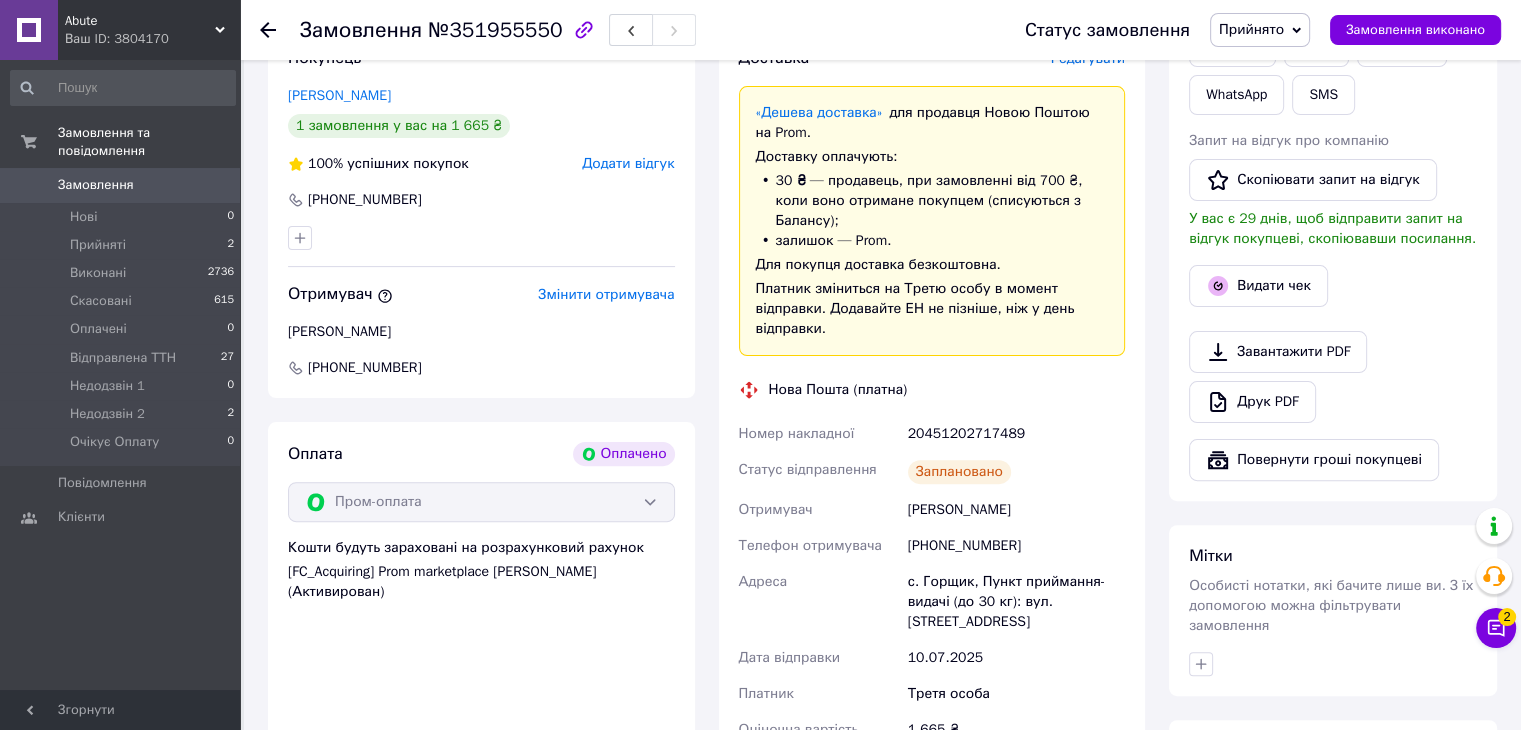 click on "20451202717489" at bounding box center (1016, 434) 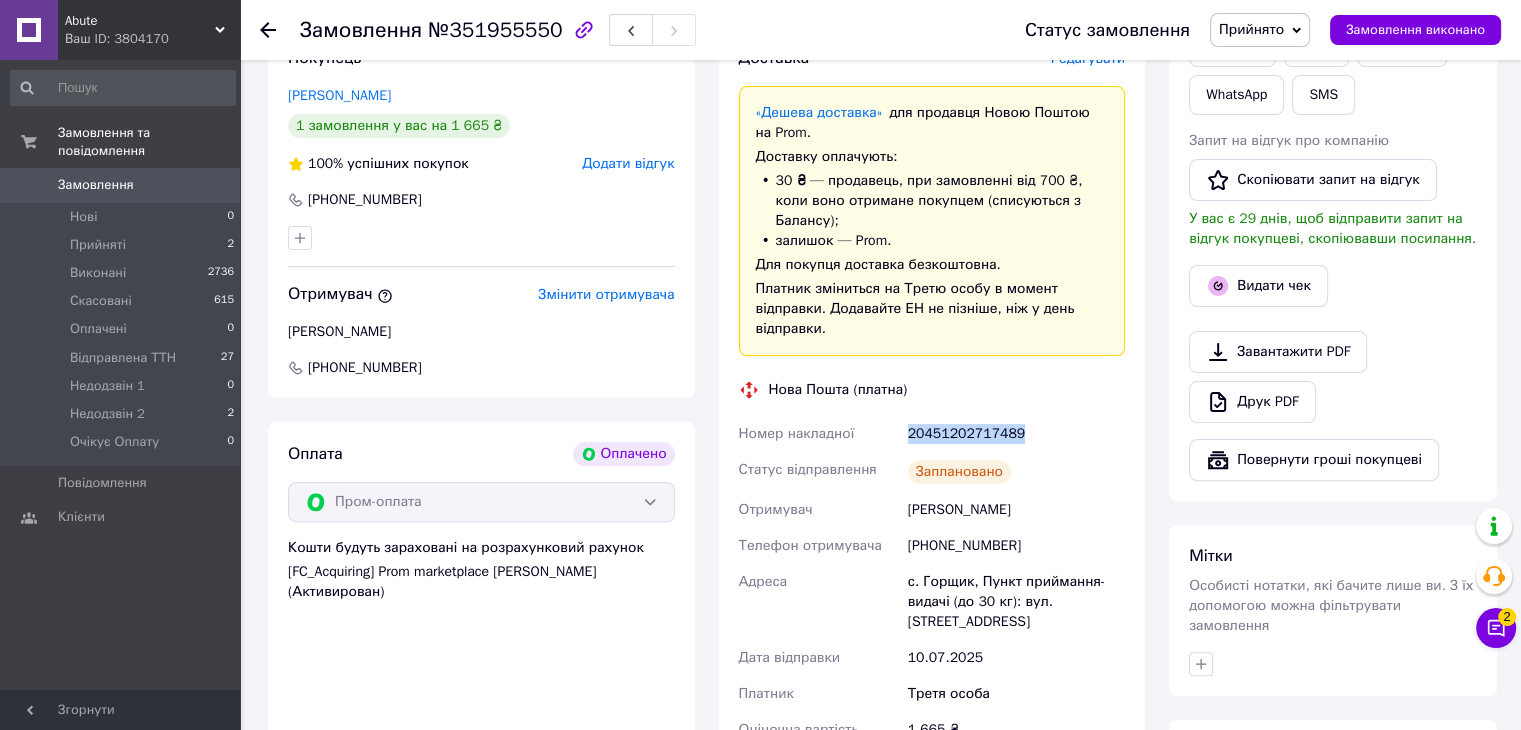 click on "20451202717489" at bounding box center [1016, 434] 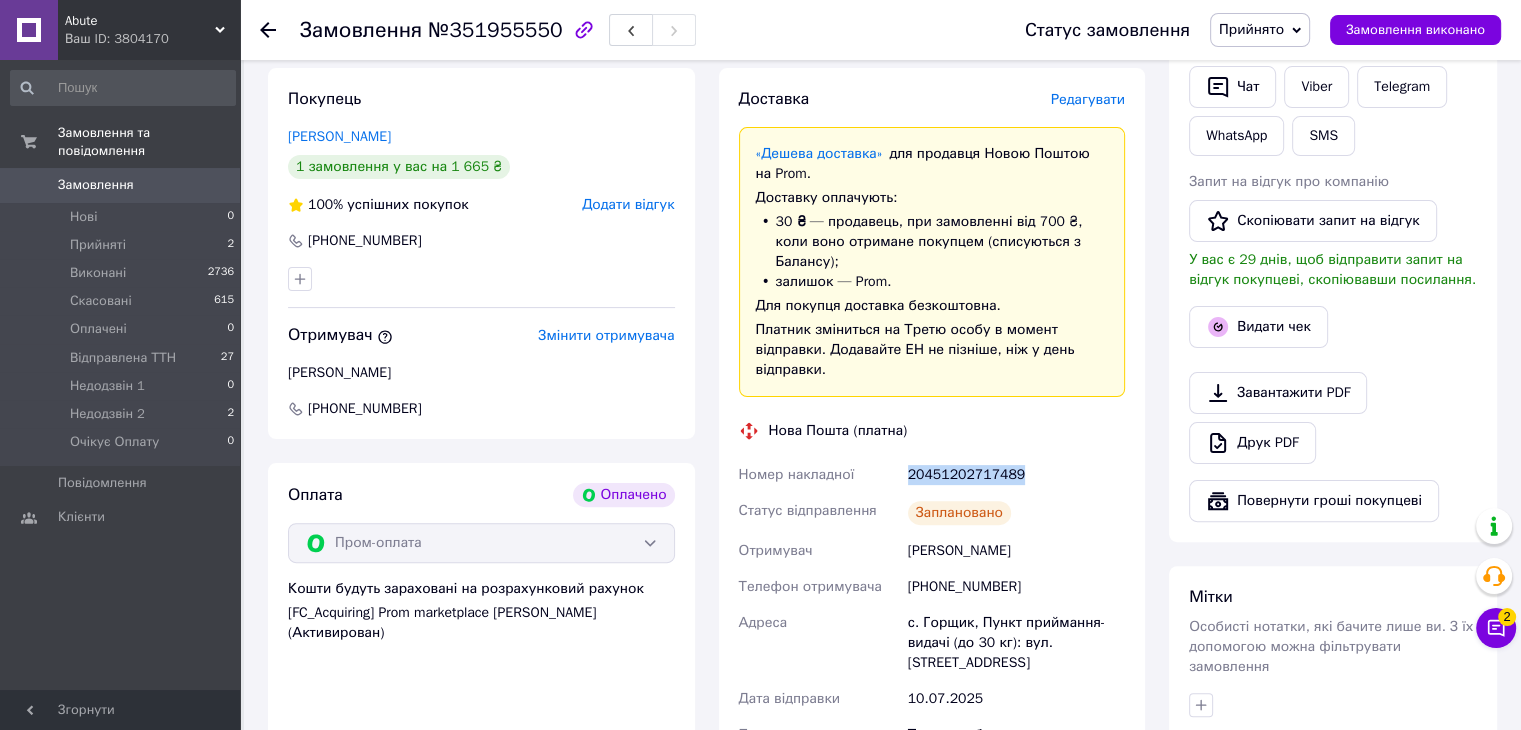 scroll, scrollTop: 302, scrollLeft: 0, axis: vertical 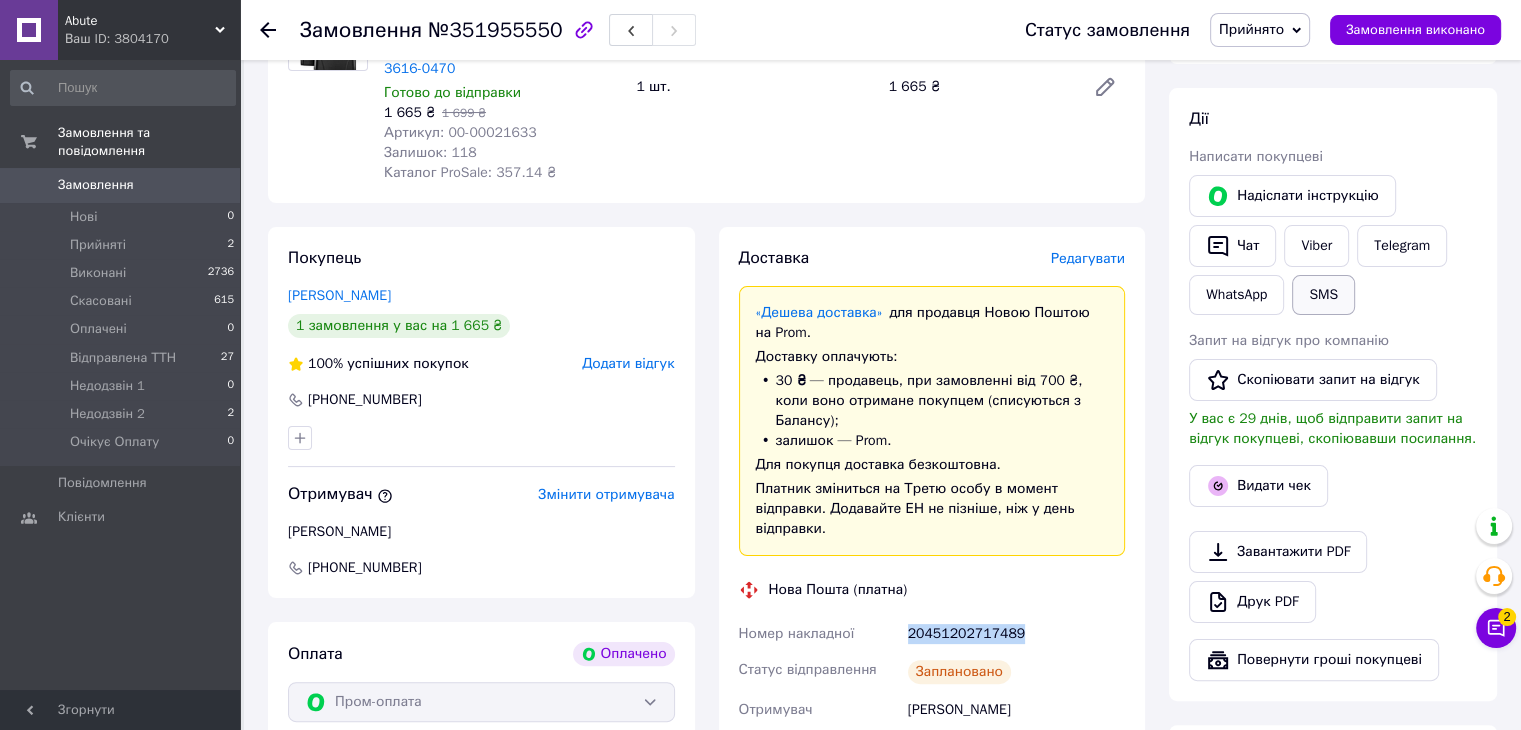 click on "SMS" at bounding box center (1323, 295) 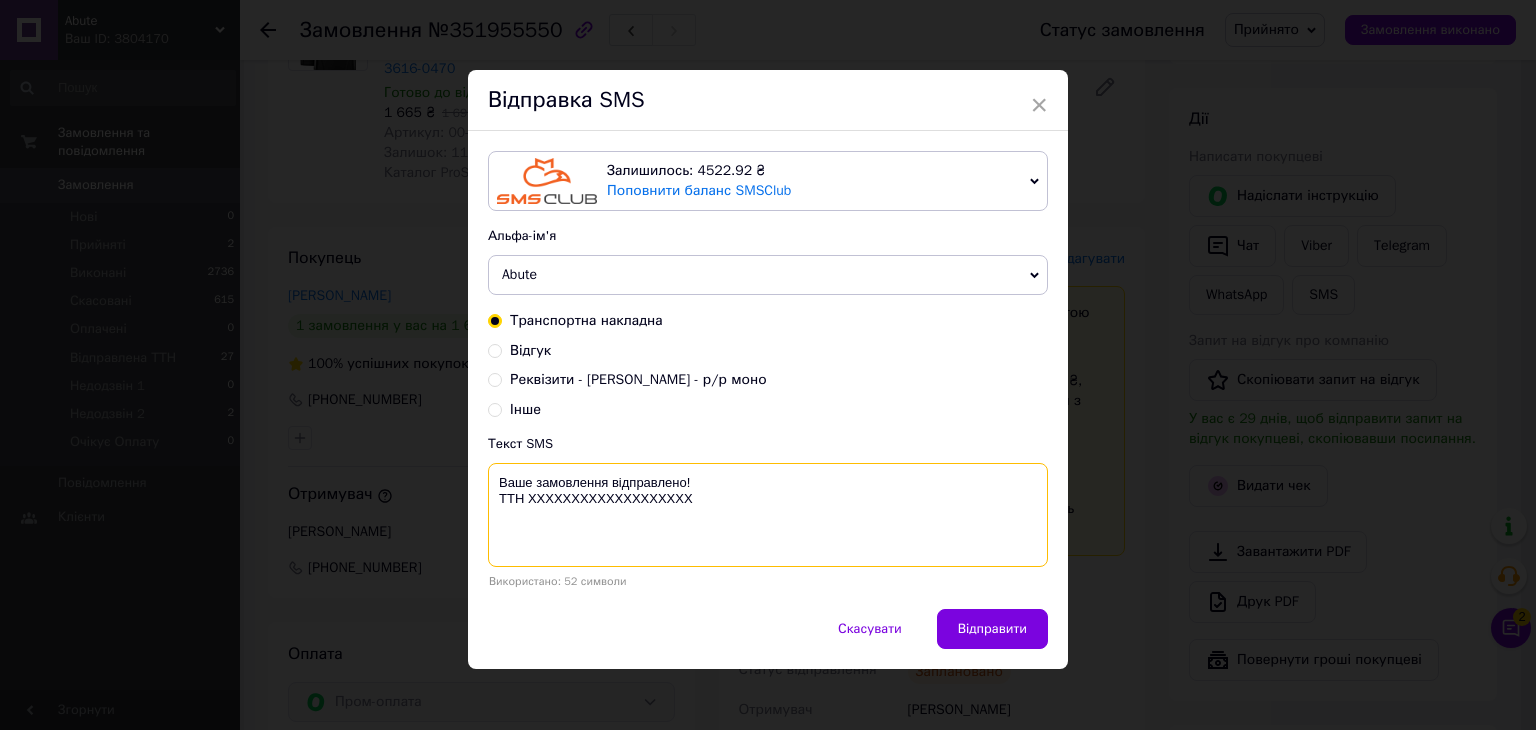 click on "Ваше замовлення відправлено!
ТТН ХХХХХХХХХХХХХХХХХХХ" at bounding box center [768, 515] 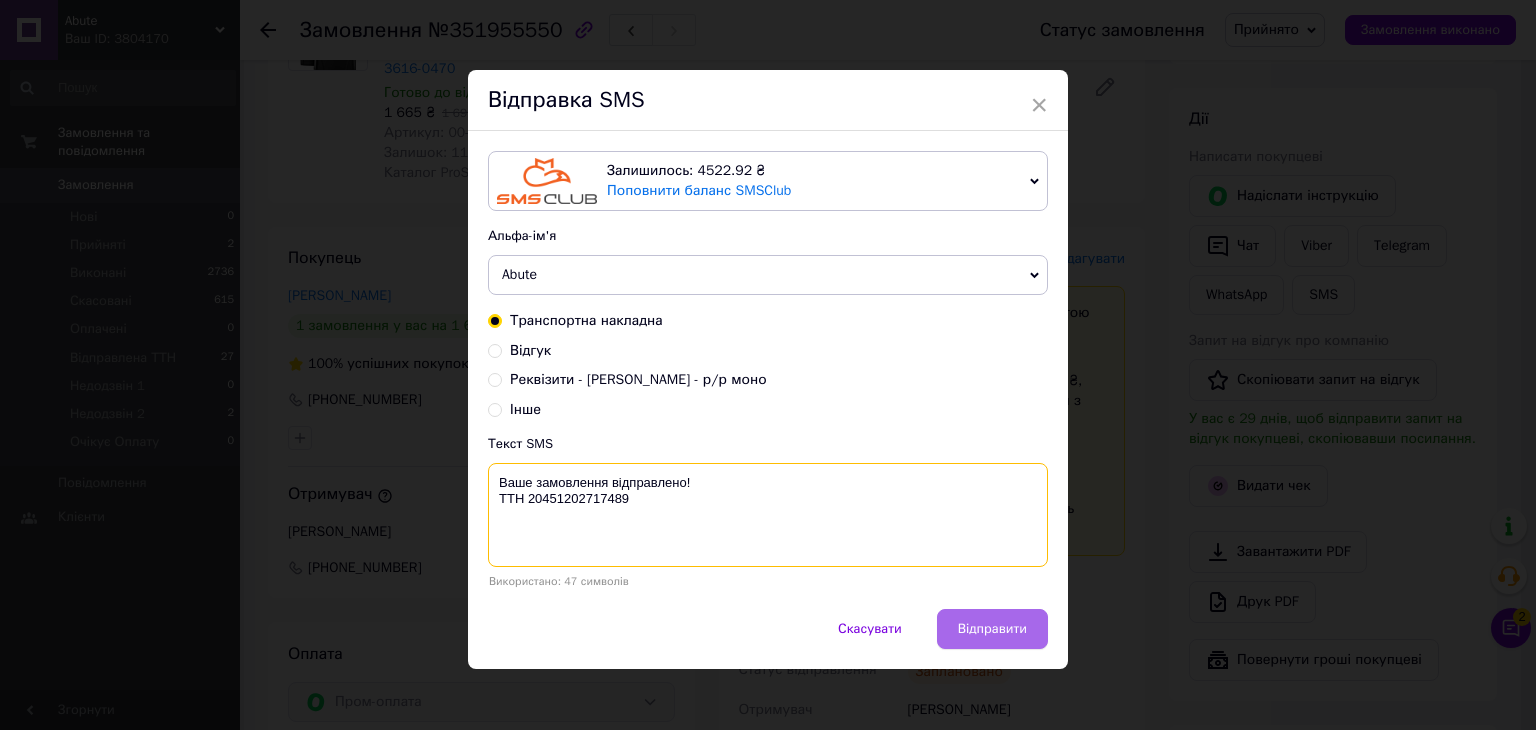 type on "Ваше замовлення відправлено!
ТТН 20451202717489" 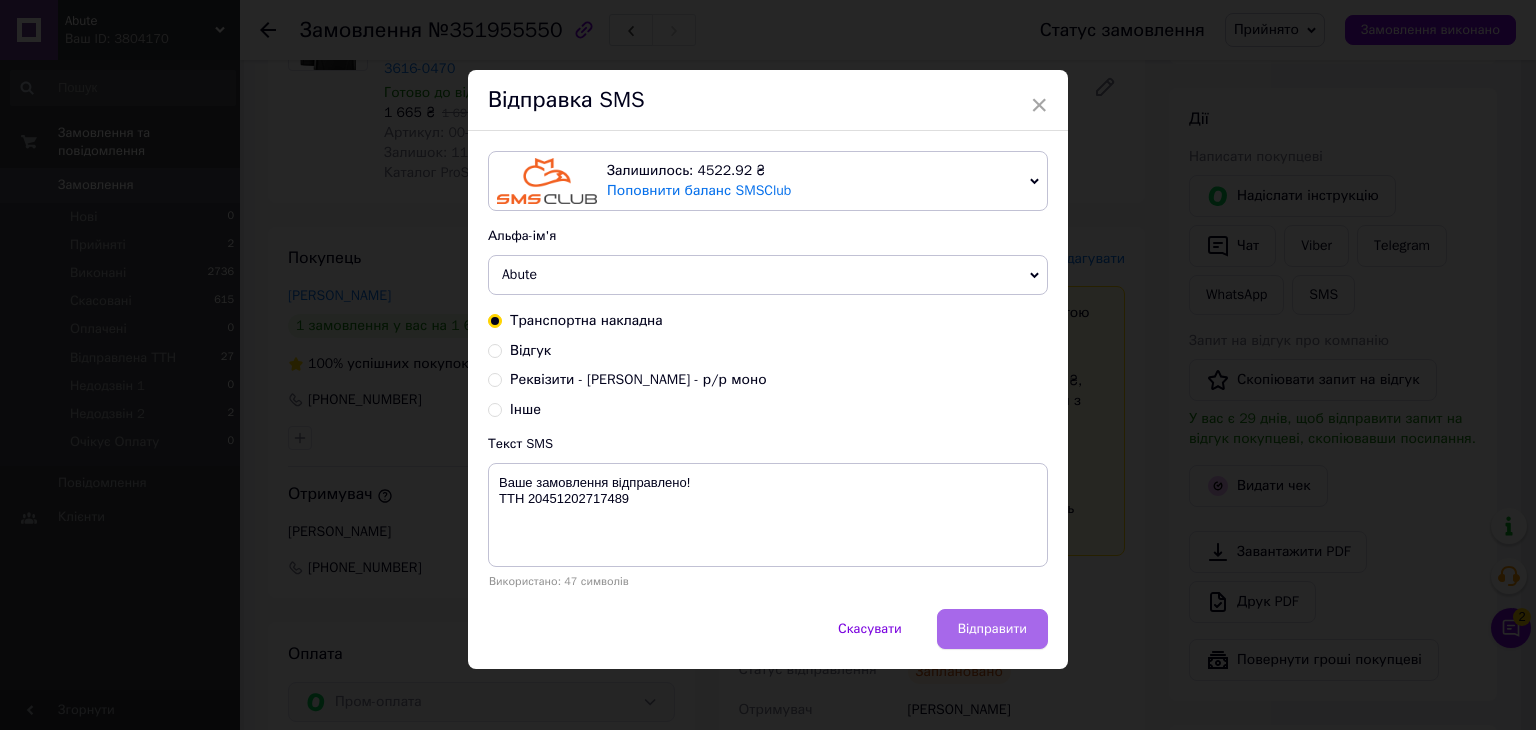 click on "Відправити" at bounding box center [992, 629] 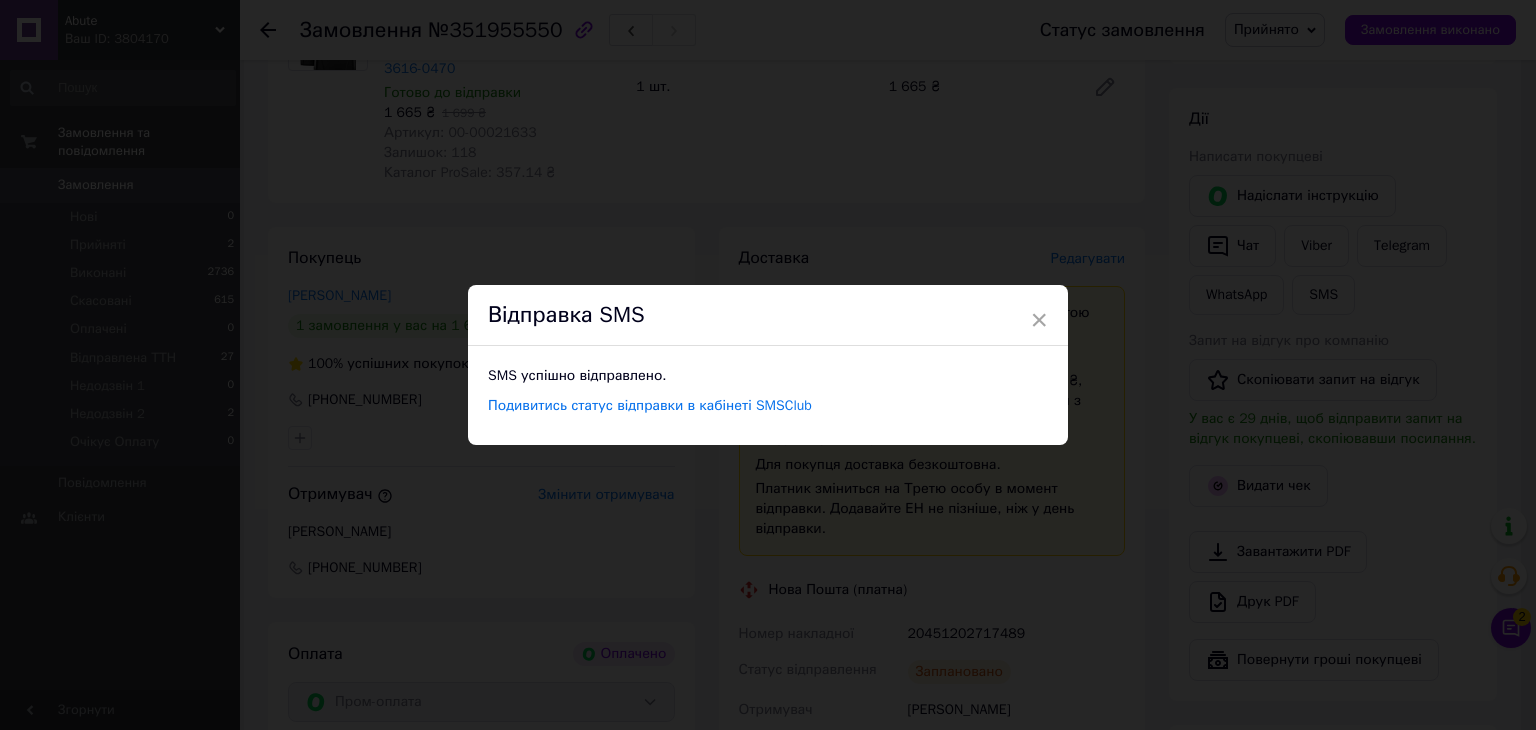 click on "× Відправка SMS SMS успішно відправлено. Подивитись статус відправки в кабінеті SMSClub" at bounding box center (768, 365) 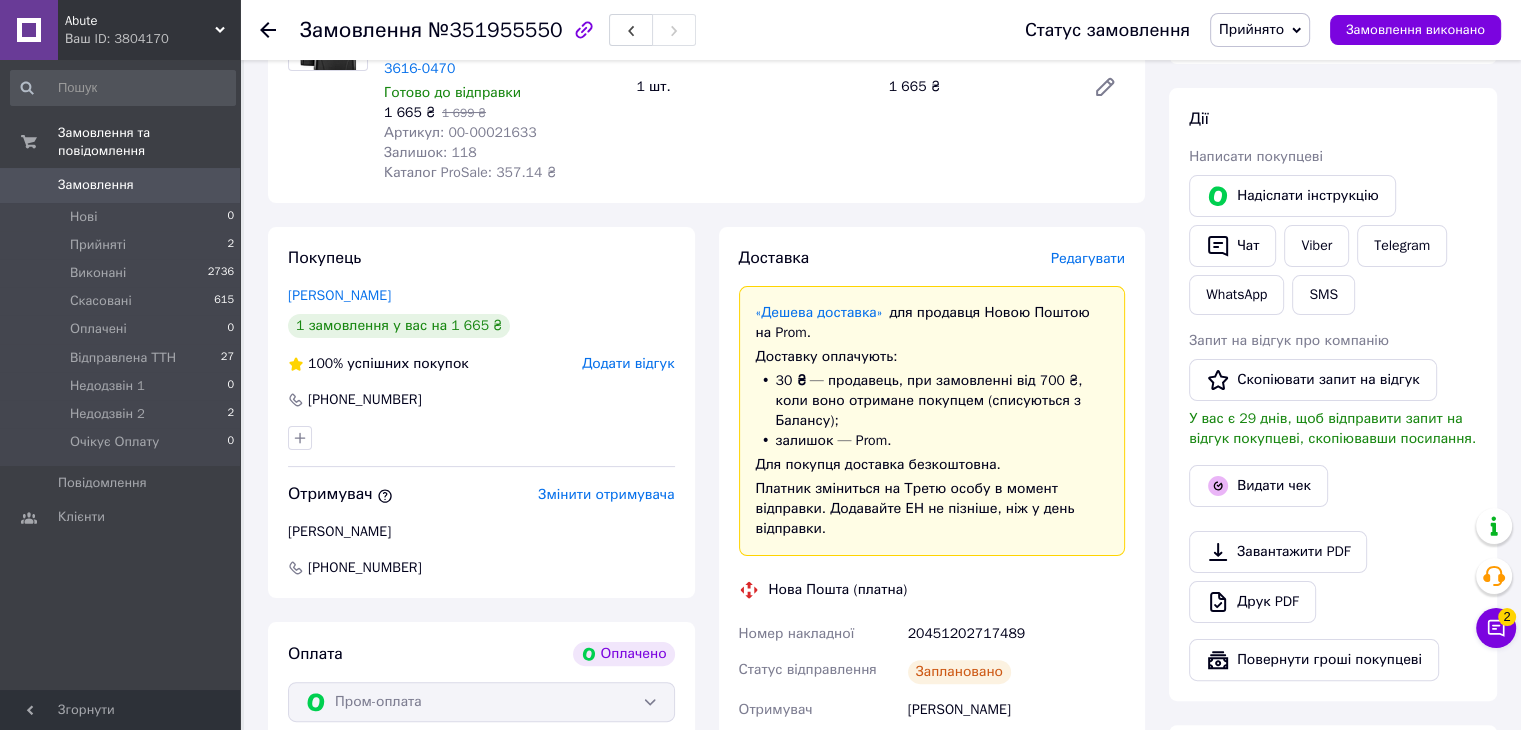 click on "Прийнято" at bounding box center (1260, 30) 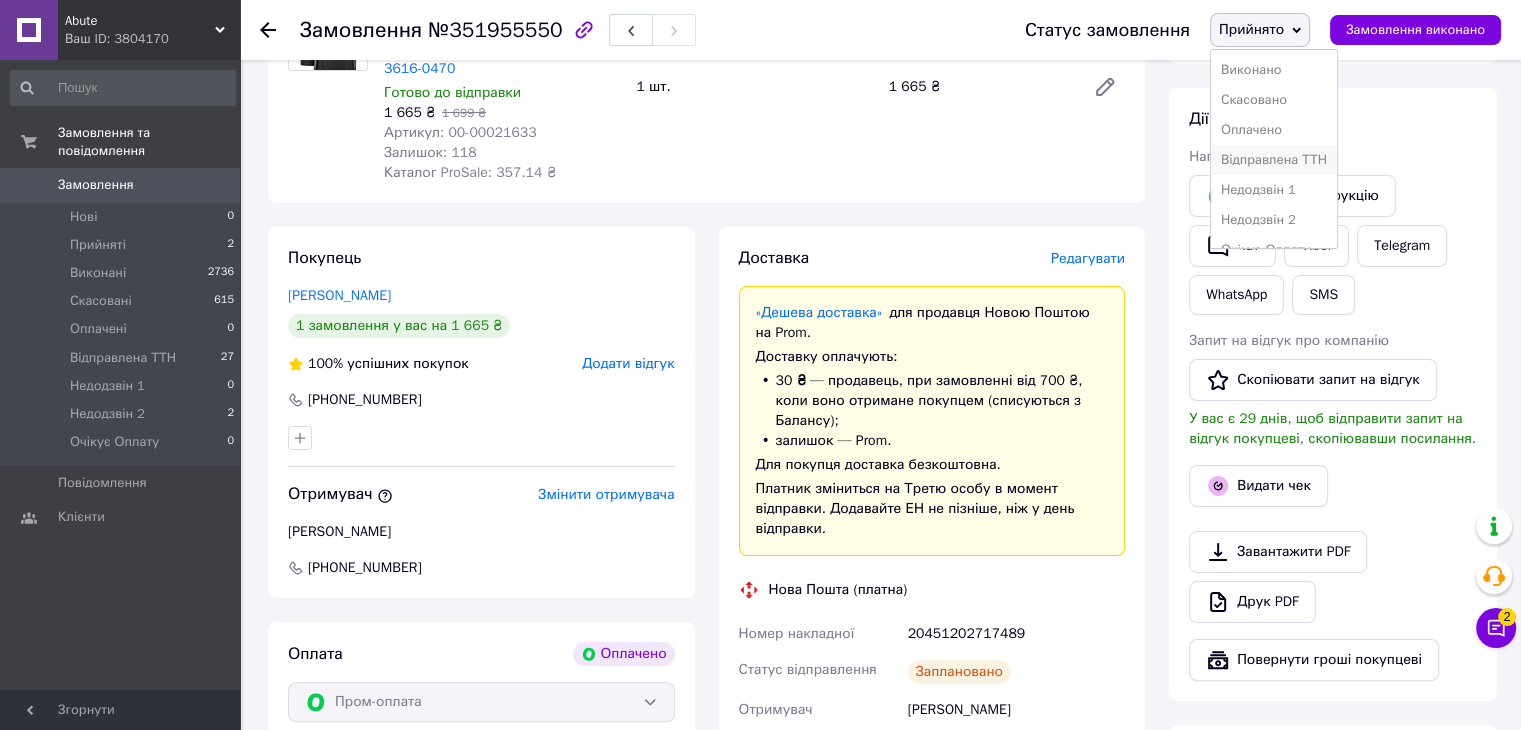 click on "Відправлена ТТН" at bounding box center [1274, 160] 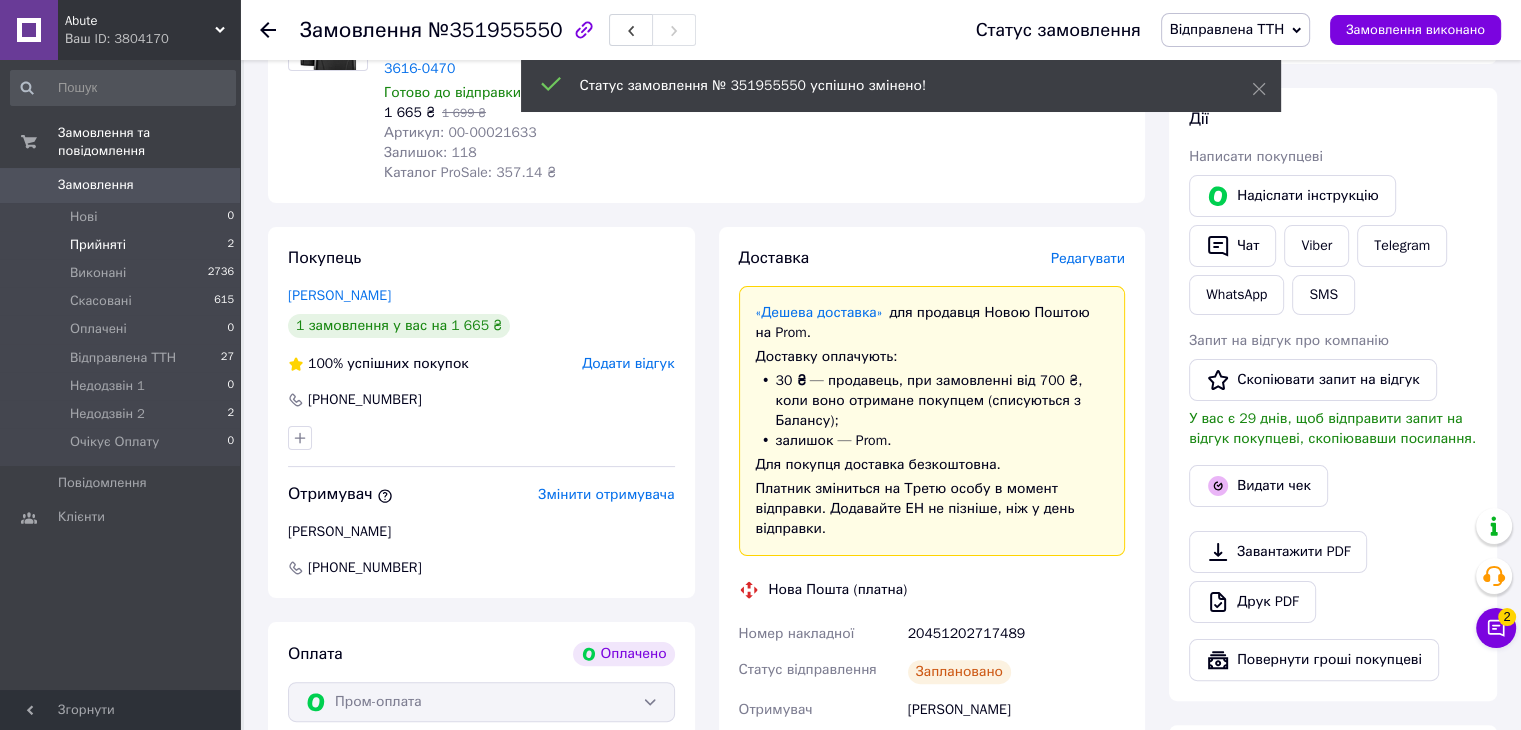 click on "Прийняті 2" at bounding box center (123, 245) 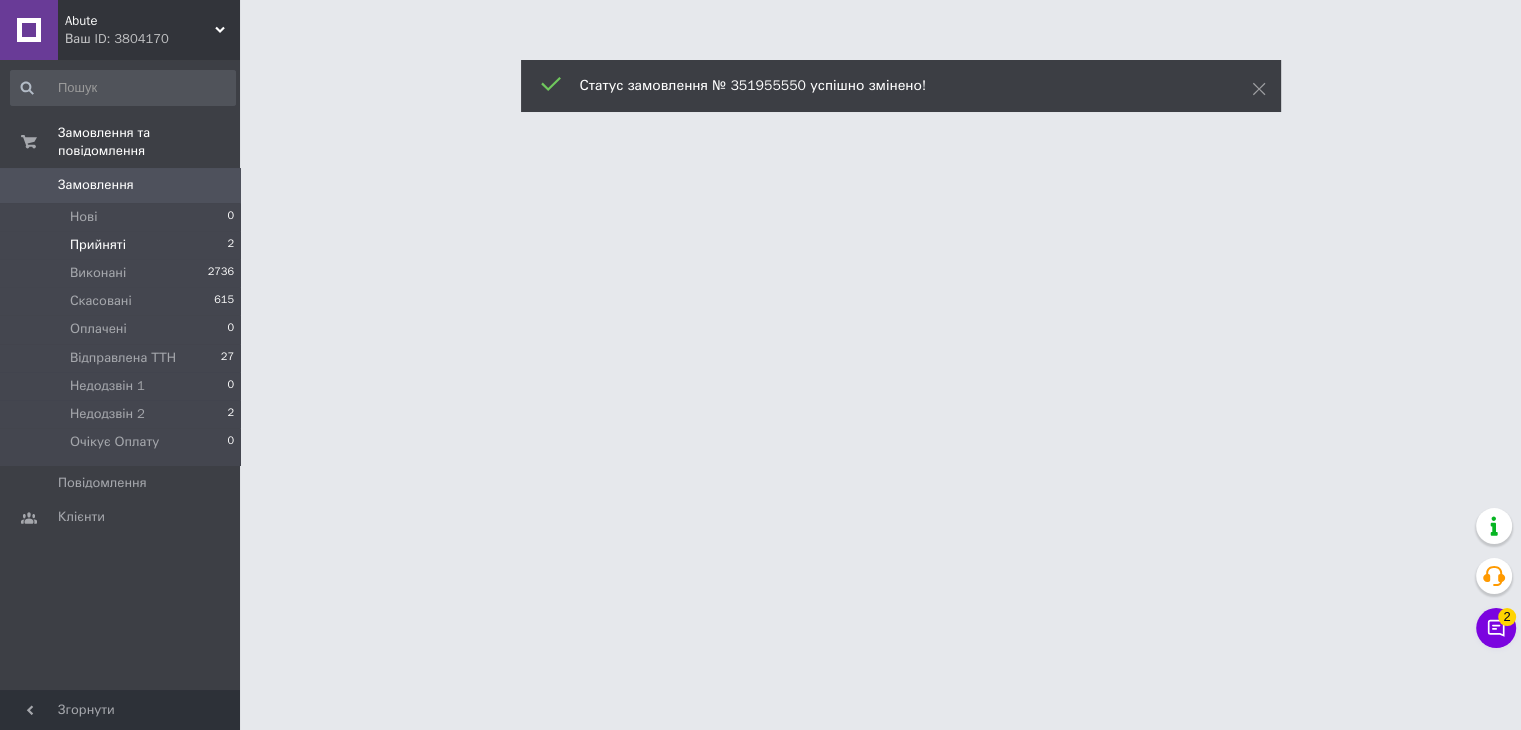 scroll, scrollTop: 0, scrollLeft: 0, axis: both 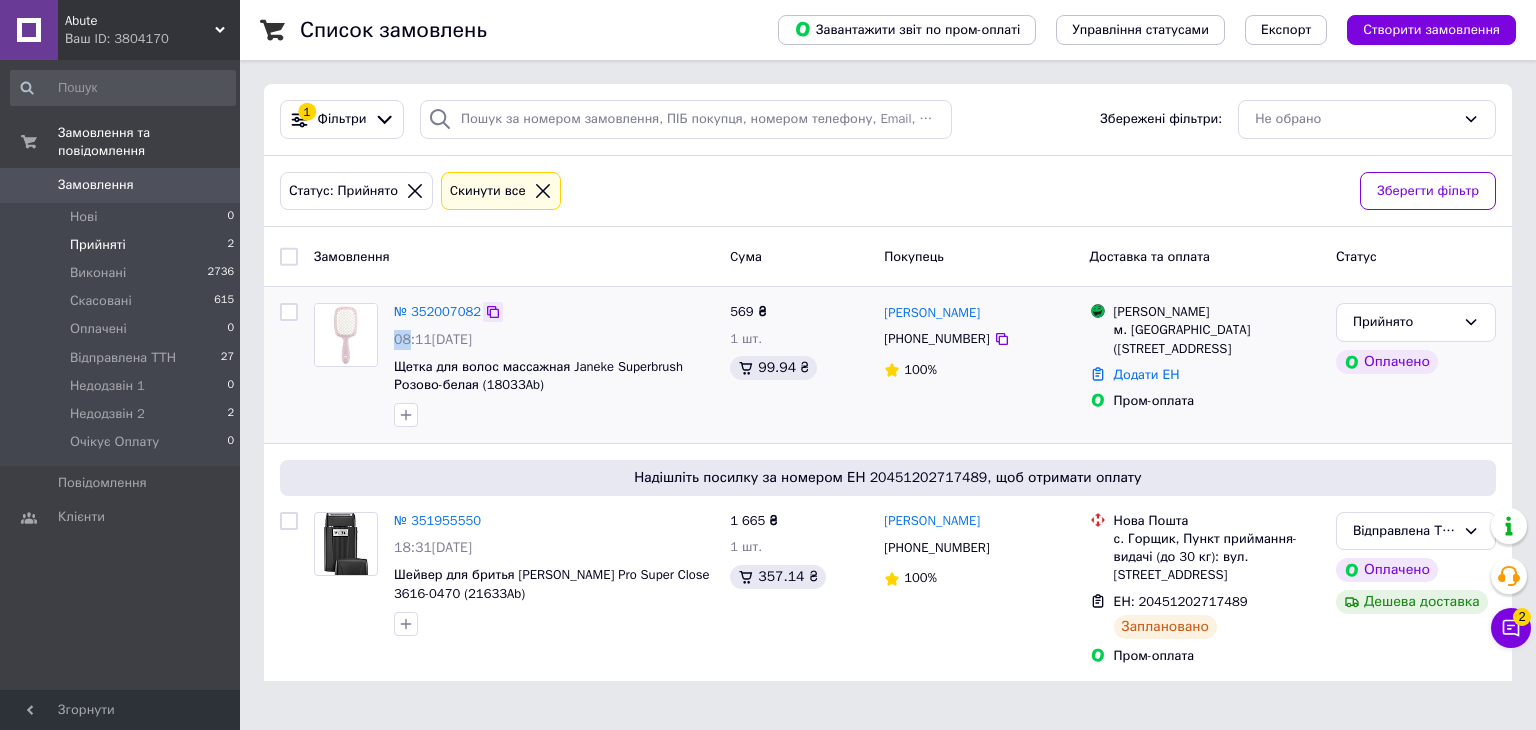 click 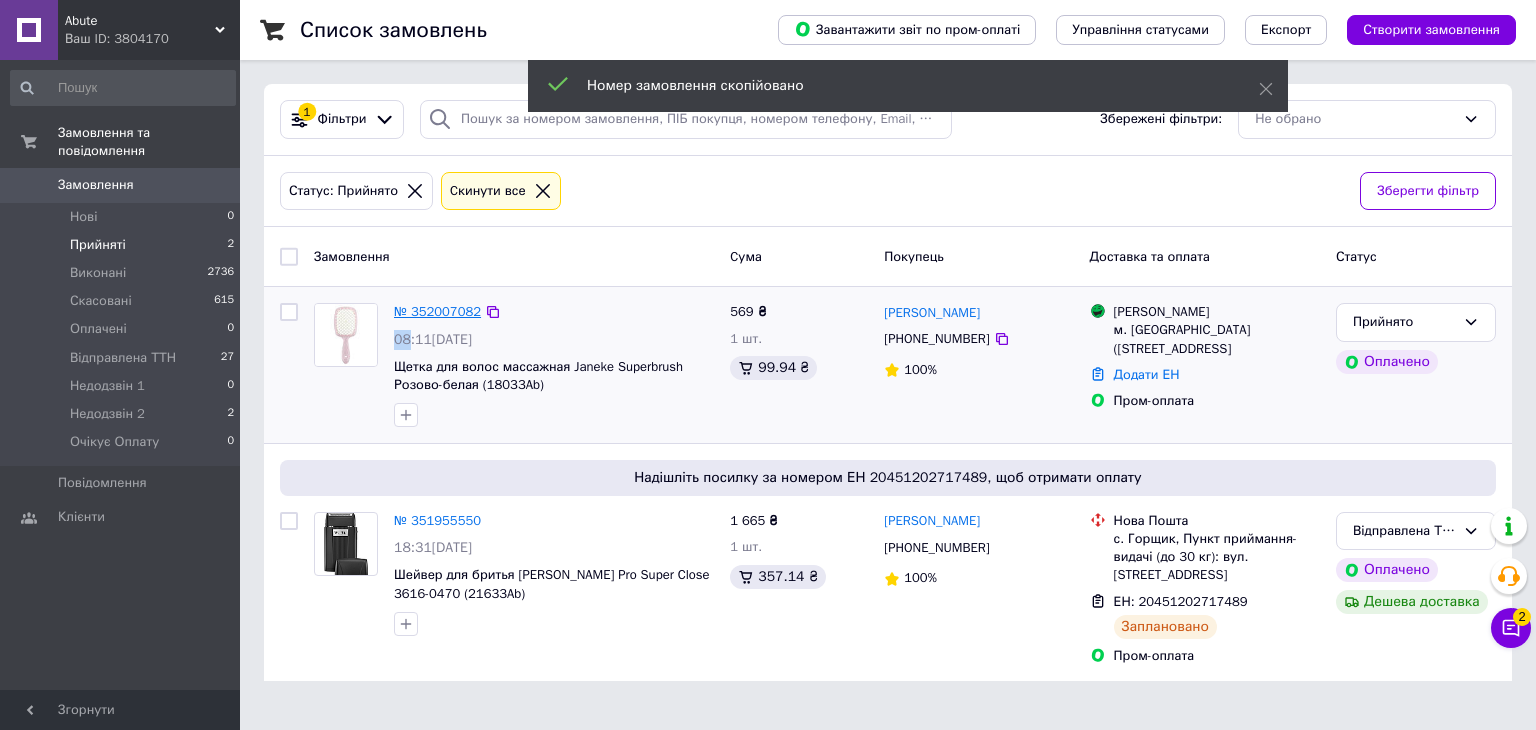 click on "№ 352007082" at bounding box center [437, 311] 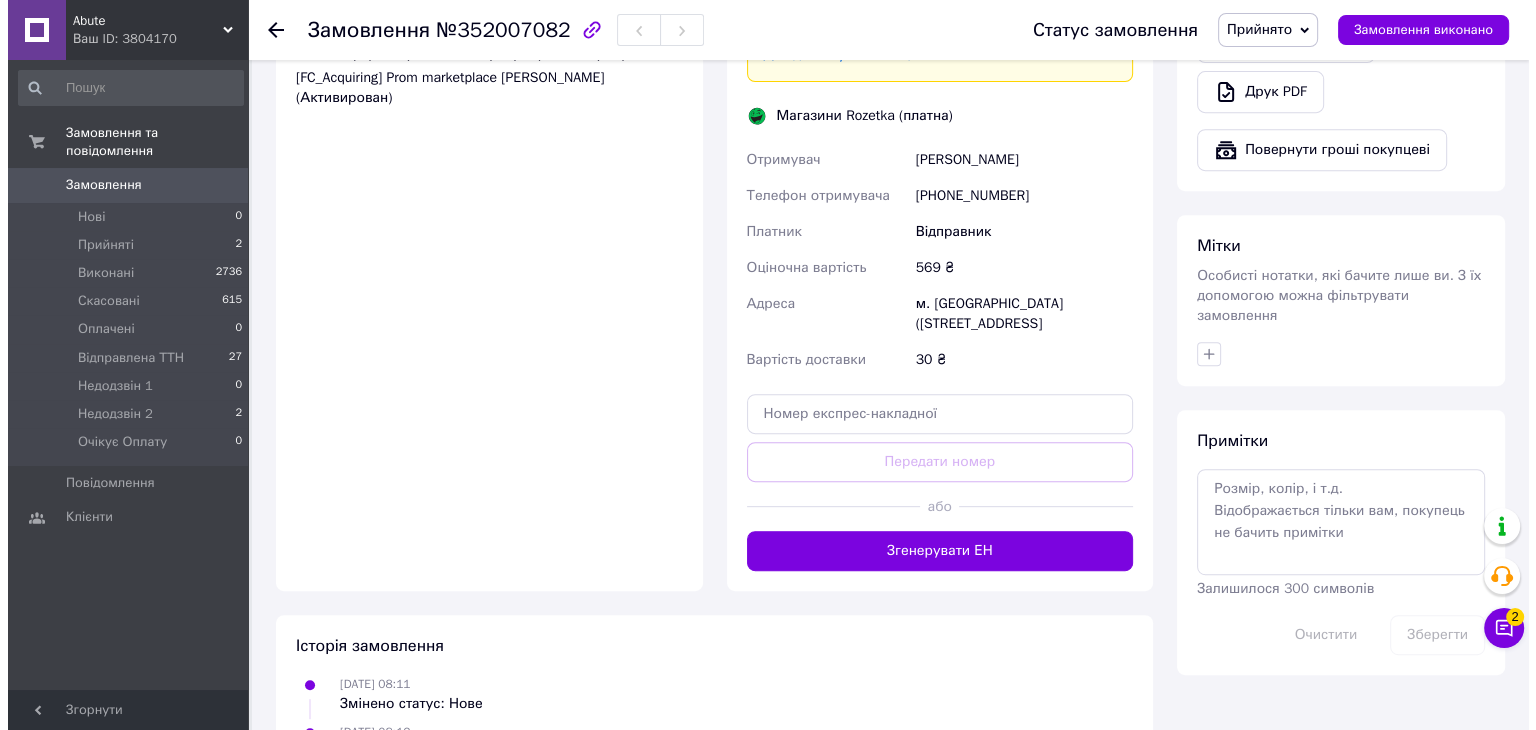 scroll, scrollTop: 900, scrollLeft: 0, axis: vertical 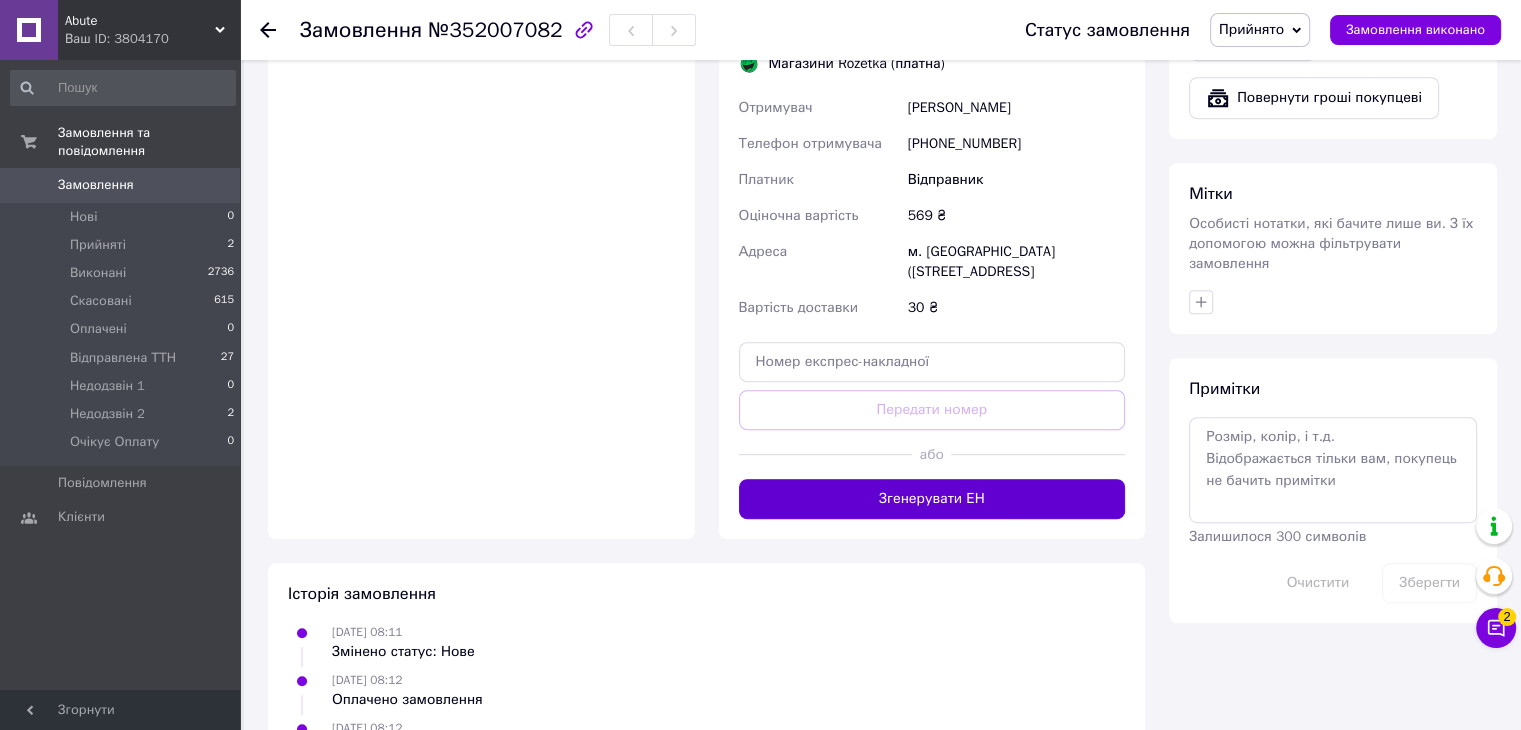 click on "Згенерувати ЕН" at bounding box center [932, 499] 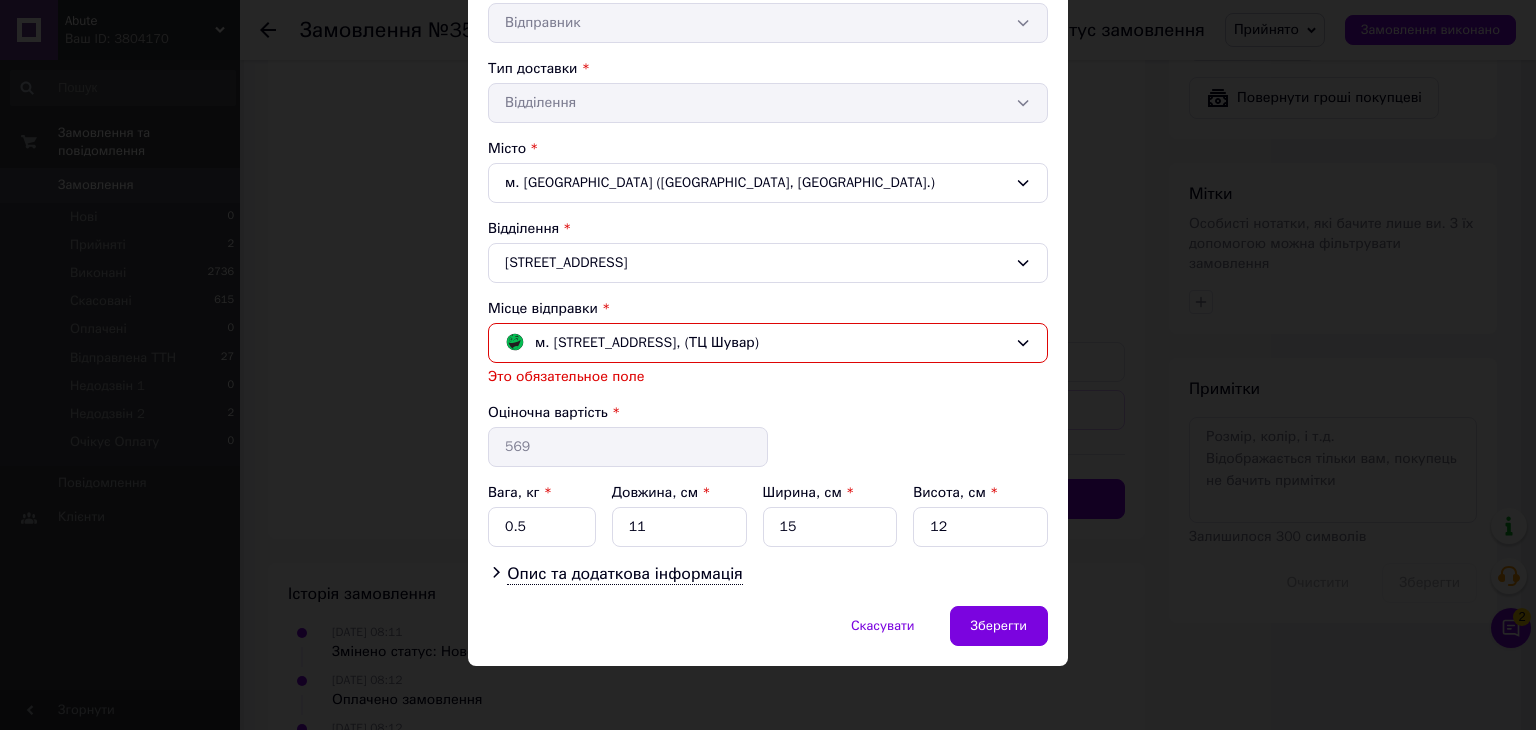 scroll, scrollTop: 413, scrollLeft: 0, axis: vertical 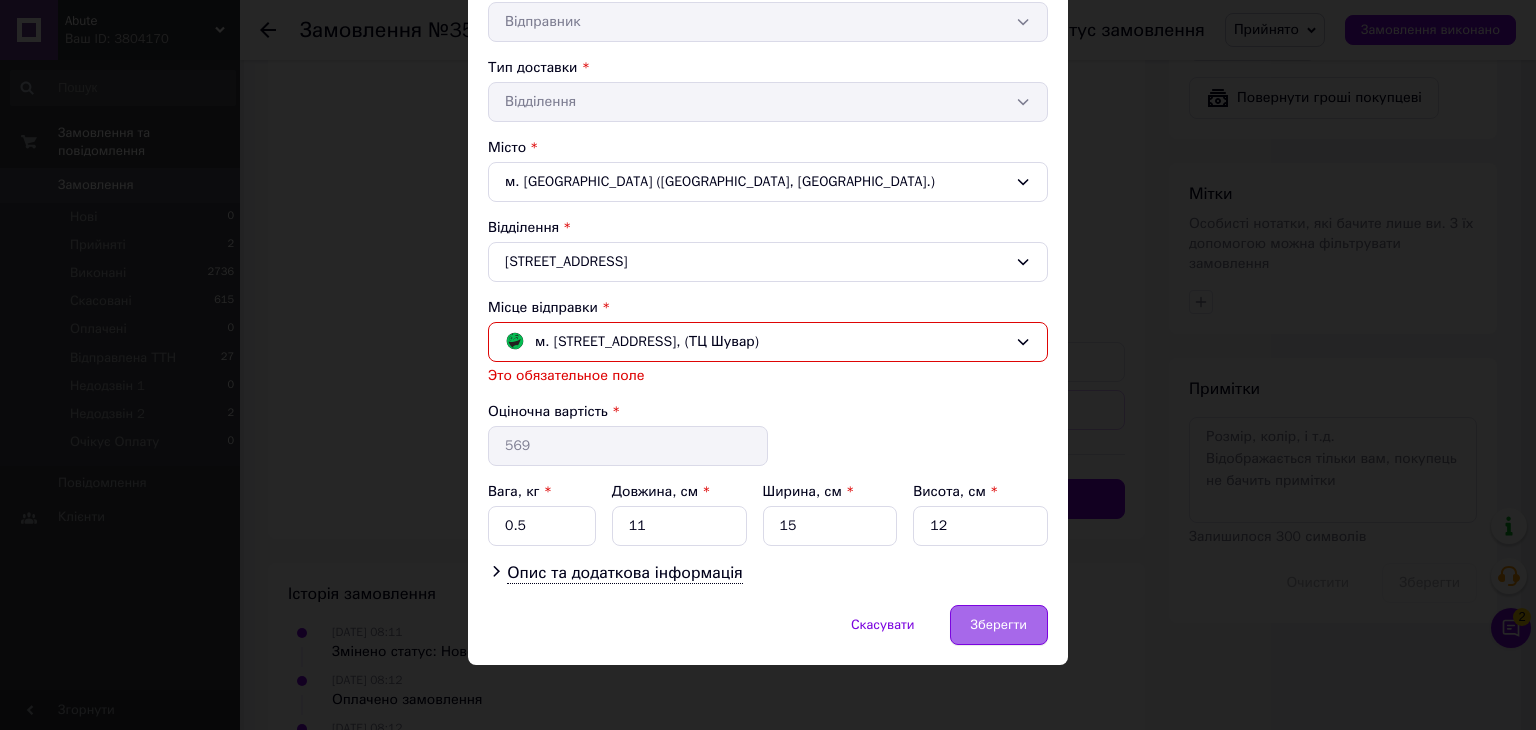 click on "Зберегти" at bounding box center (999, 625) 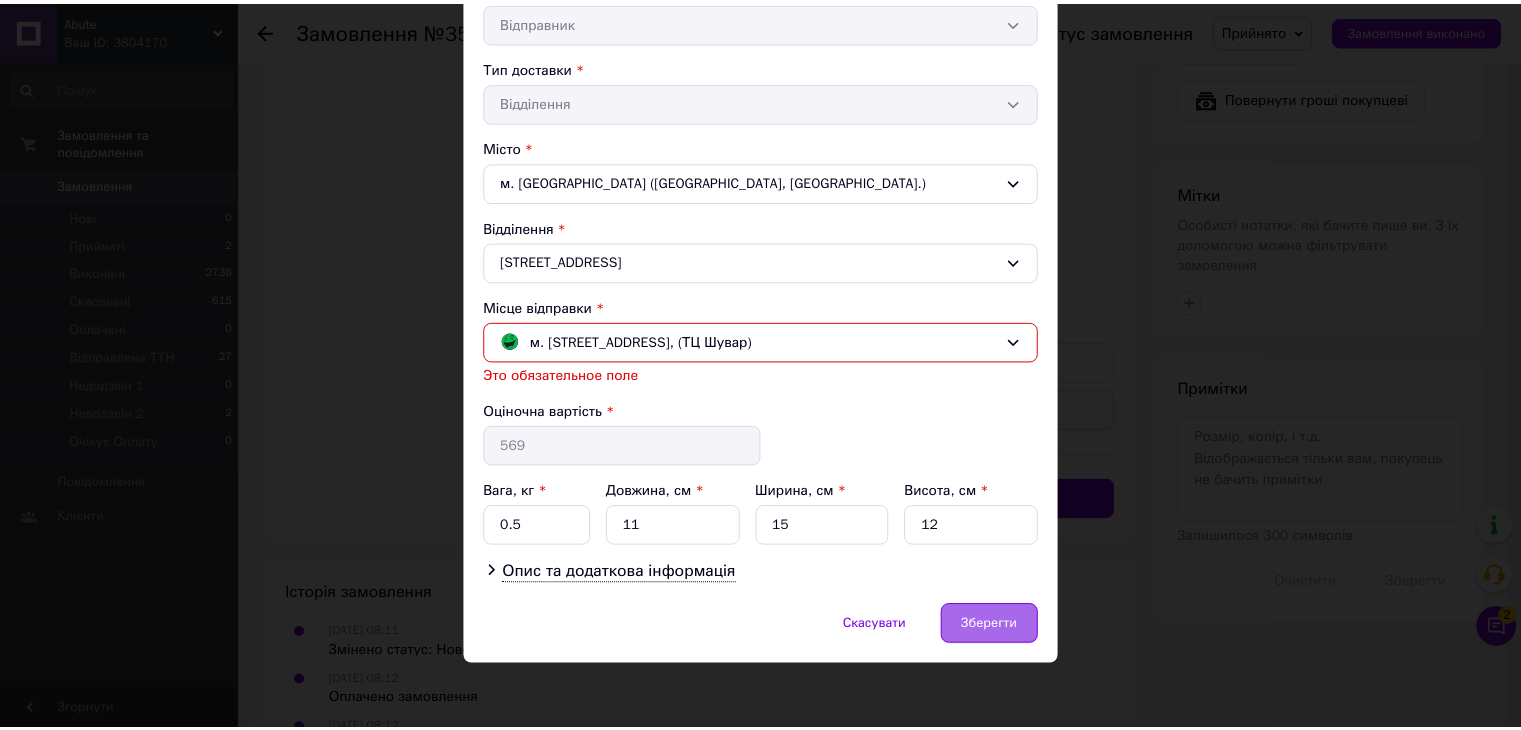 scroll, scrollTop: 389, scrollLeft: 0, axis: vertical 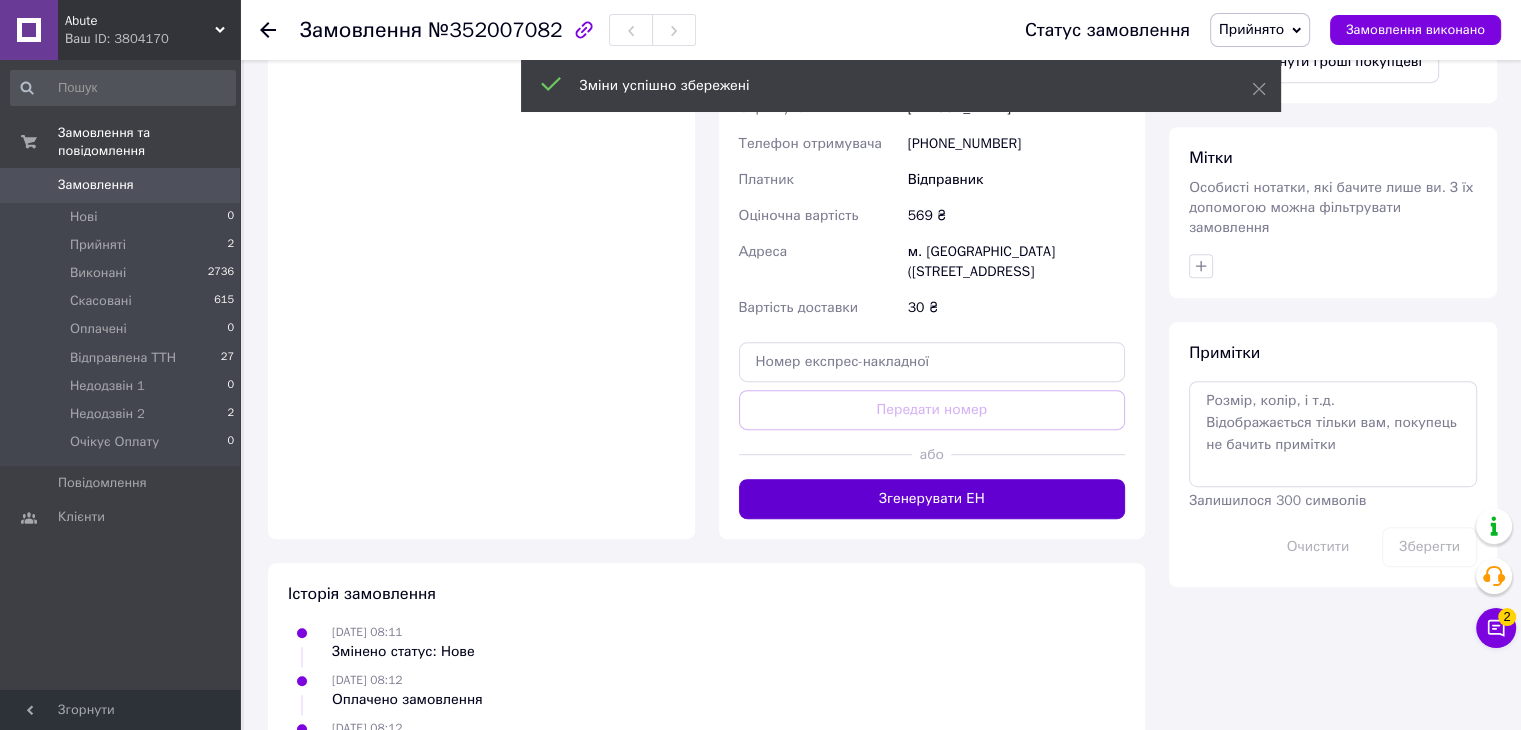 click on "Згенерувати ЕН" at bounding box center [932, 499] 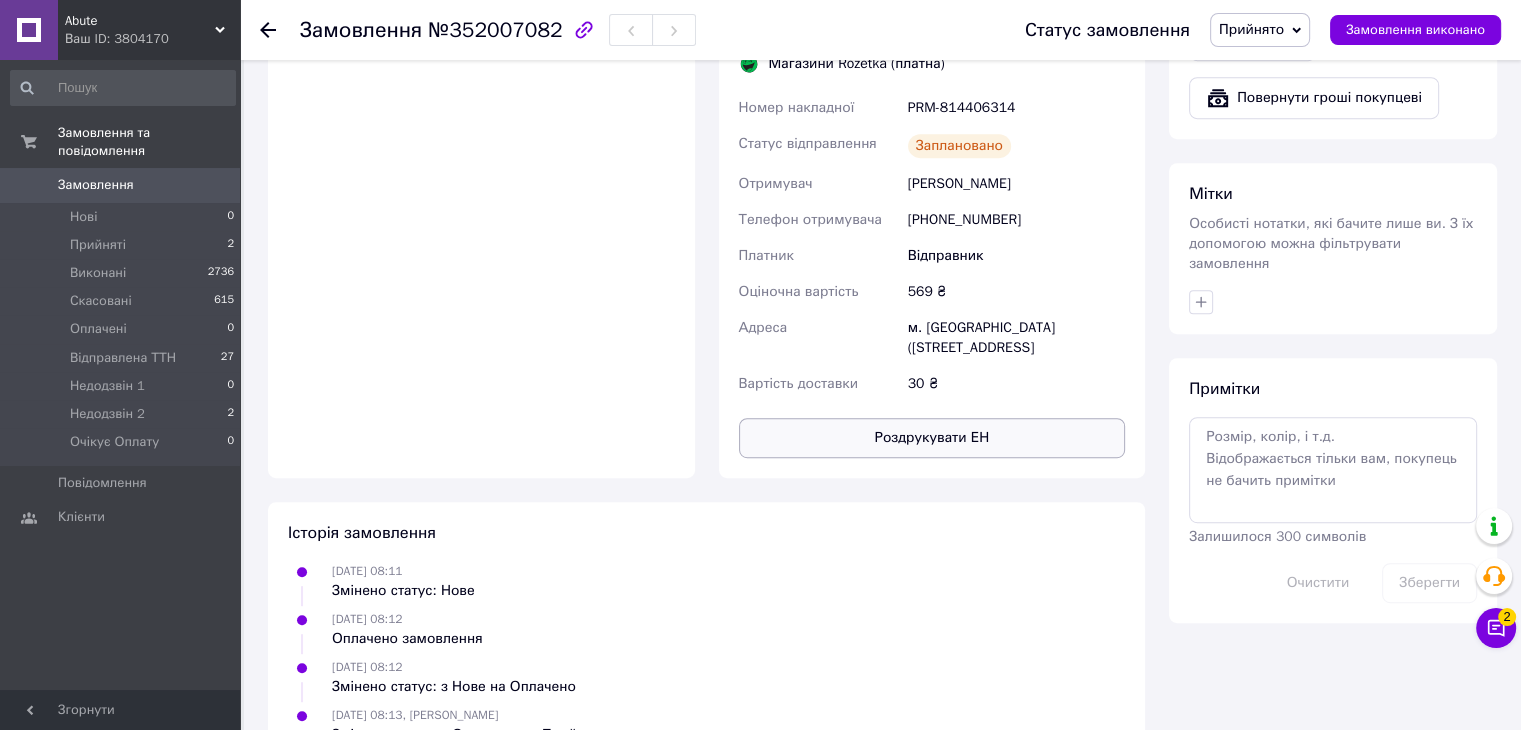 click on "Роздрукувати ЕН" at bounding box center (932, 438) 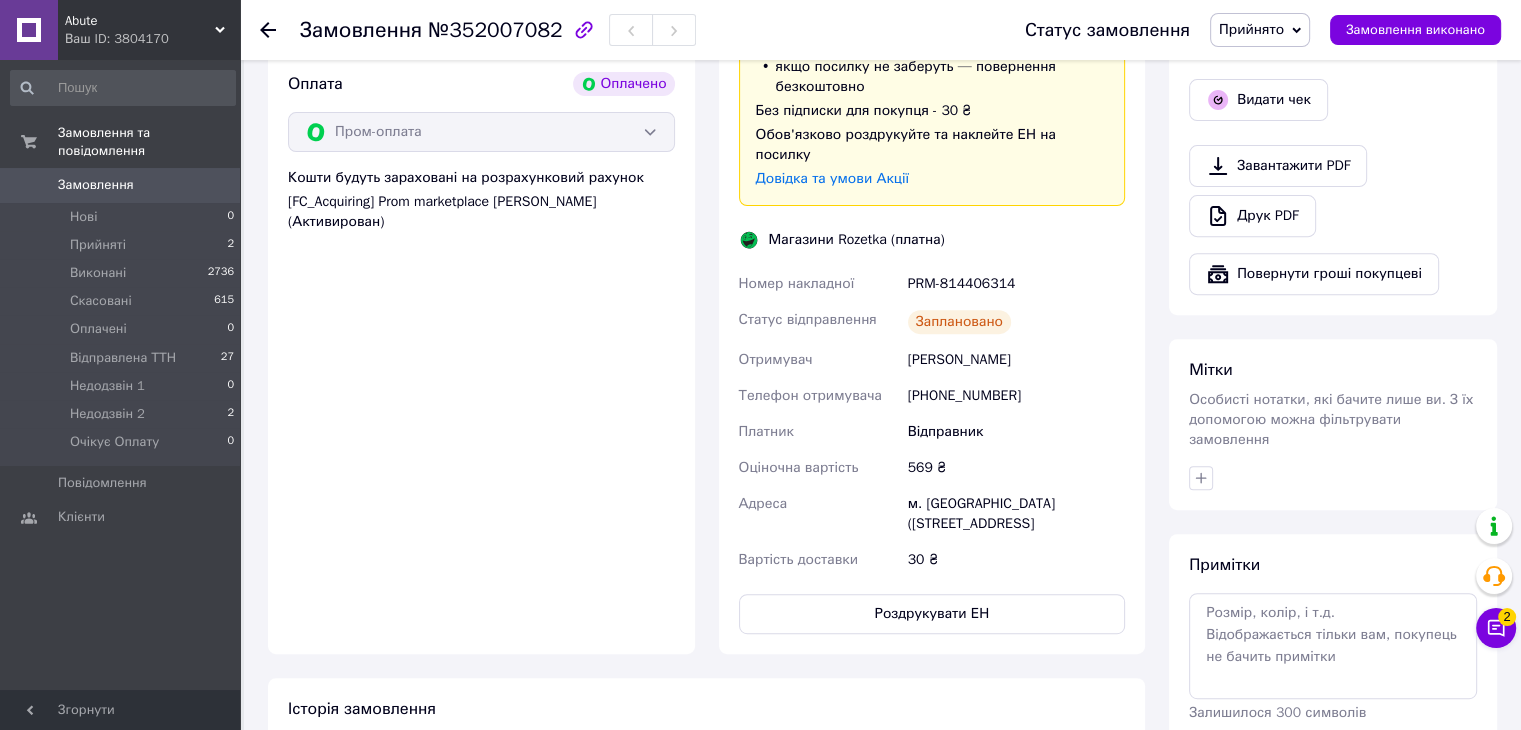 scroll, scrollTop: 700, scrollLeft: 0, axis: vertical 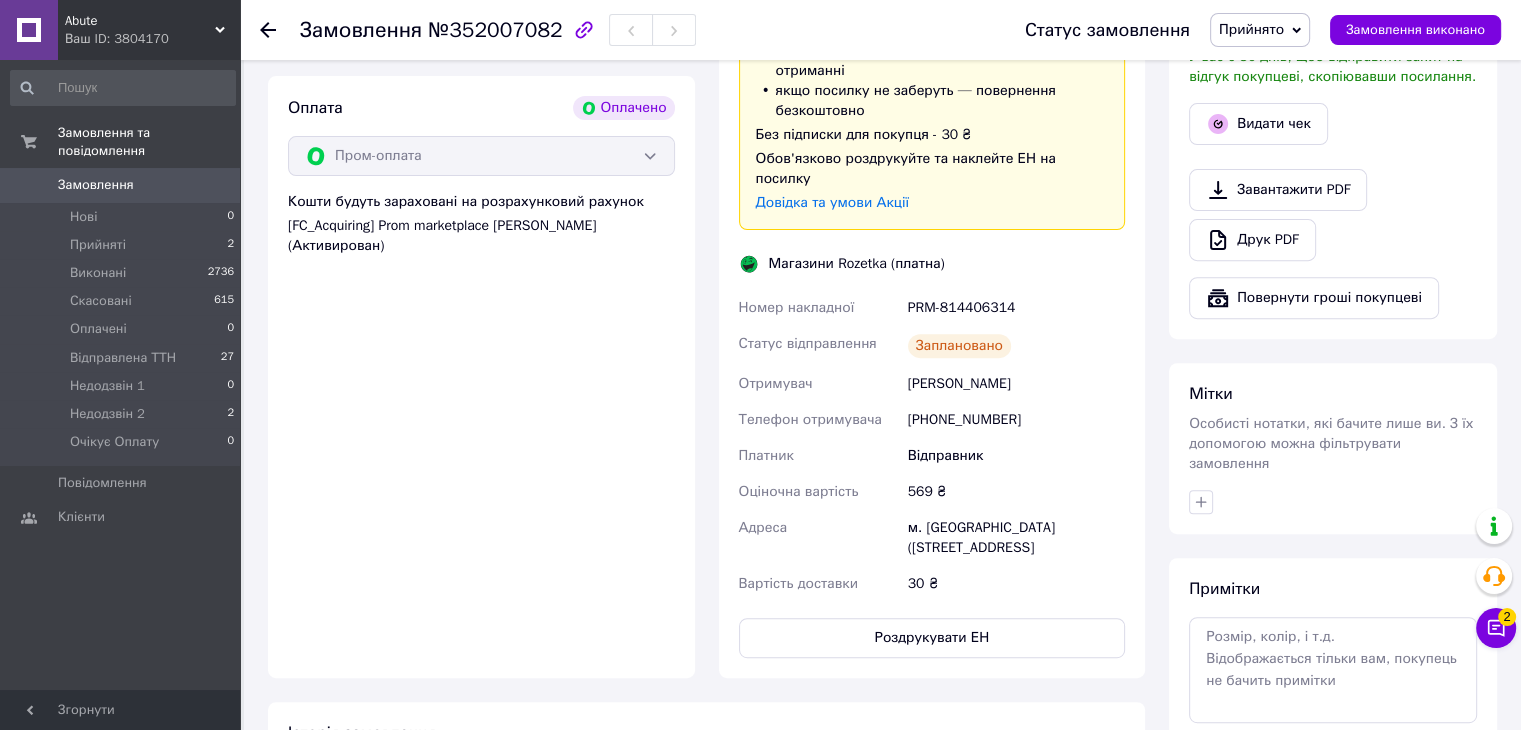 click on "PRM-814406314" at bounding box center [1016, 308] 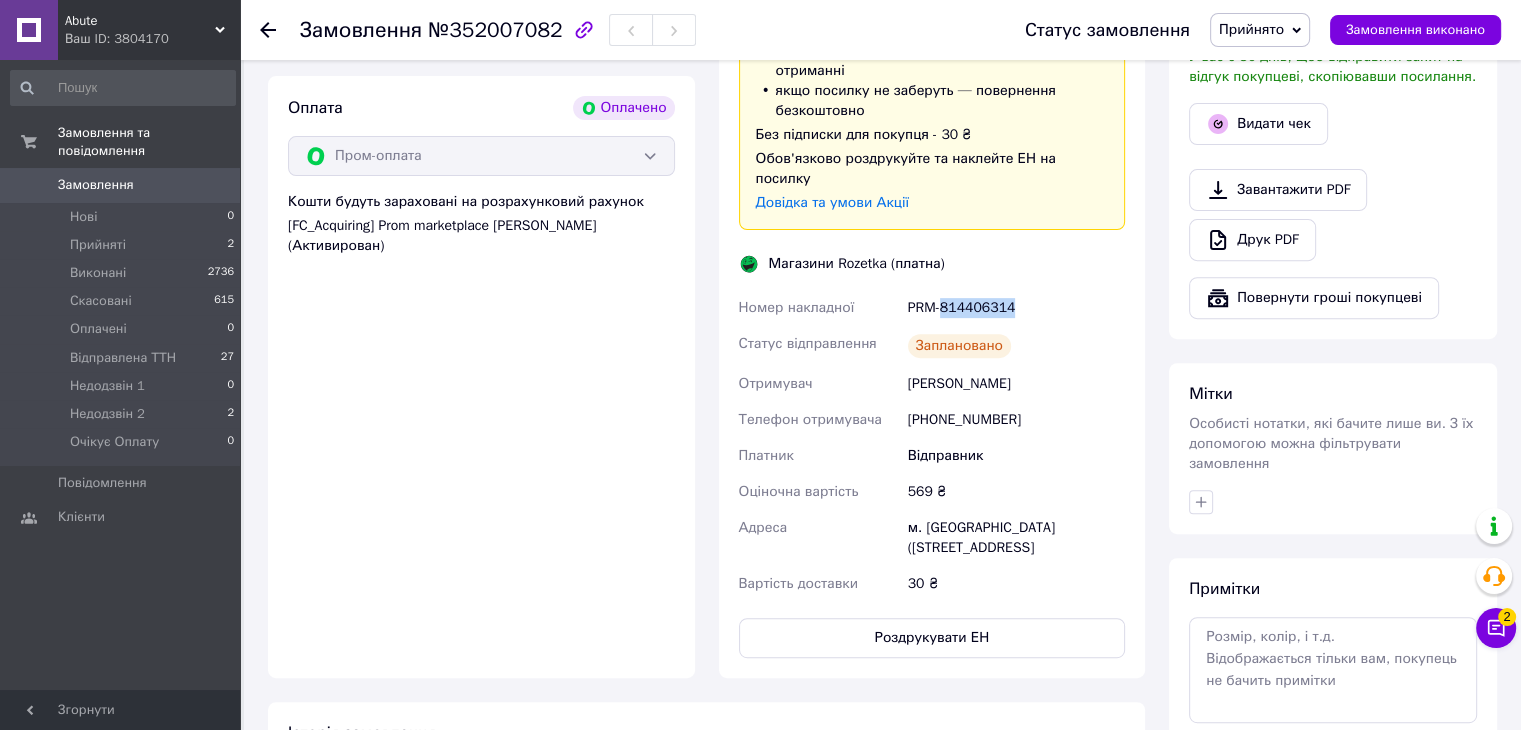 click on "PRM-814406314" at bounding box center [1016, 308] 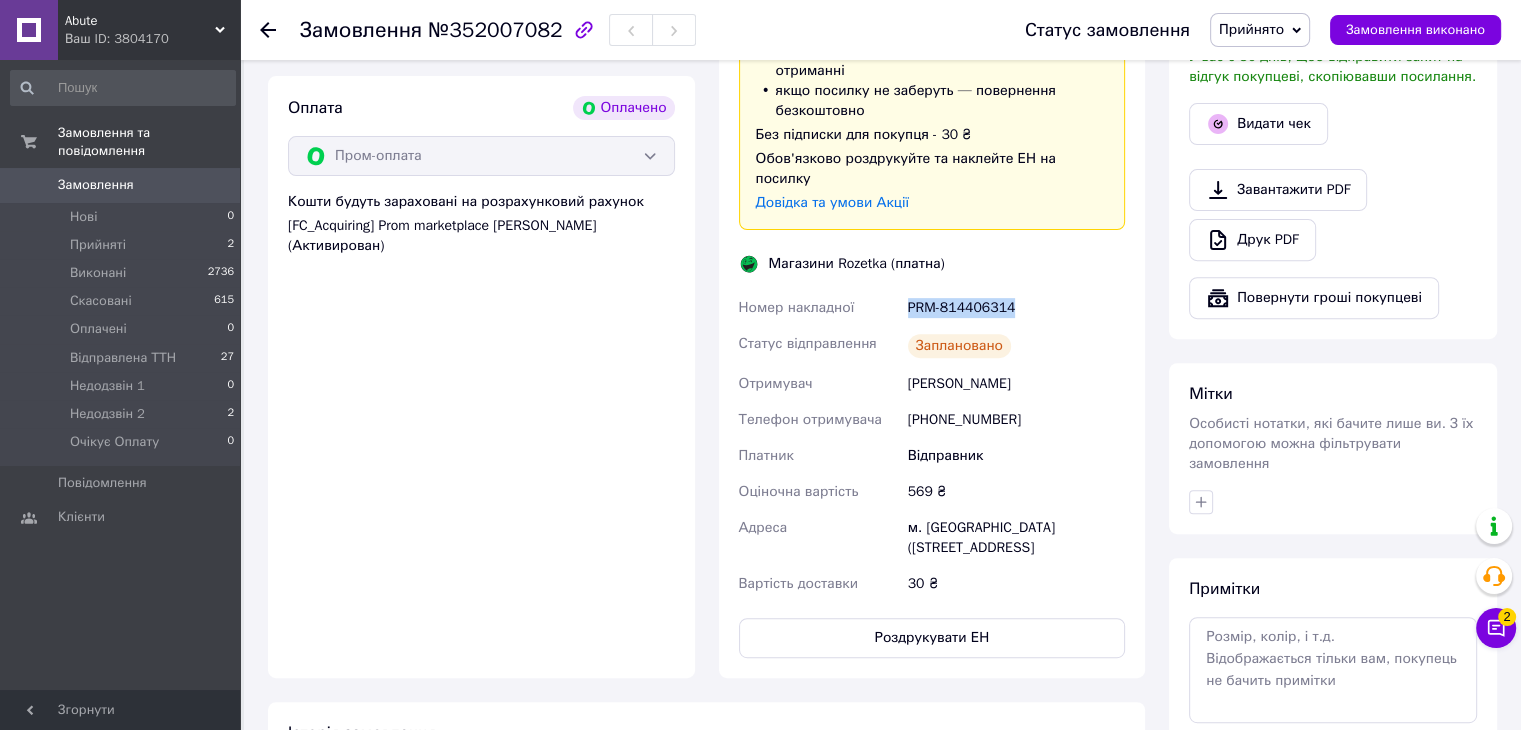 drag, startPoint x: 1044, startPoint y: 287, endPoint x: 896, endPoint y: 290, distance: 148.0304 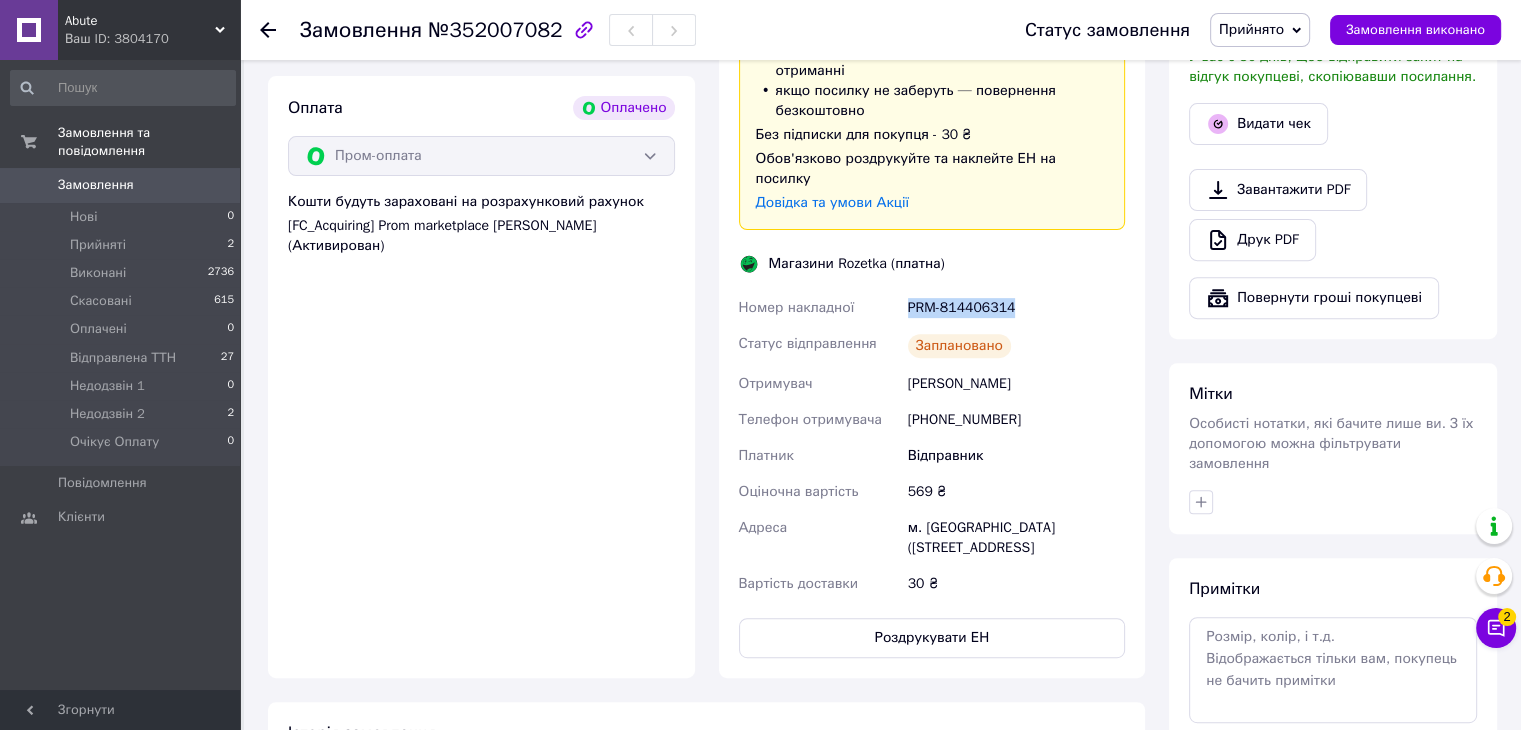 click on "Номер накладної PRM-814406314 Статус відправлення Заплановано Отримувач Ніколаєнко Роман  Телефон отримувача +380954518658 Платник Відправник Оціночна вартість 569 ₴ Адреса м. Запоріжжя (Запорізька обл., Запорізький р-н.), Соборний просп., 44 Вартість доставки 30 ₴" at bounding box center [932, 446] 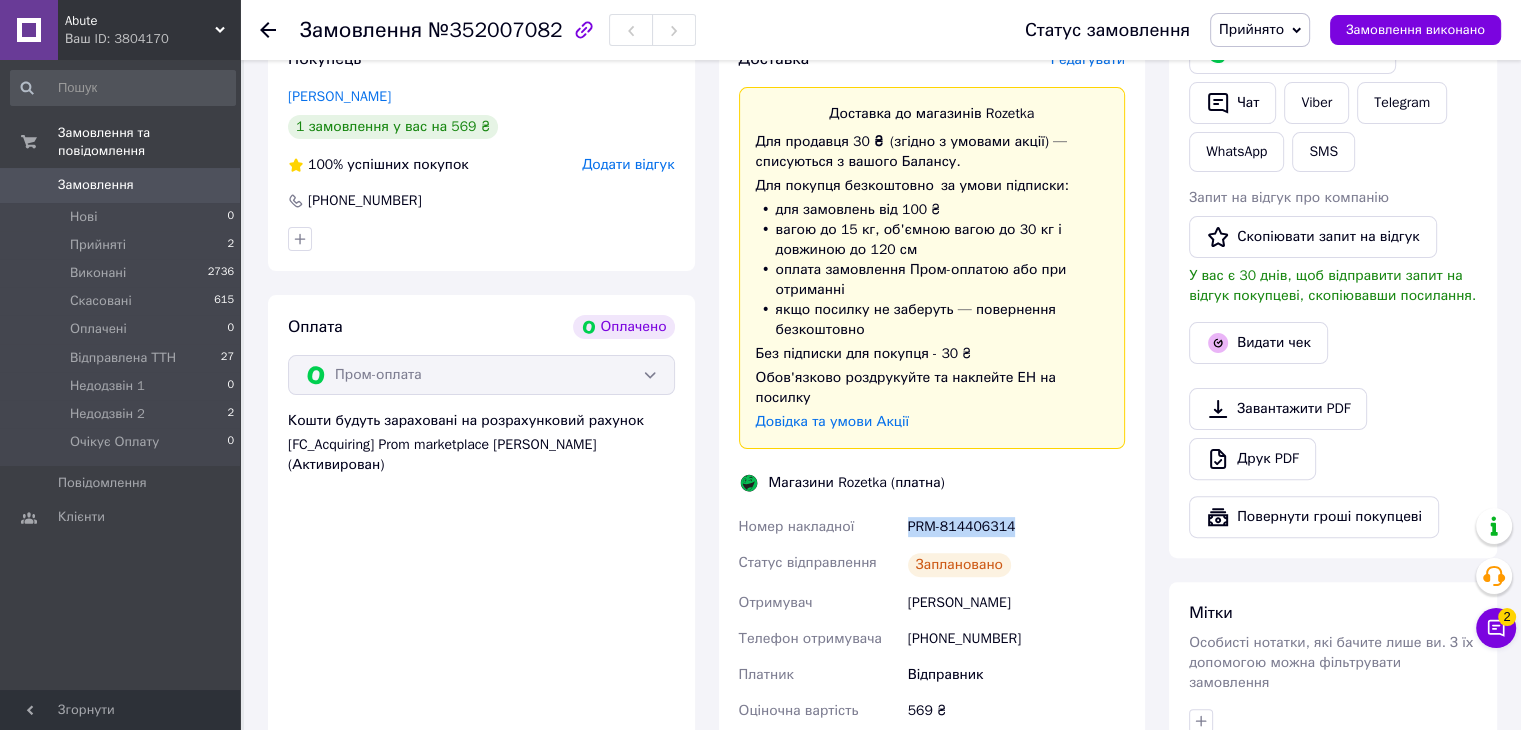 scroll, scrollTop: 400, scrollLeft: 0, axis: vertical 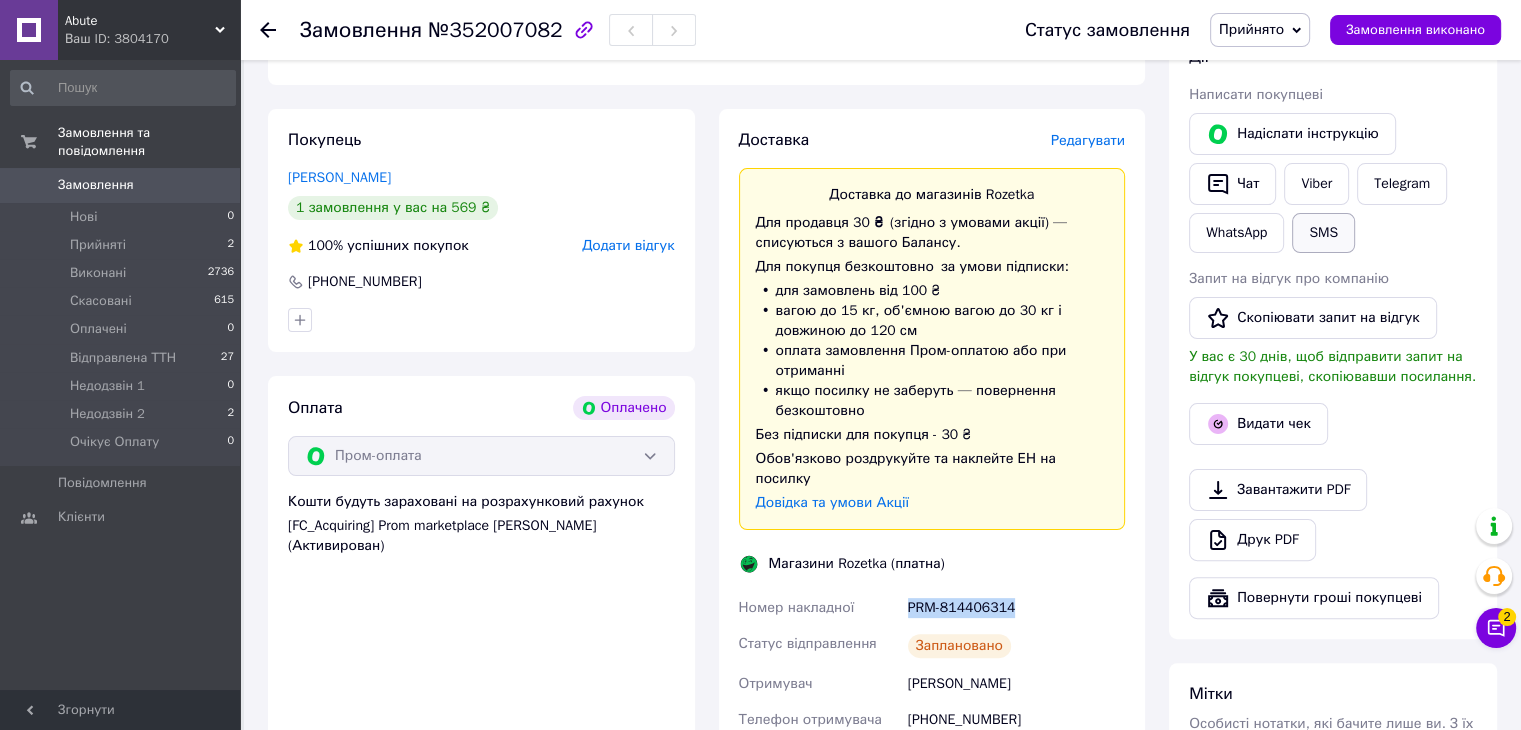click on "SMS" at bounding box center [1323, 233] 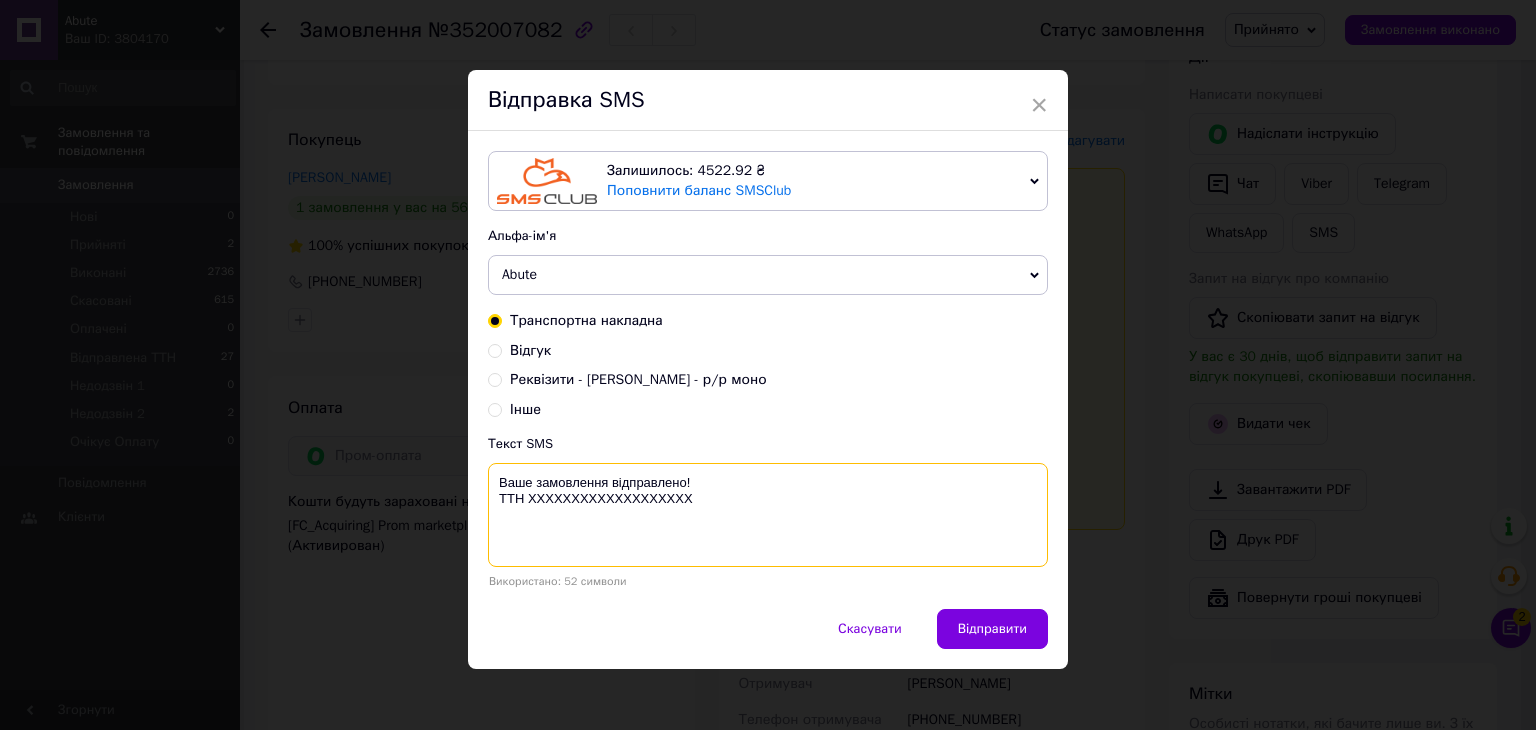 click on "Ваше замовлення відправлено!
ТТН ХХХХХХХХХХХХХХХХХХХ" at bounding box center (768, 515) 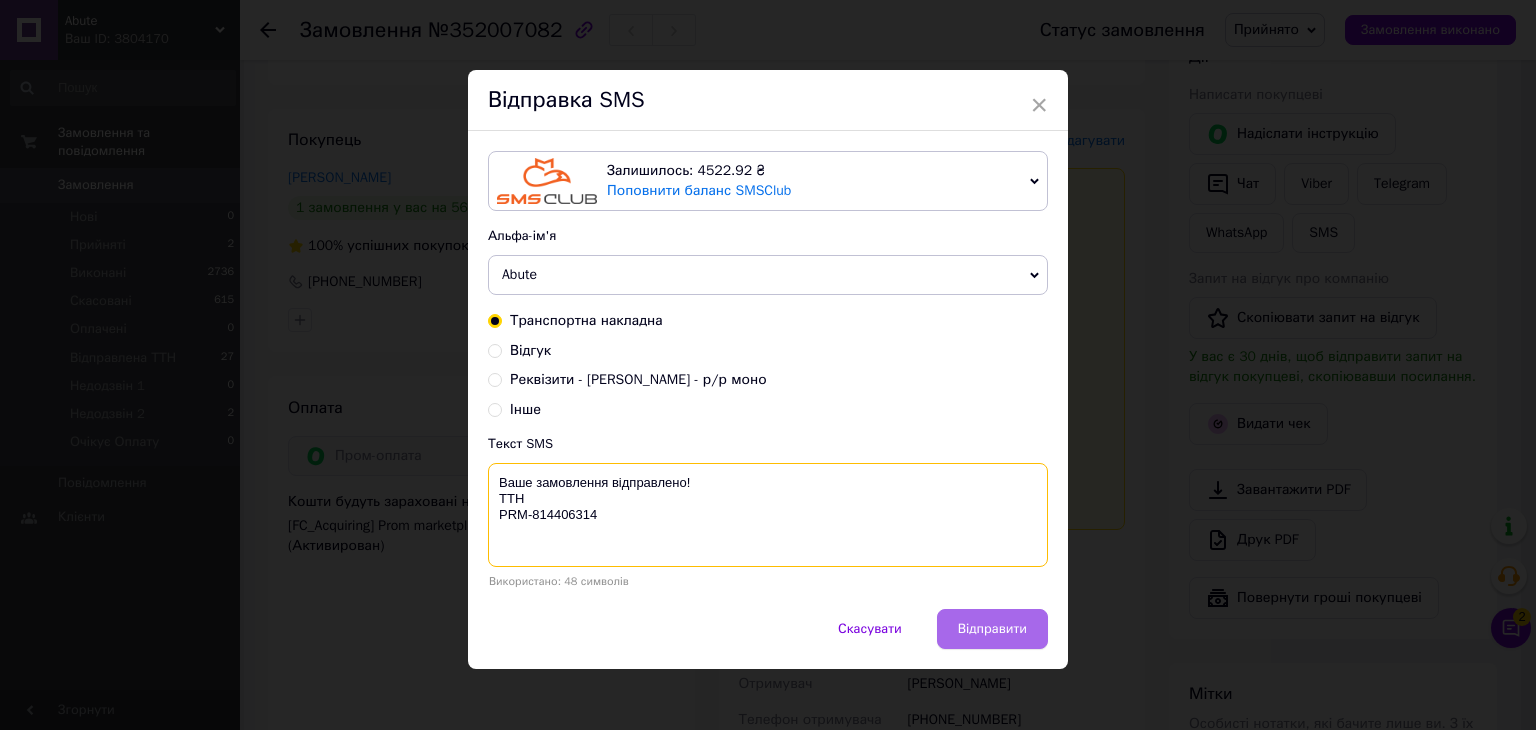 type on "Ваше замовлення відправлено!
ТТН
PRM-814406314" 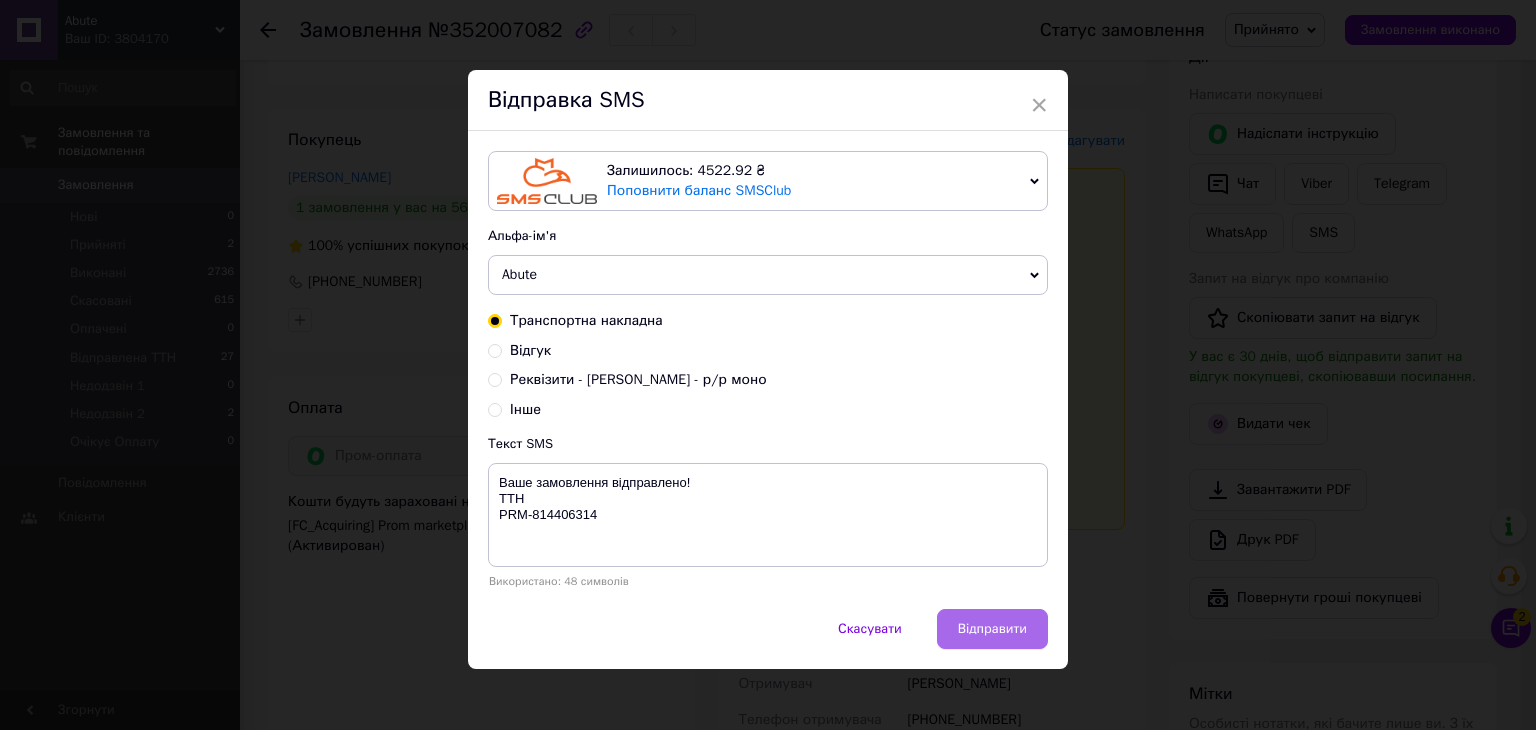 click on "Відправити" at bounding box center (992, 629) 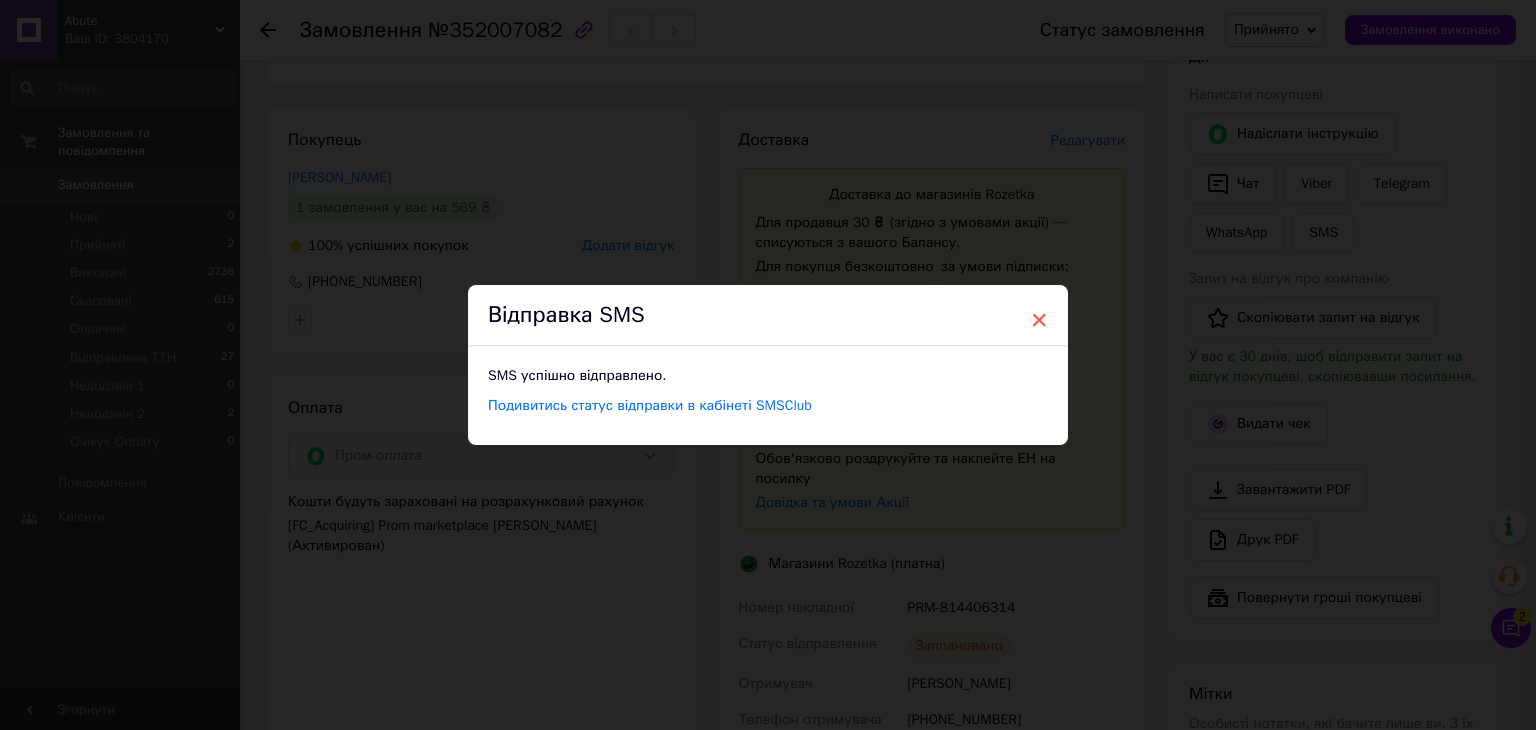 click on "×" at bounding box center (1039, 320) 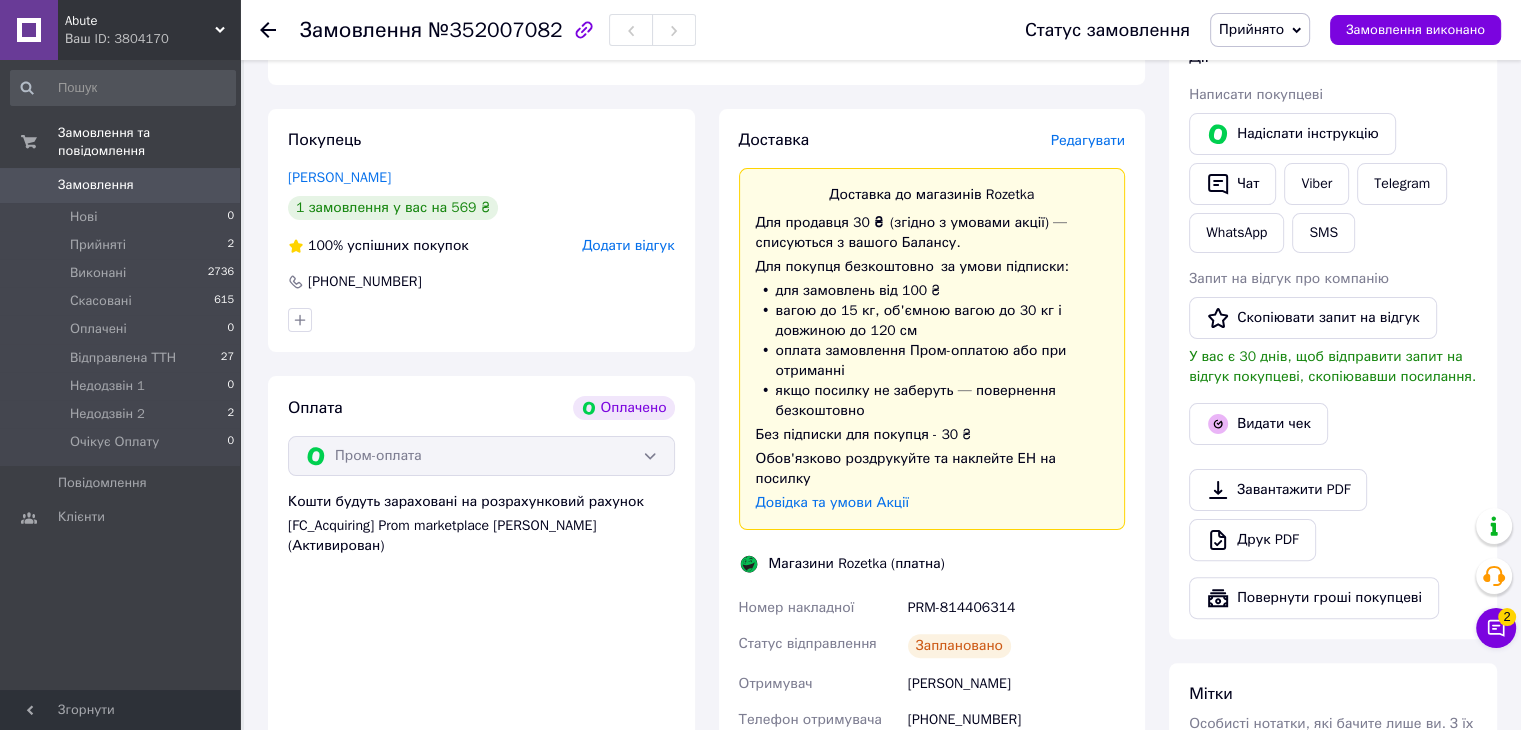 click on "Прийнято" at bounding box center [1251, 29] 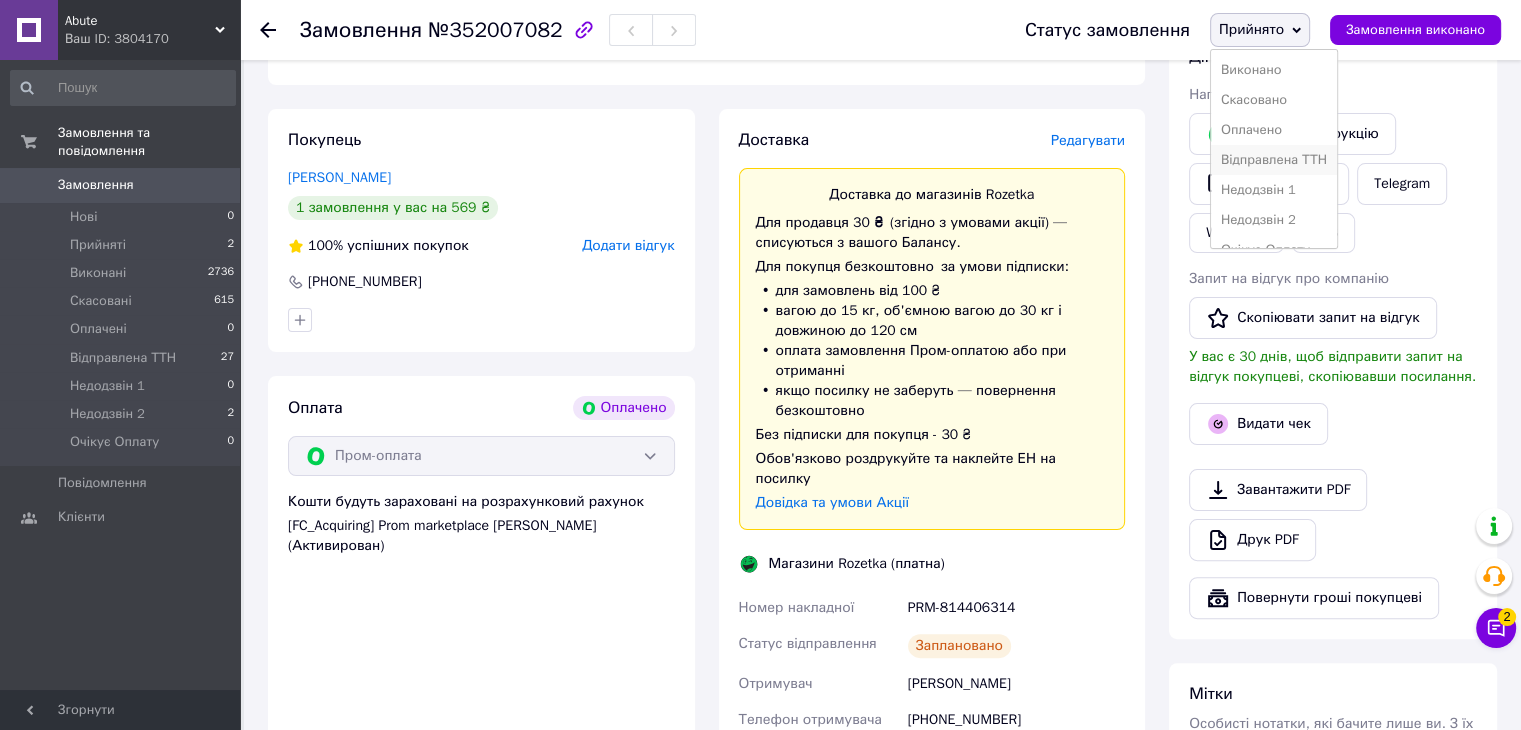 click on "Відправлена ТТН" at bounding box center (1274, 160) 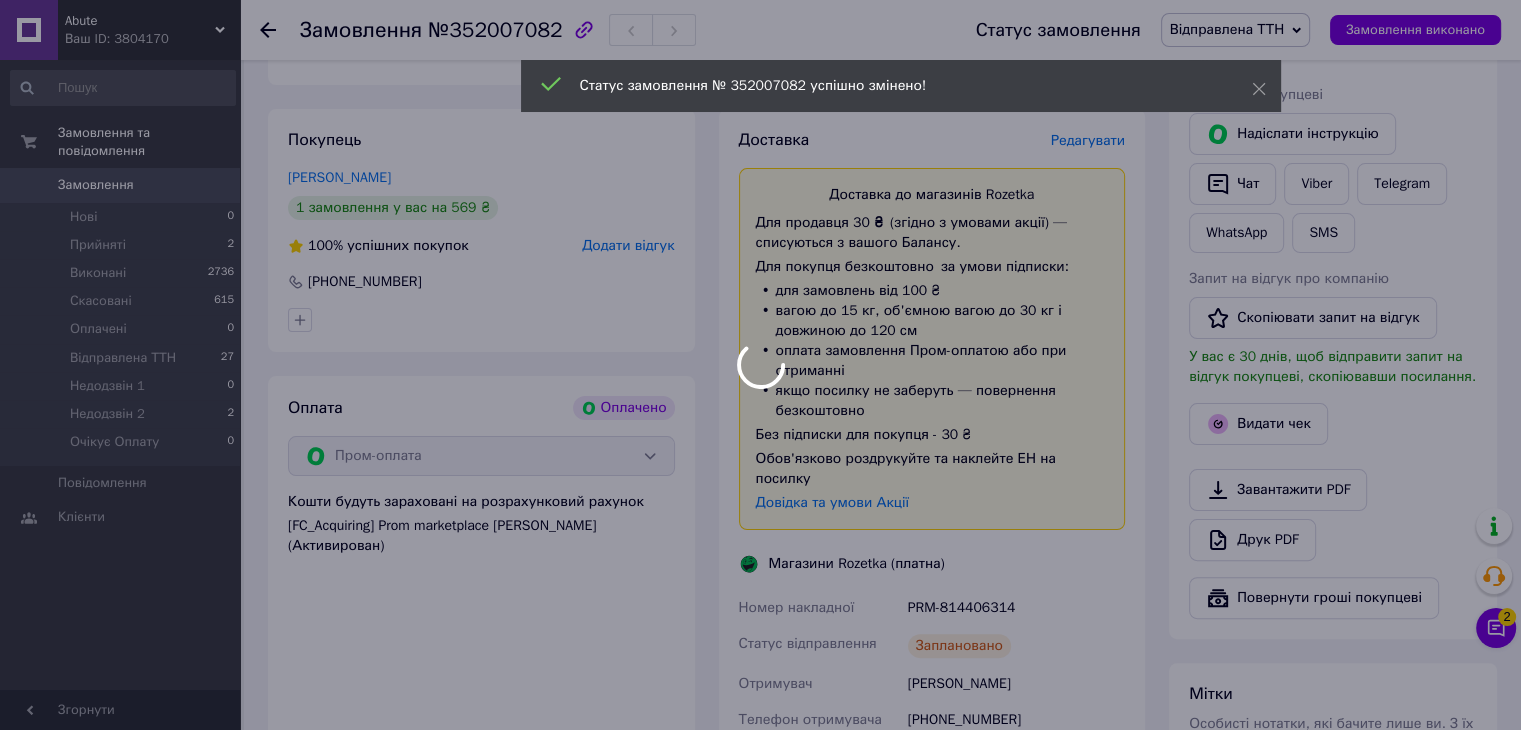 click at bounding box center [760, 365] 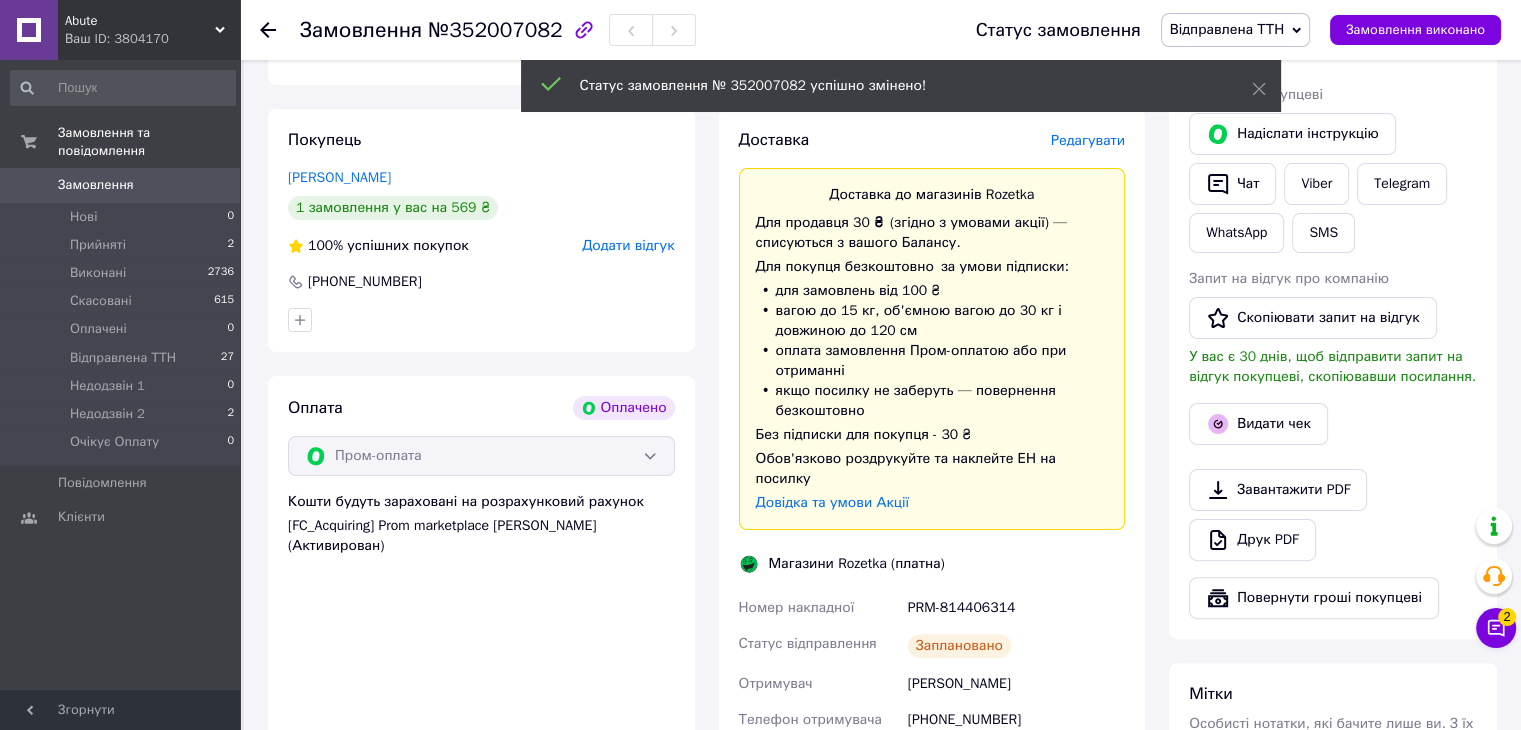 click on "Ваш ID: 3804170" at bounding box center [152, 39] 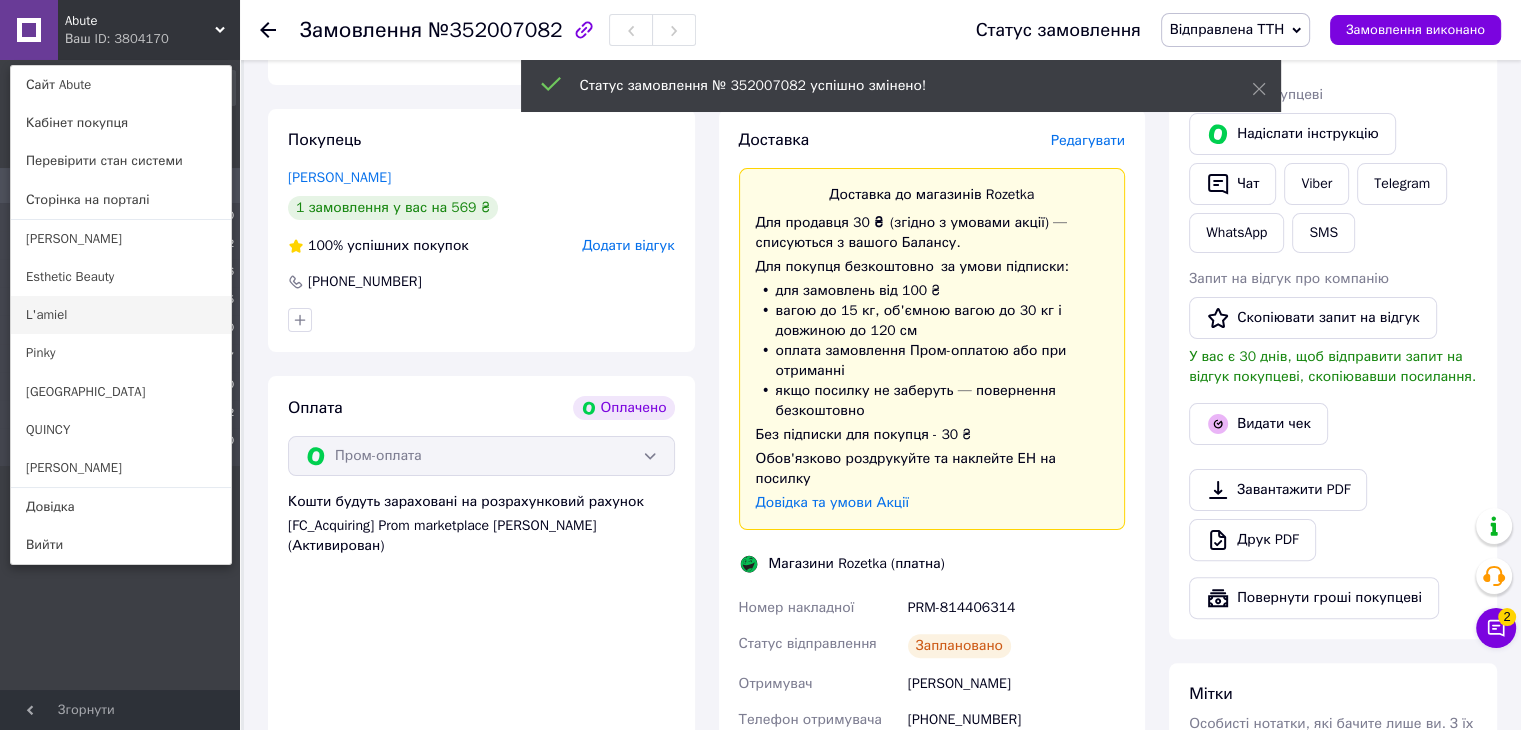 click on "L'amiel" at bounding box center [121, 315] 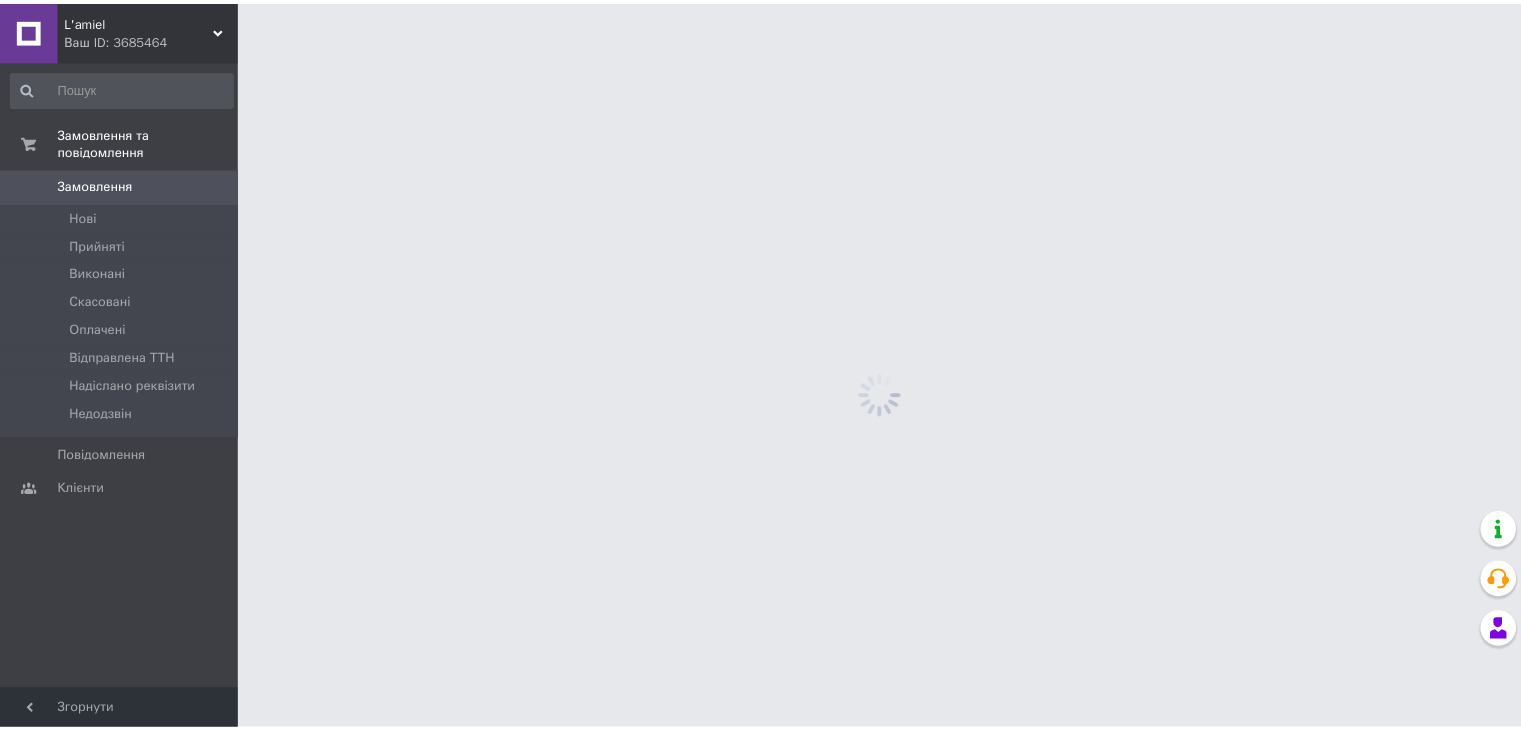 scroll, scrollTop: 0, scrollLeft: 0, axis: both 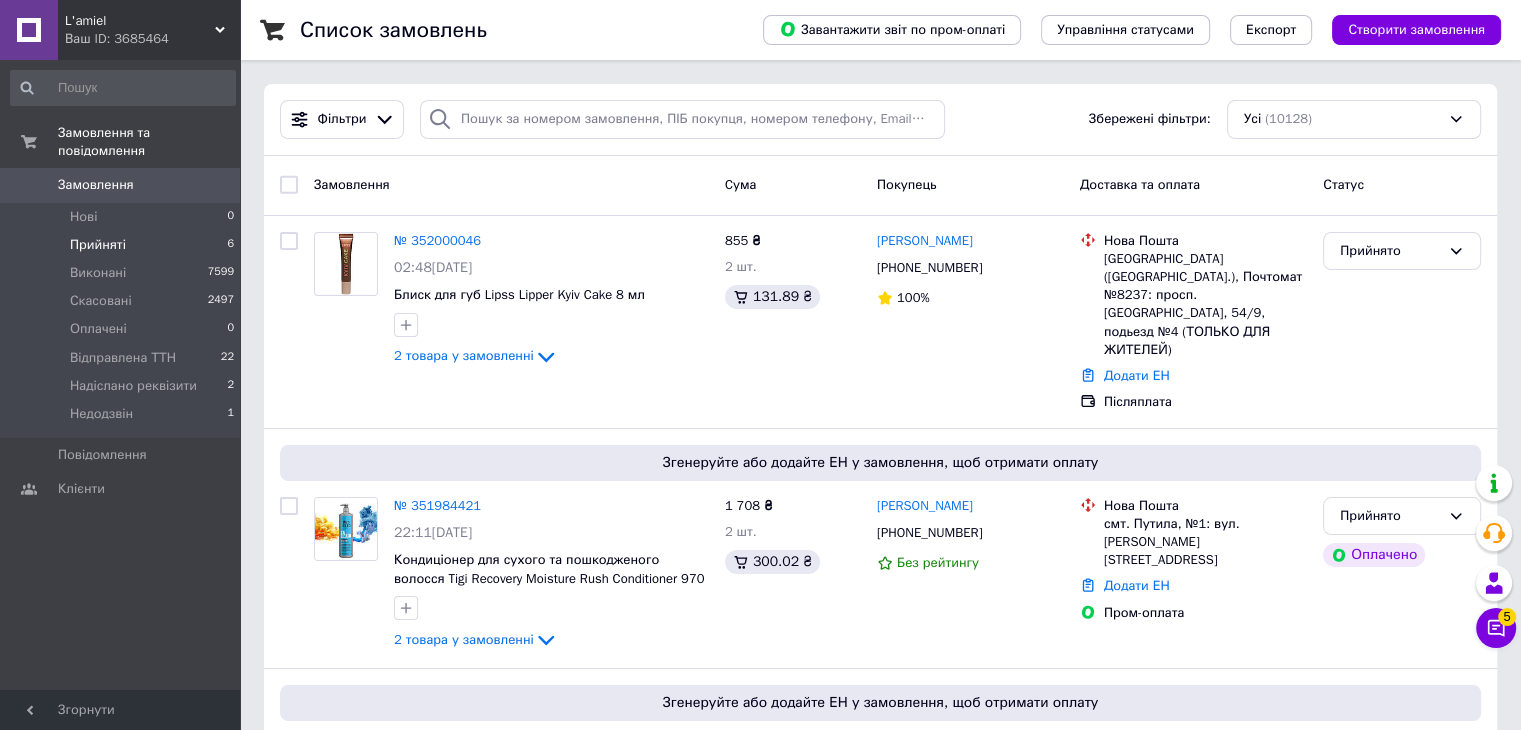 click on "Прийняті 6" at bounding box center [123, 245] 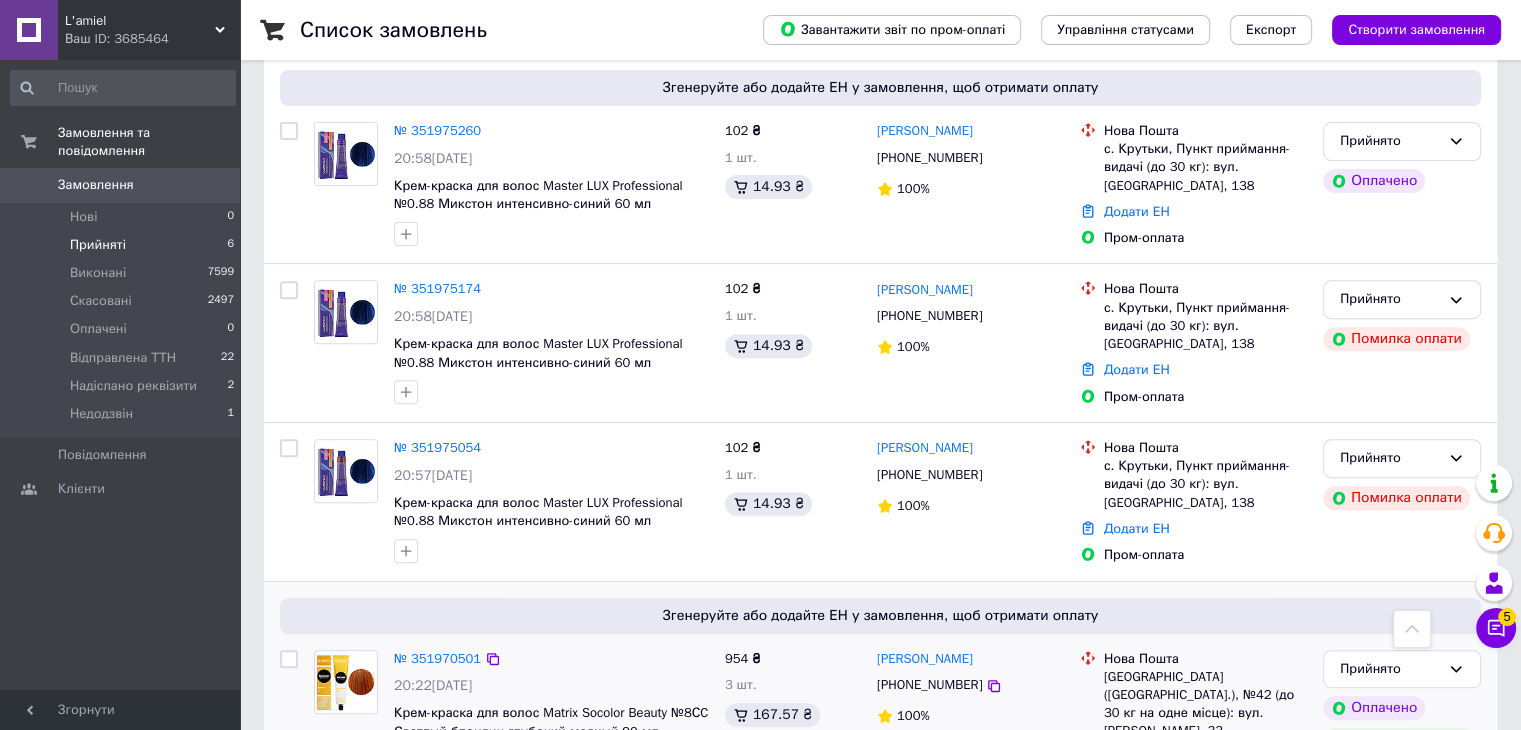 scroll, scrollTop: 746, scrollLeft: 0, axis: vertical 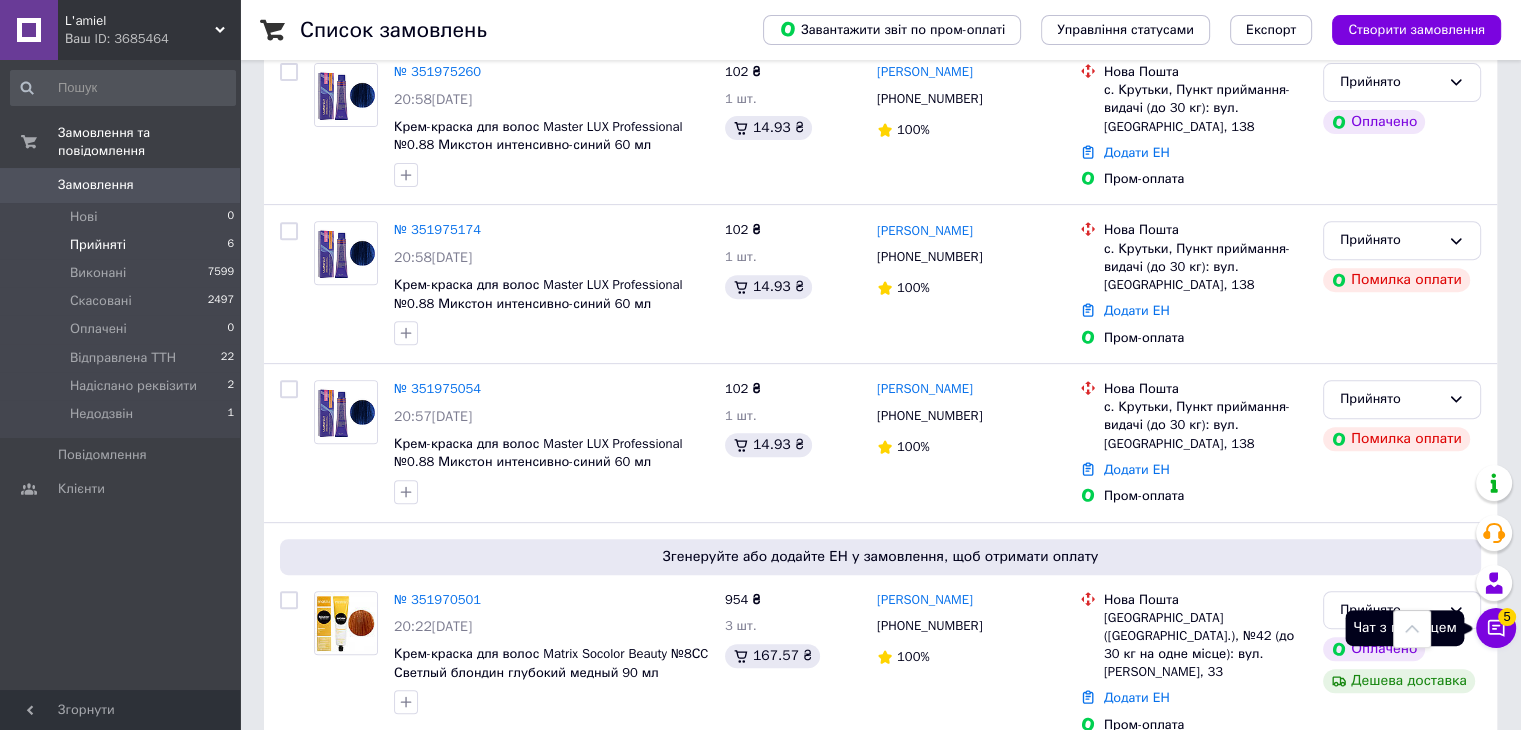 click on "Чат з покупцем 5" at bounding box center [1496, 628] 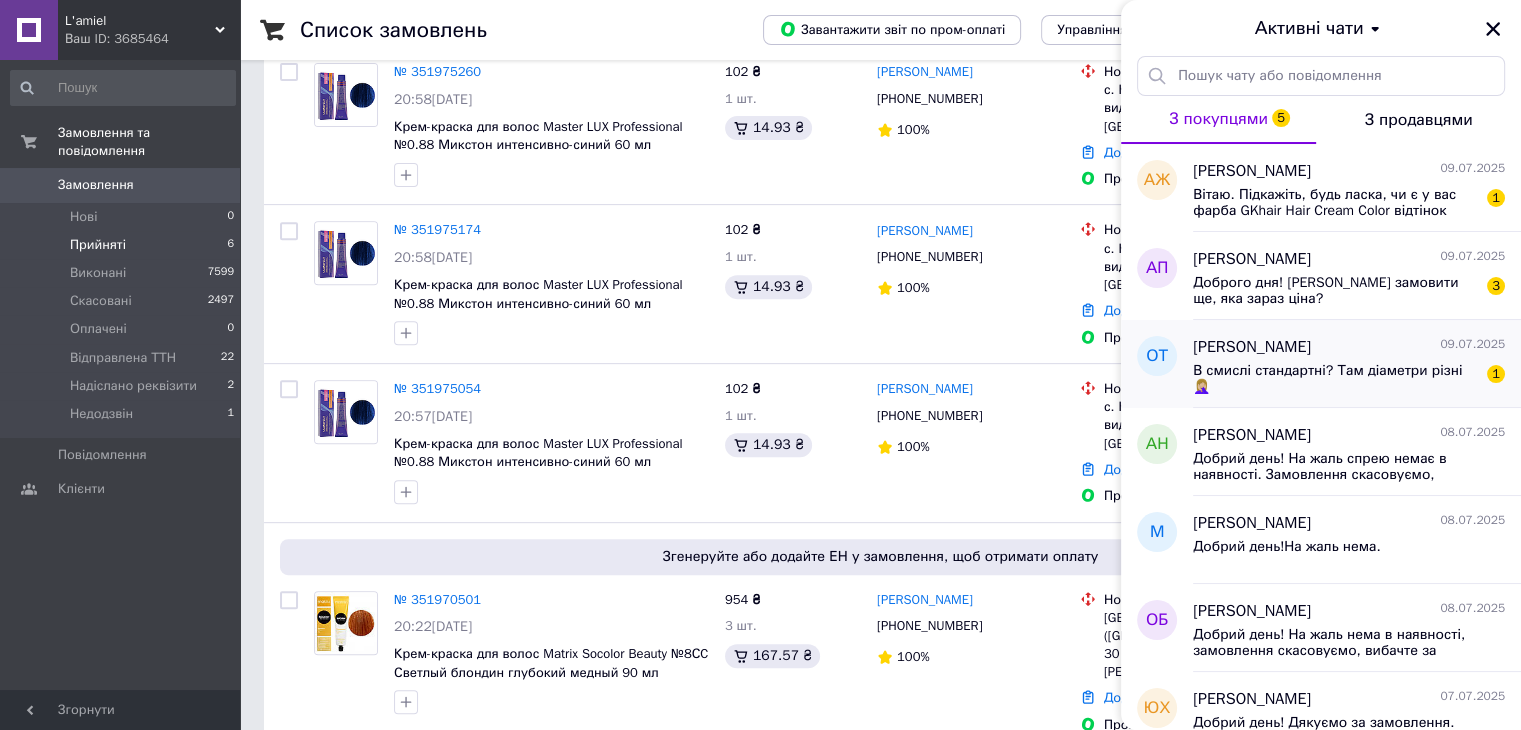 click on "В смислі стандартні? Там діаметри різні 🤦🏼‍♀️" at bounding box center [1335, 379] 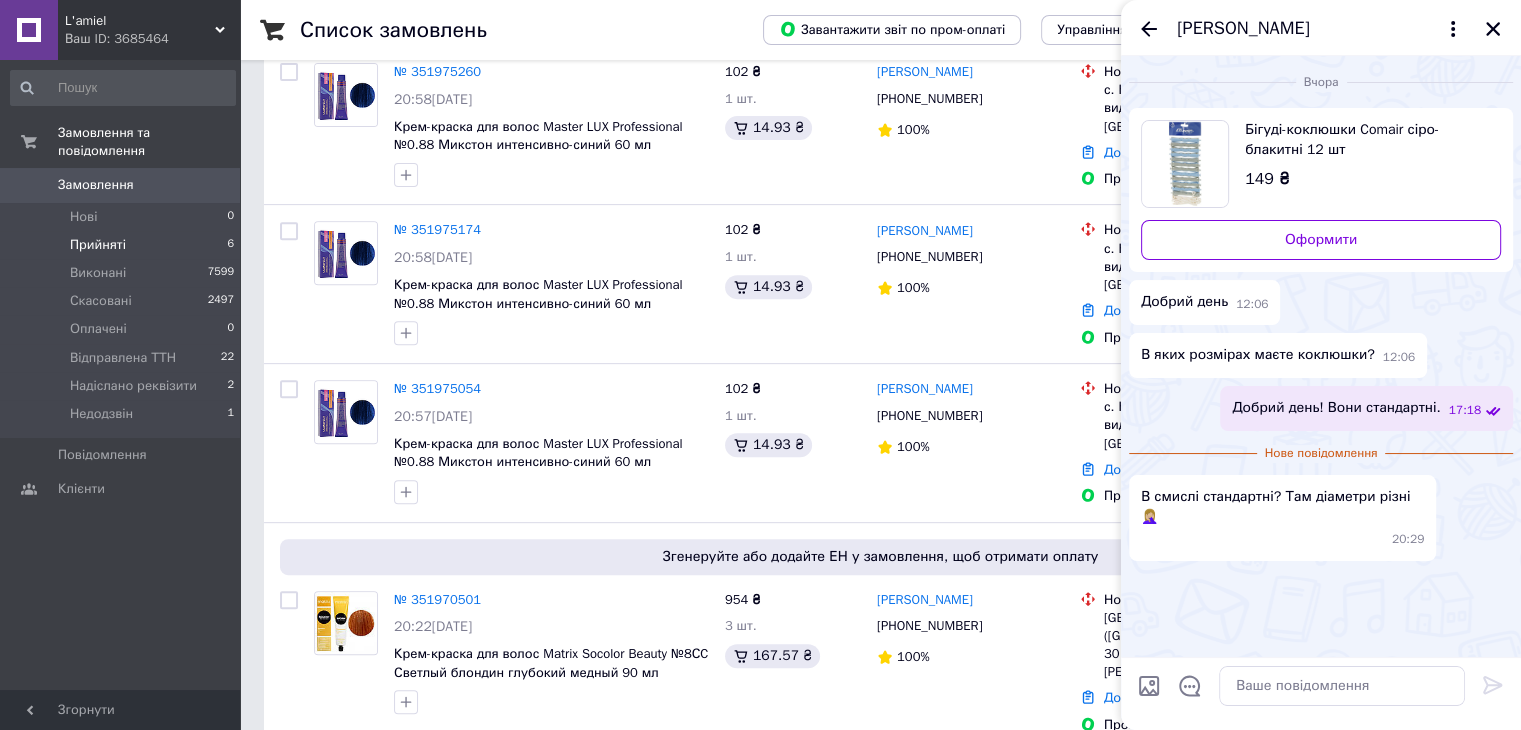 click at bounding box center (1185, 164) 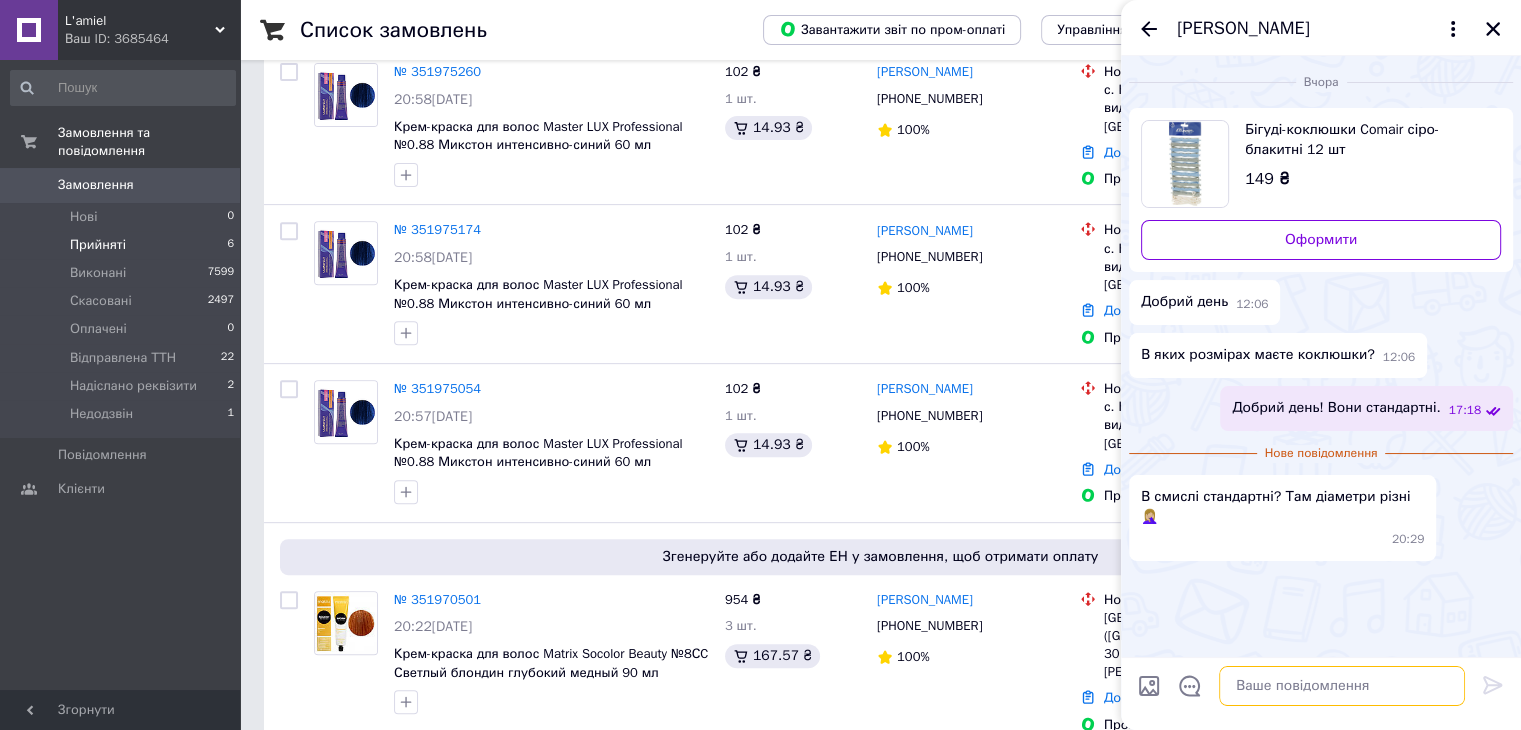 click at bounding box center [1342, 686] 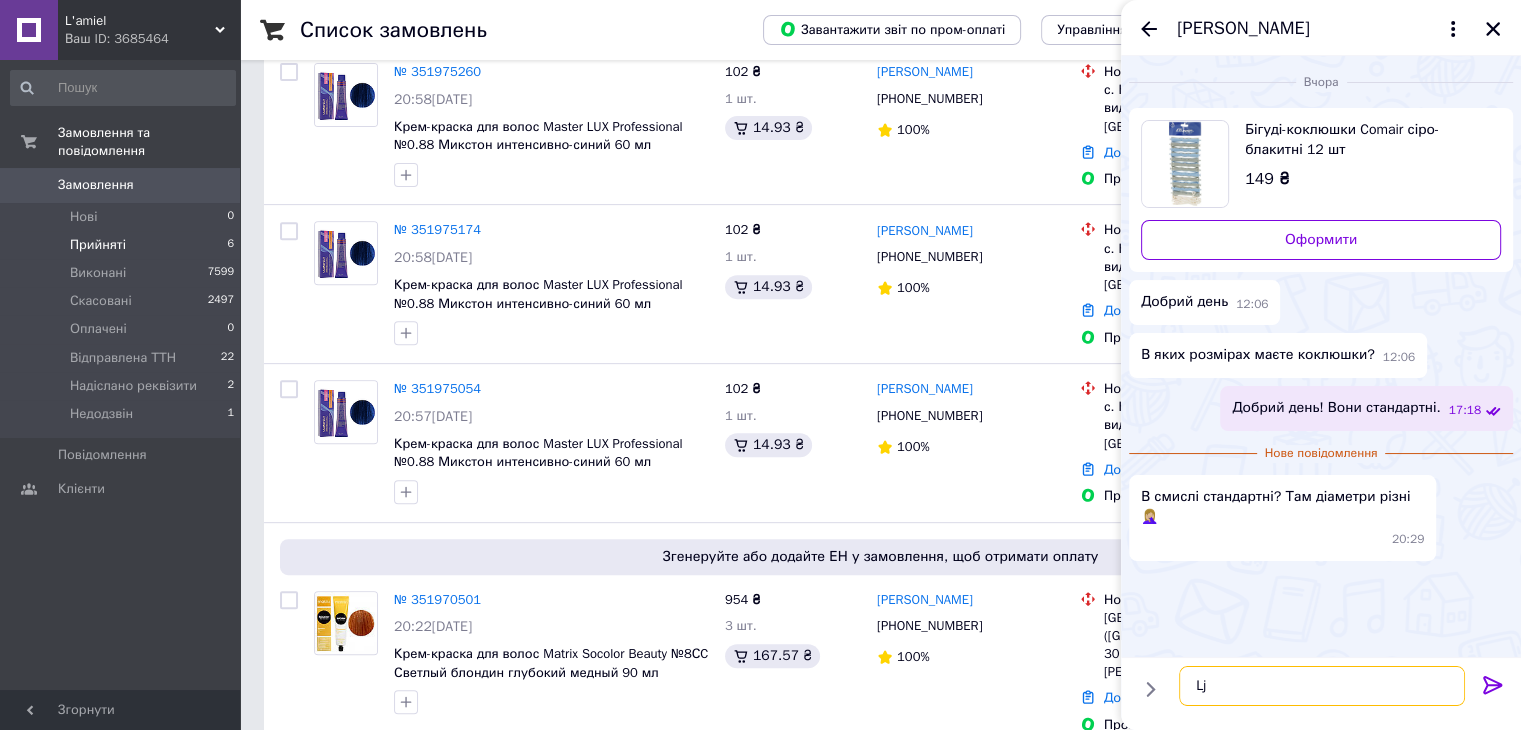 type on "L" 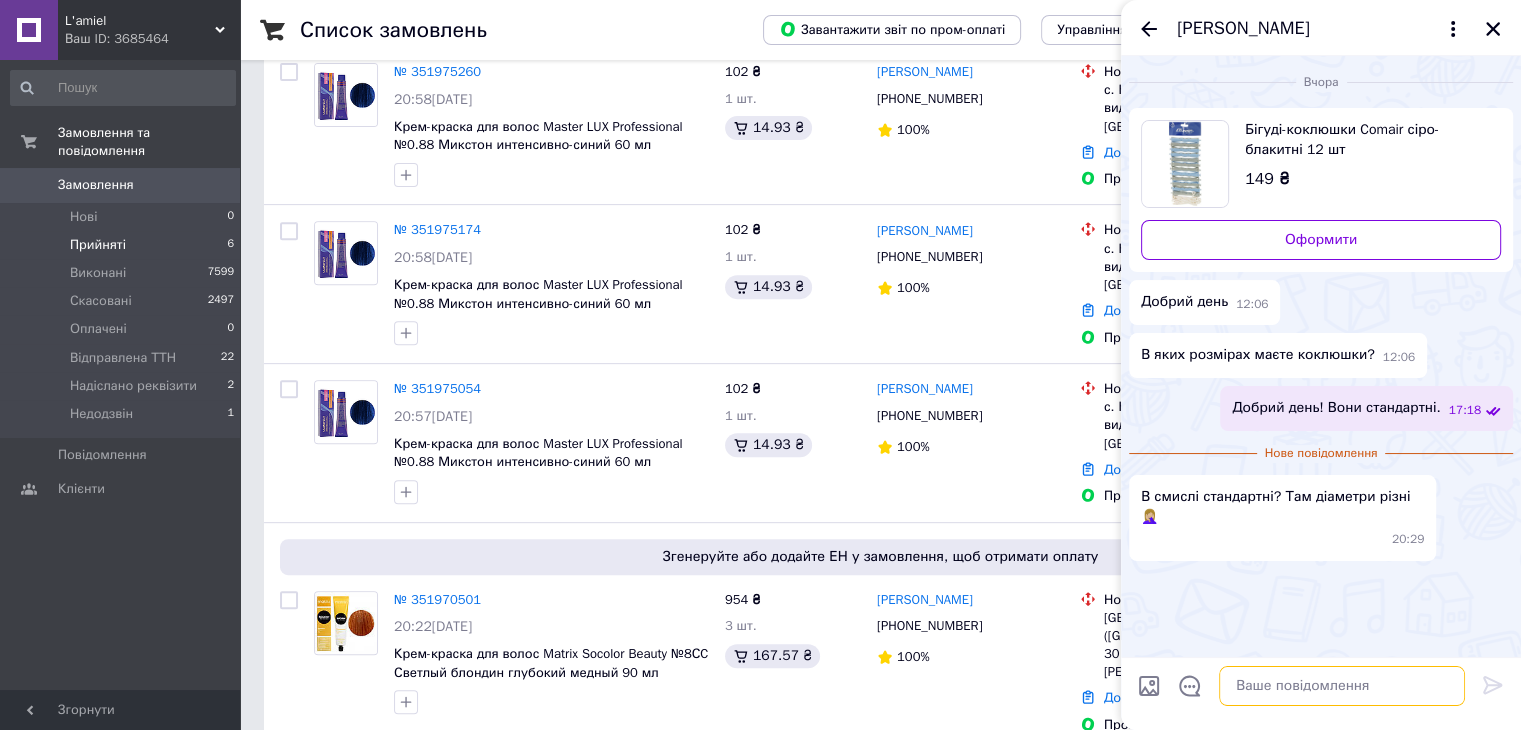 click at bounding box center [1342, 686] 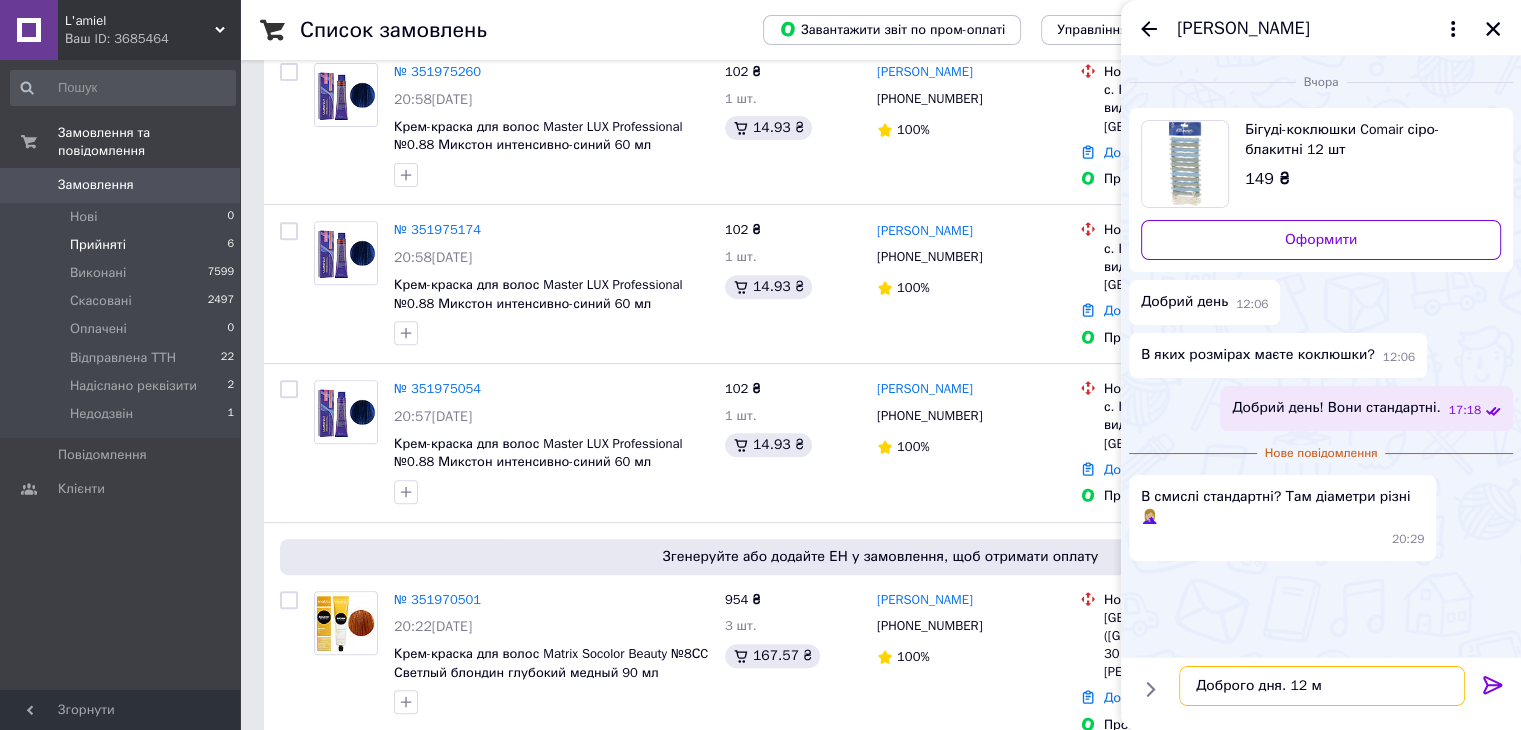 type on "Доброго дня. 12 мм" 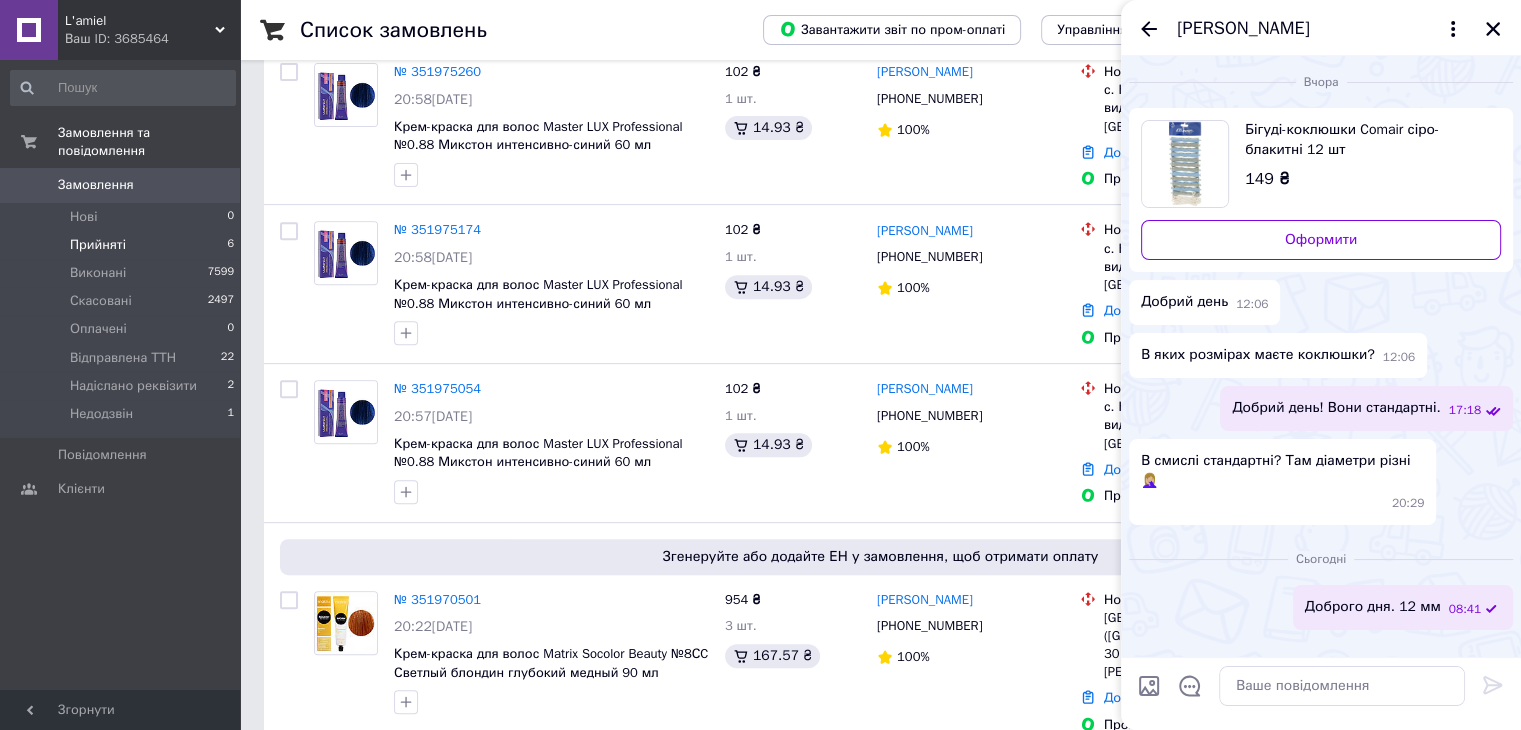 drag, startPoint x: 1377, startPoint y: 591, endPoint x: 1448, endPoint y: 594, distance: 71.063354 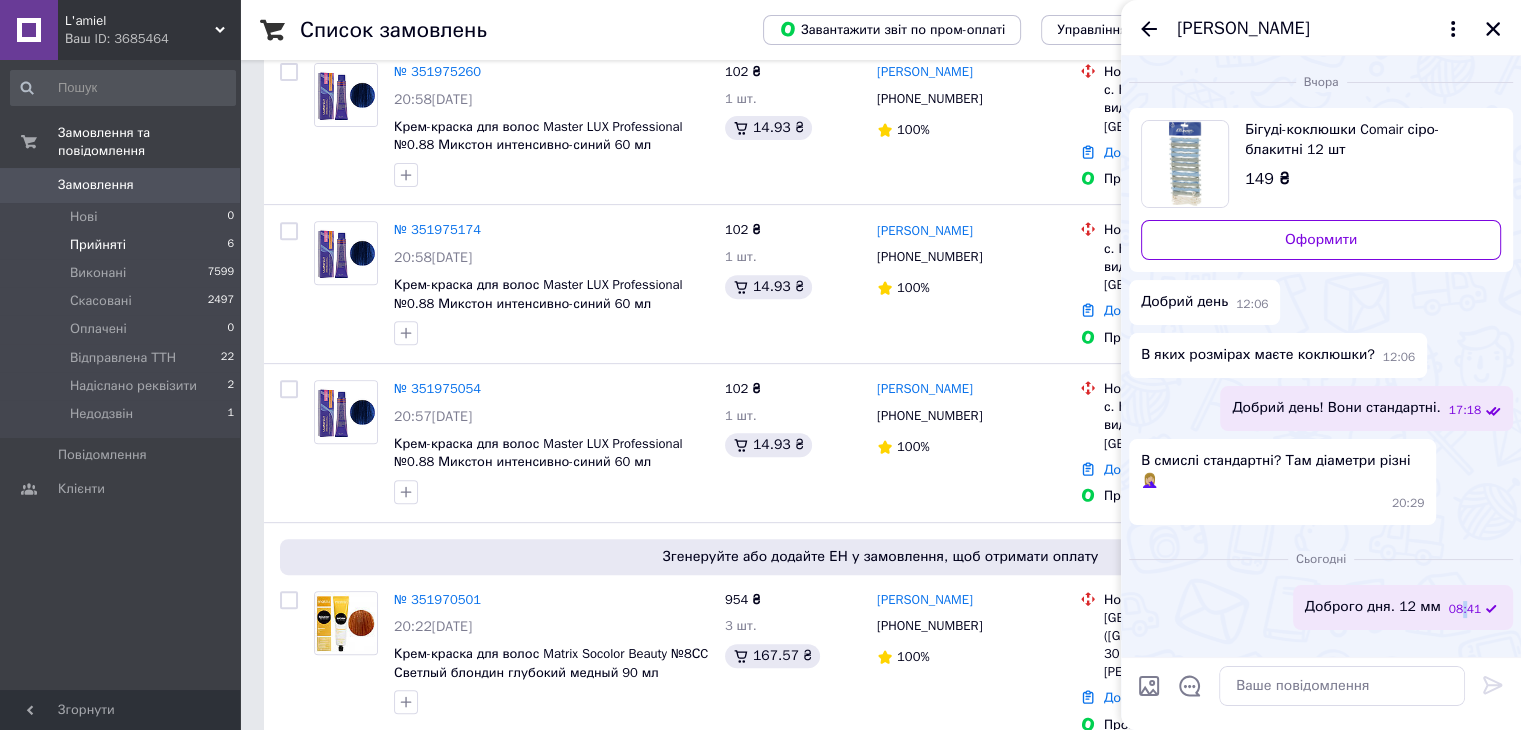 drag, startPoint x: 1448, startPoint y: 594, endPoint x: 1468, endPoint y: 581, distance: 23.853722 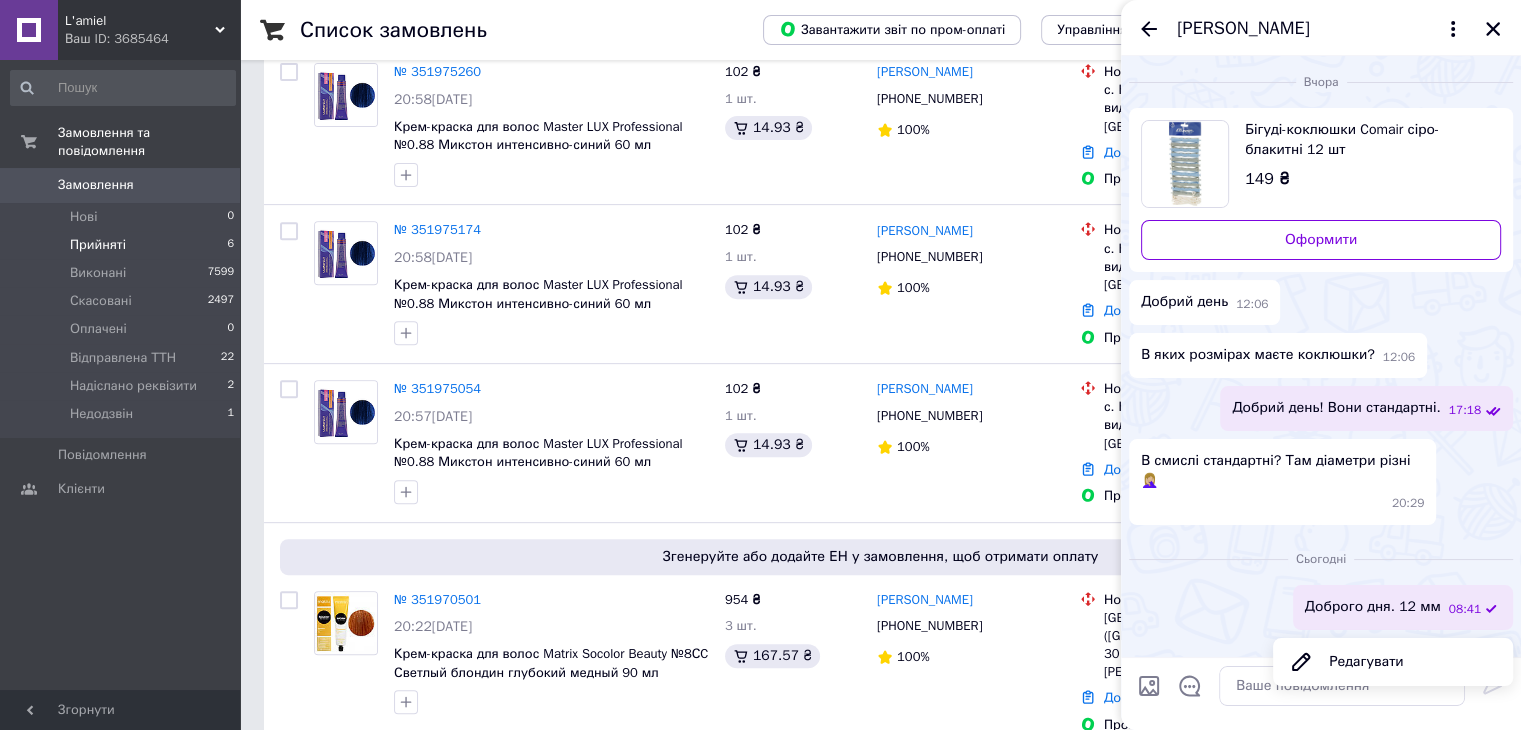 click on "Сьогодні Доброго дня. 12 мм 08:41 Редагувати" at bounding box center [1321, 585] 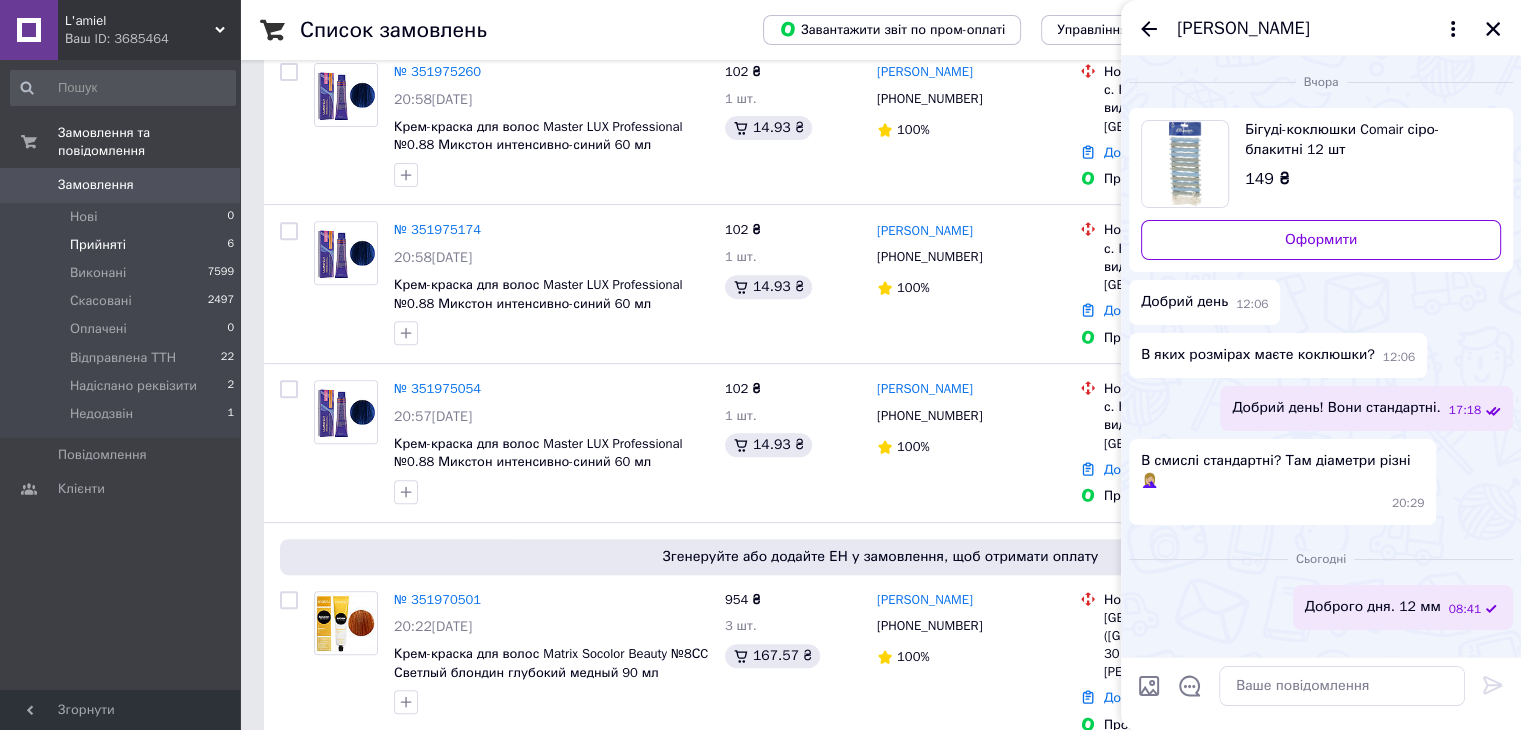drag, startPoint x: 1398, startPoint y: 592, endPoint x: 1446, endPoint y: 588, distance: 48.166378 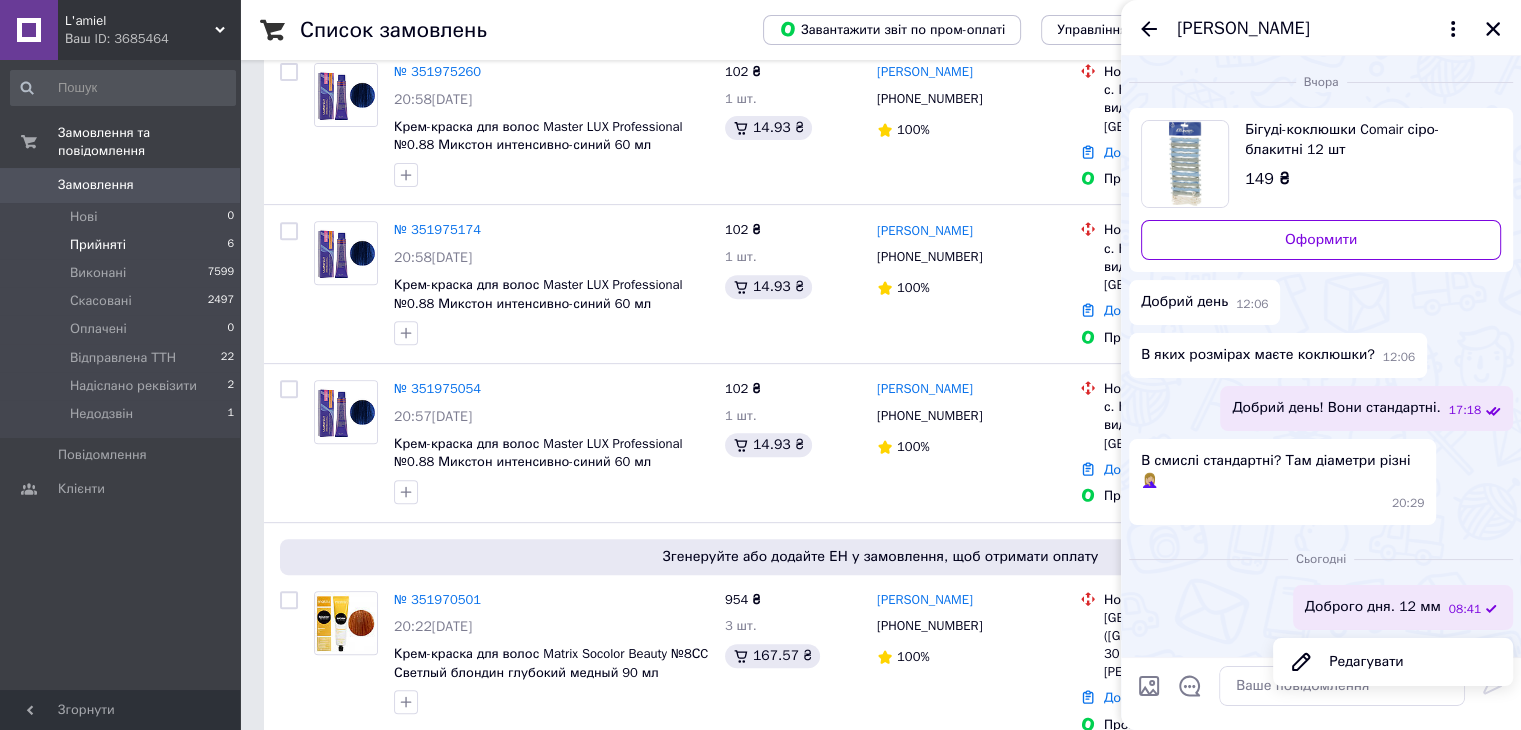 click on "Доброго дня. 12 мм 08:41" at bounding box center [1403, 607] 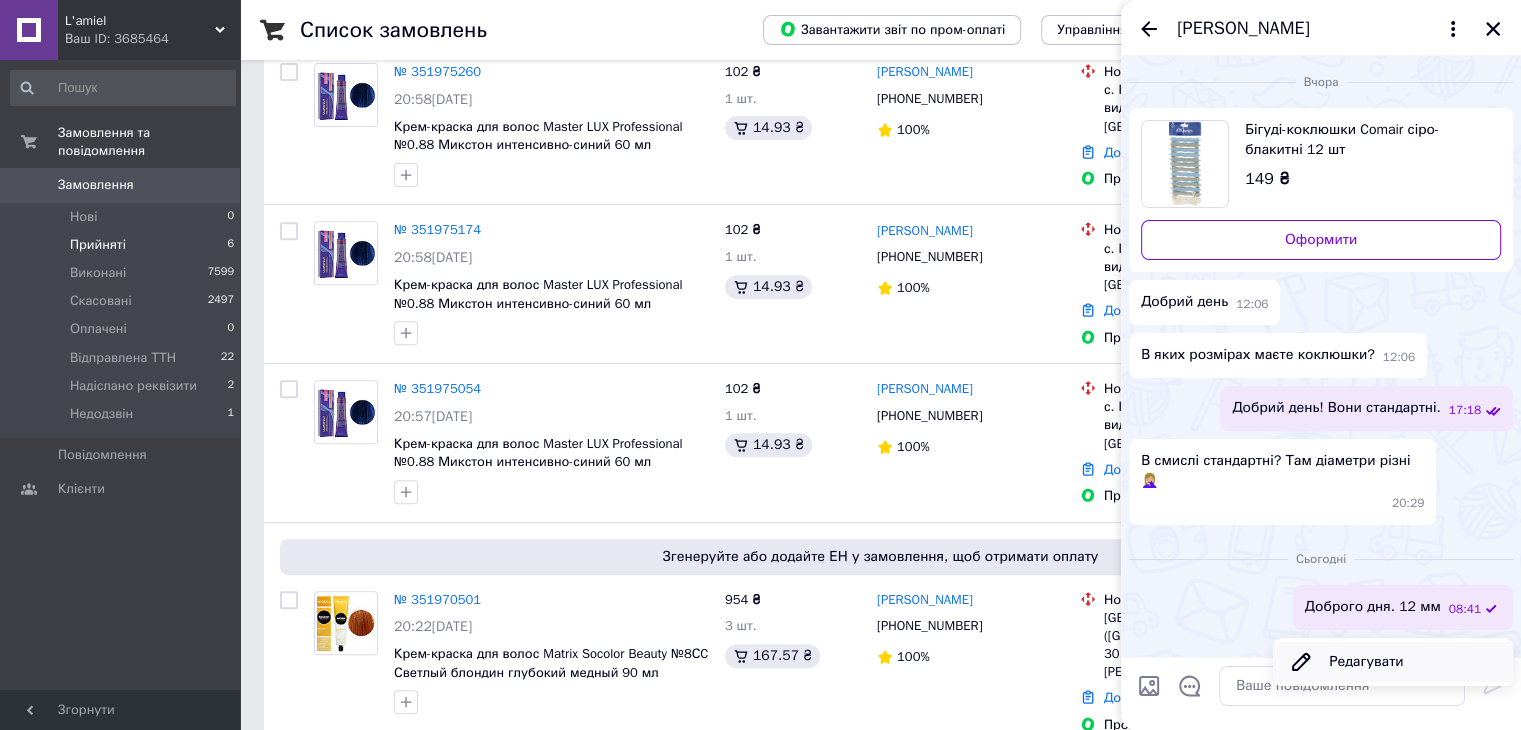 click on "Редагувати" at bounding box center [1393, 662] 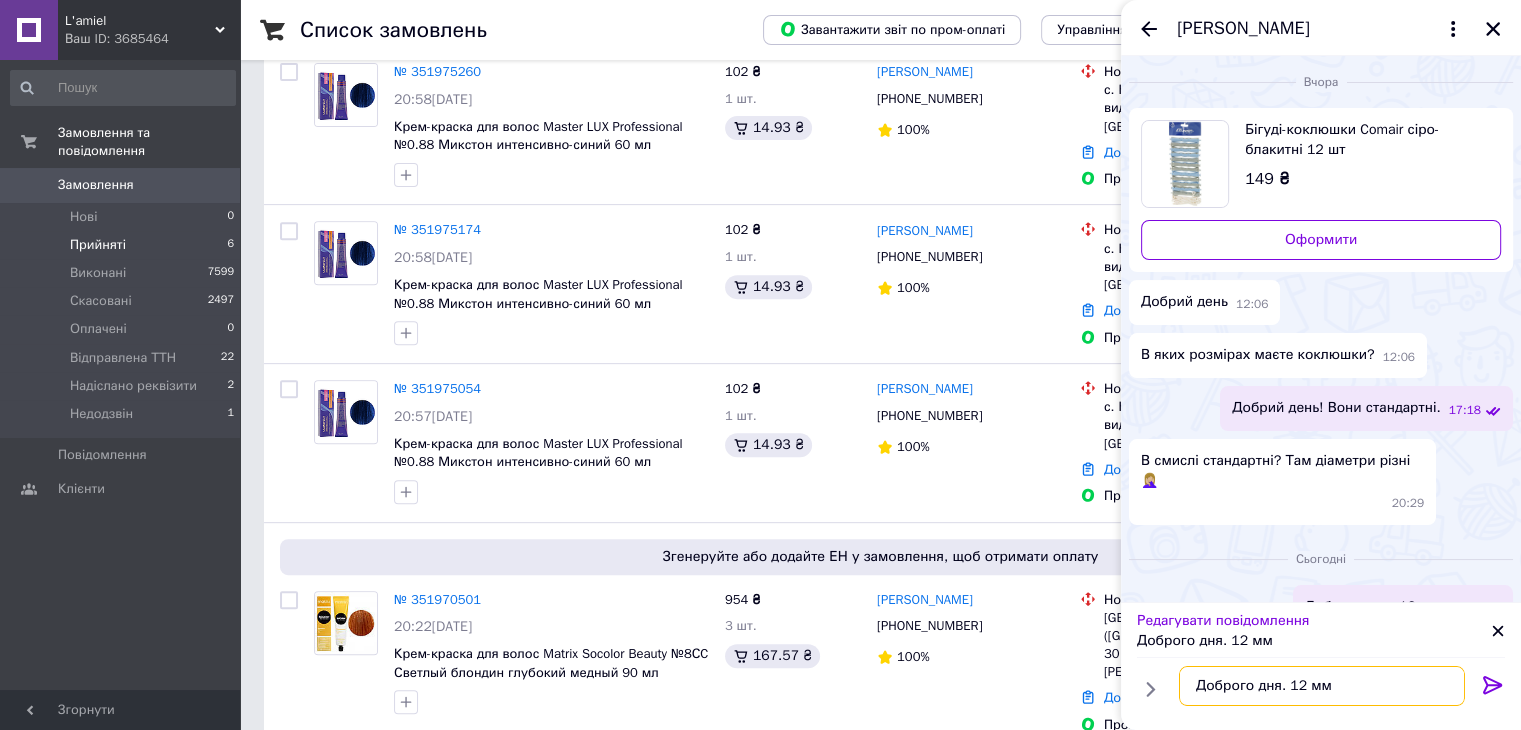 click on "Доброго дня. 12 мм" at bounding box center (1322, 686) 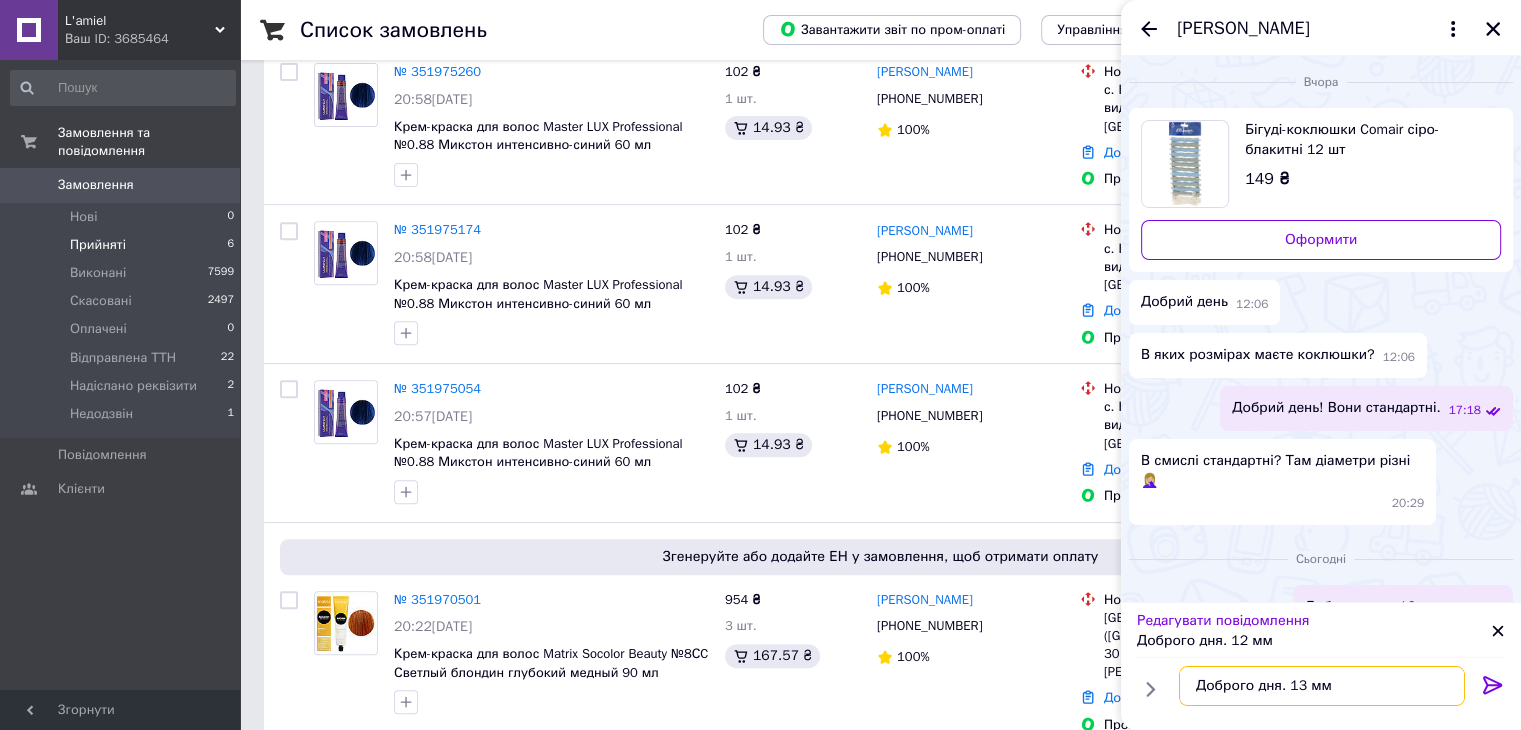 type on "Доброго дня. 13 мм" 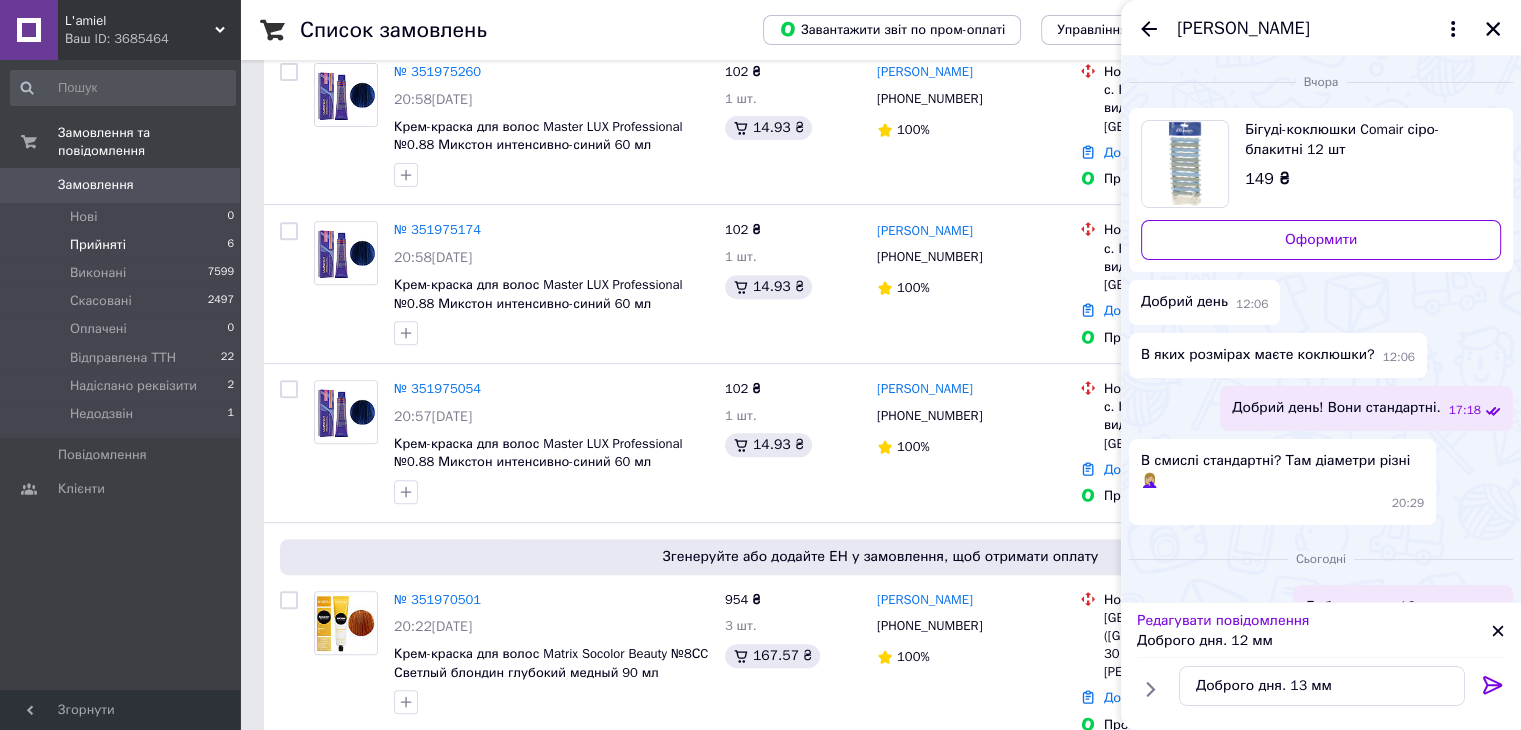 click 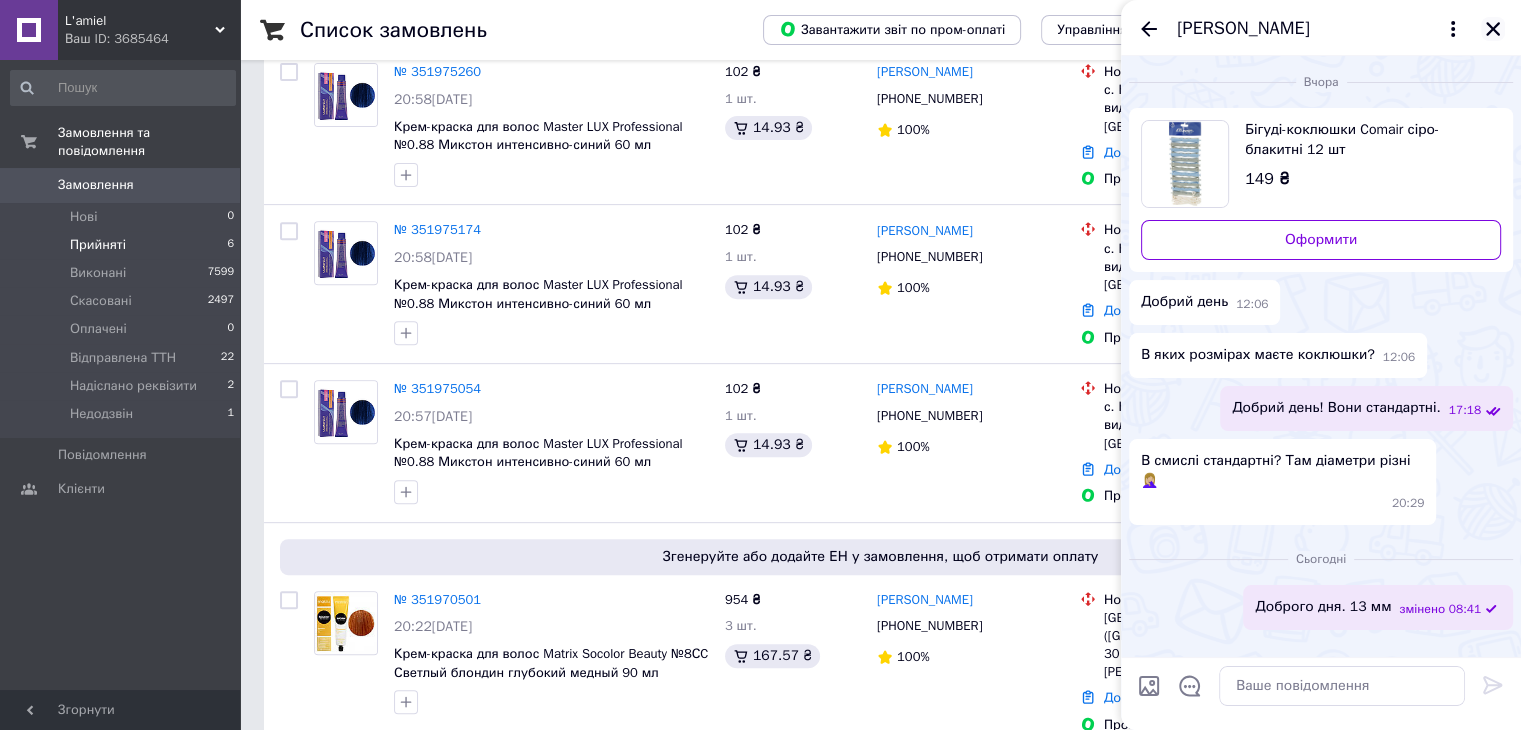 click 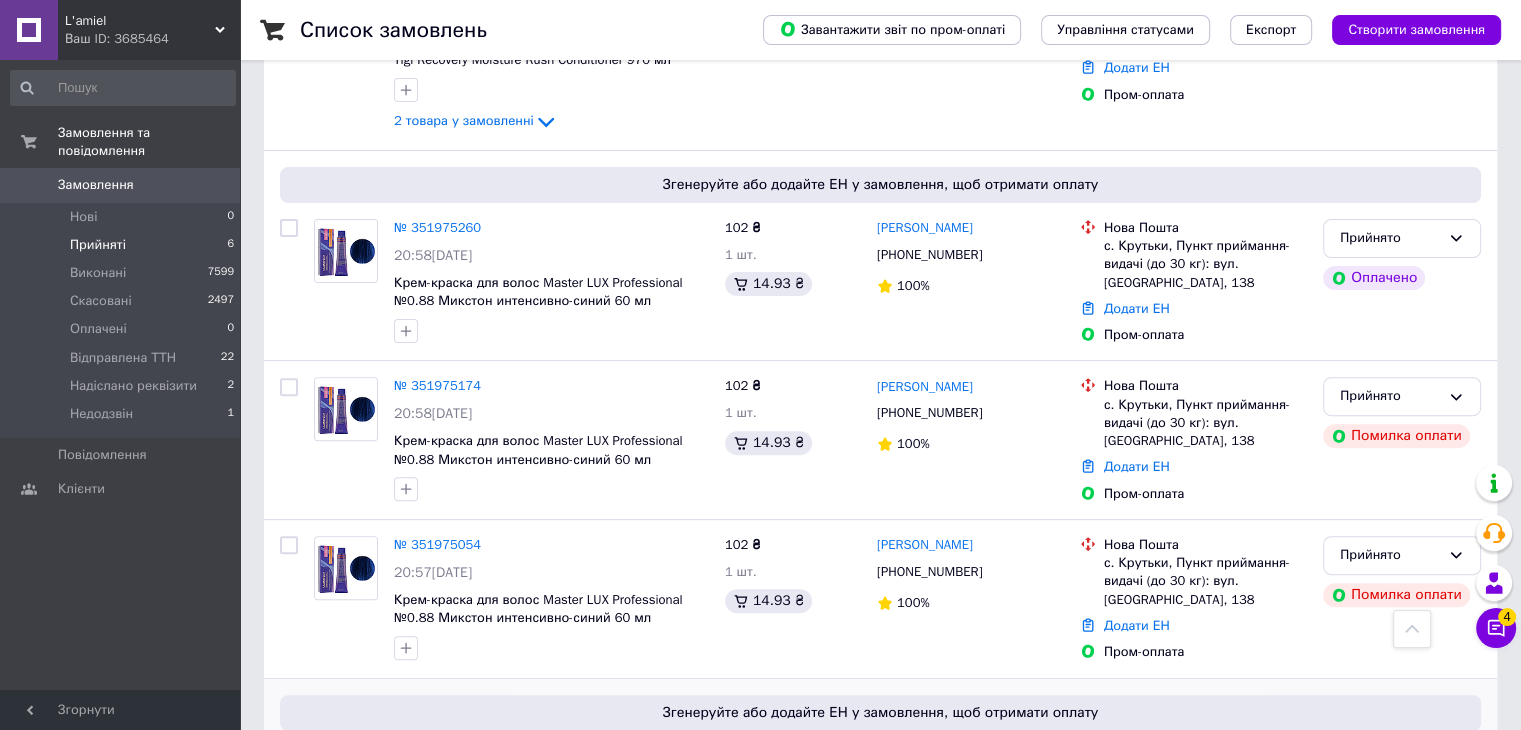 scroll, scrollTop: 546, scrollLeft: 0, axis: vertical 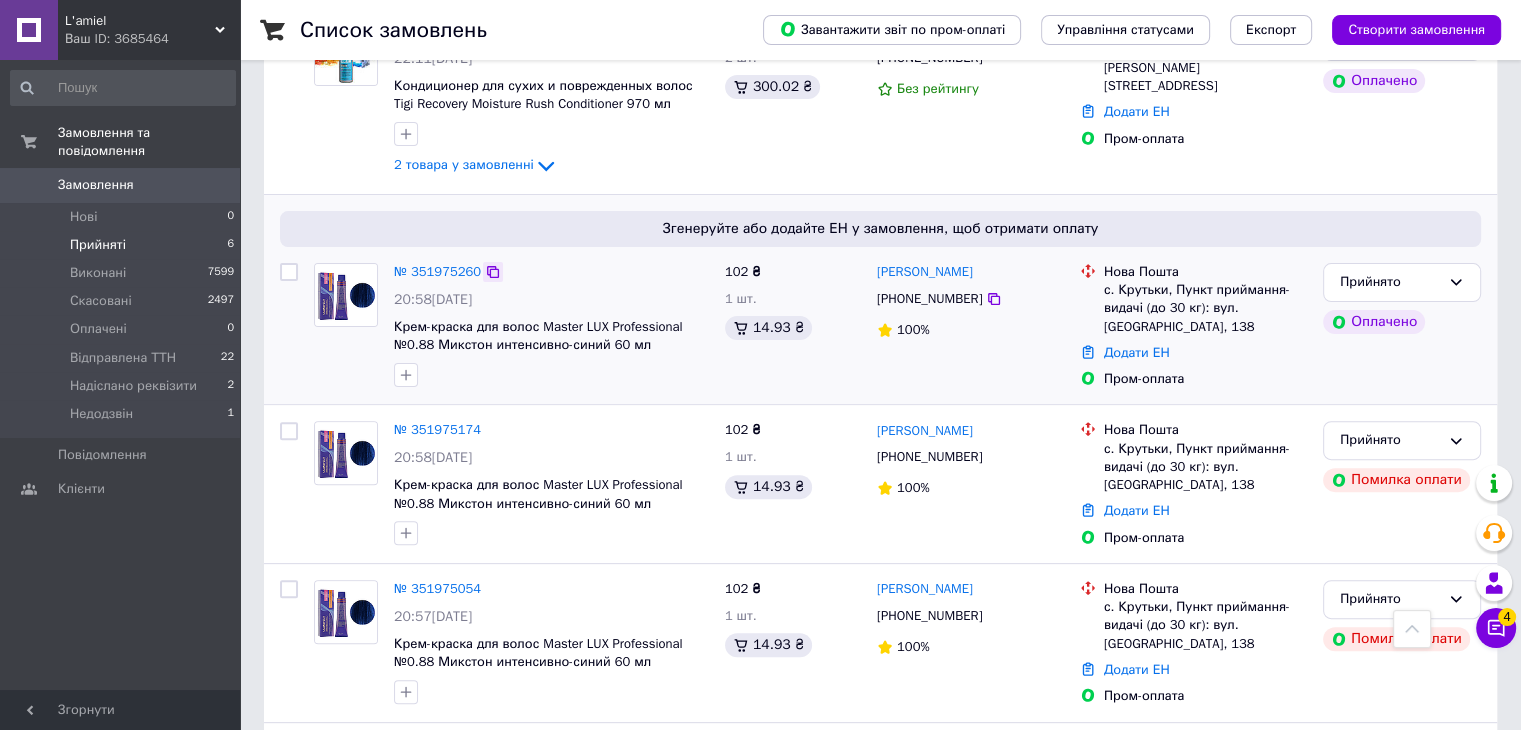 click 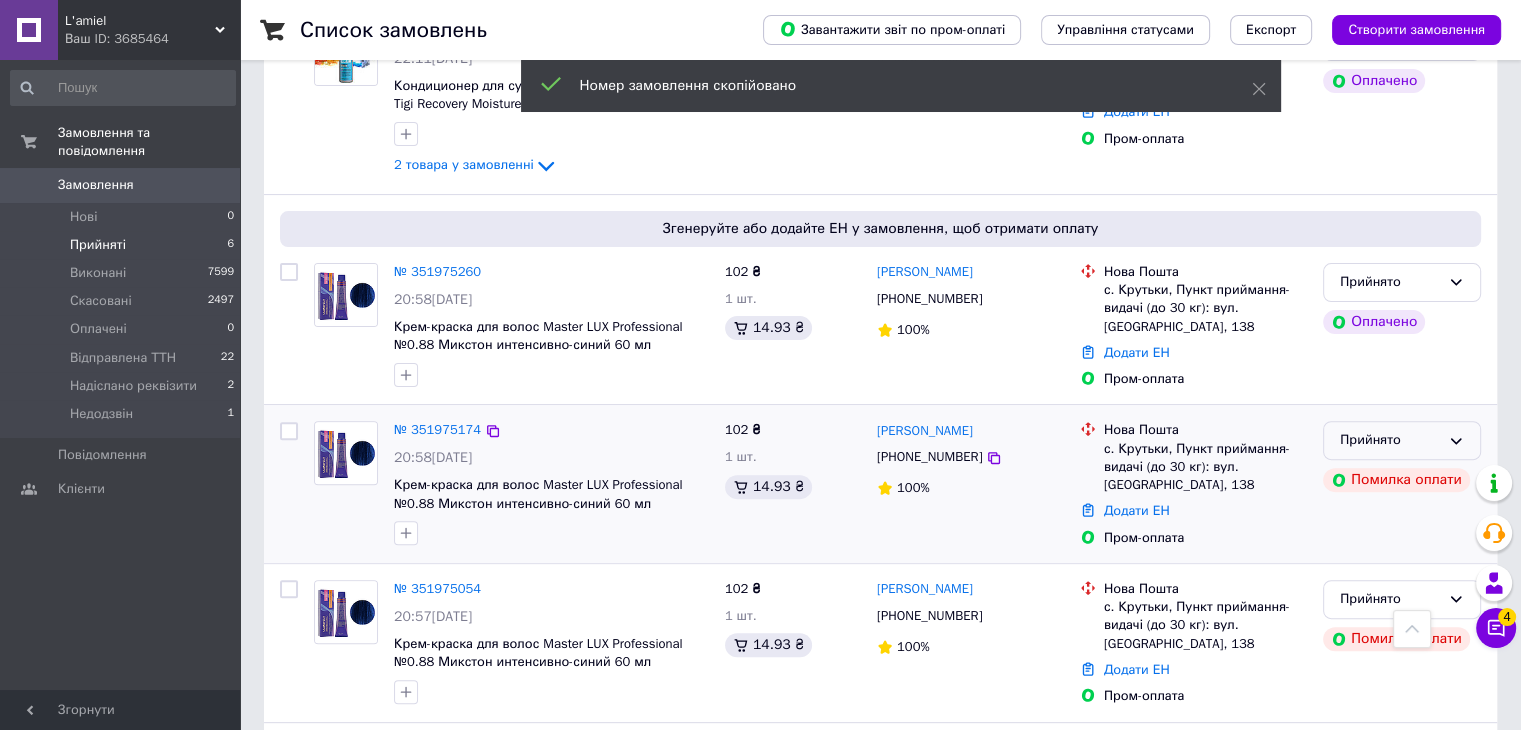 click on "Прийнято" at bounding box center [1390, 440] 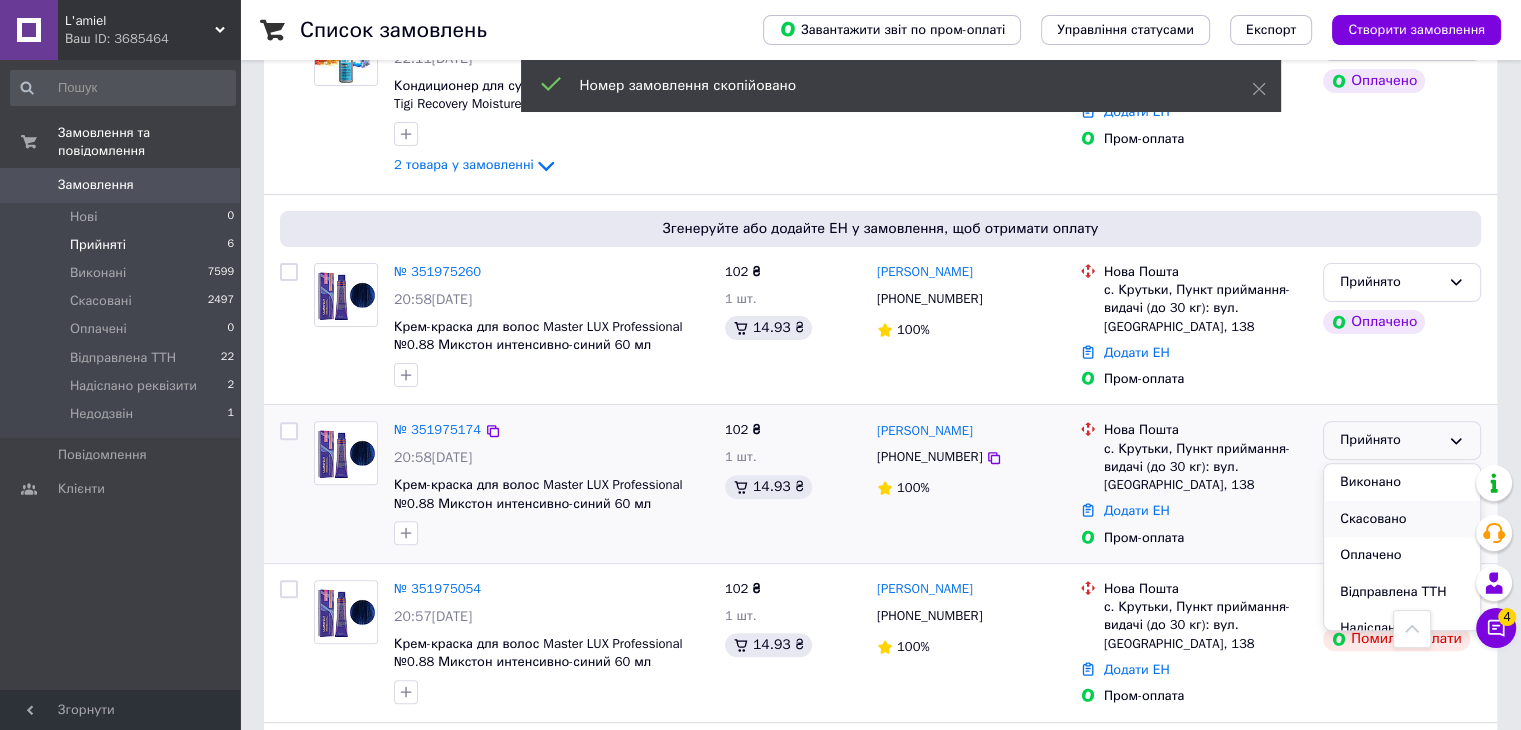 click on "Скасовано" at bounding box center (1402, 519) 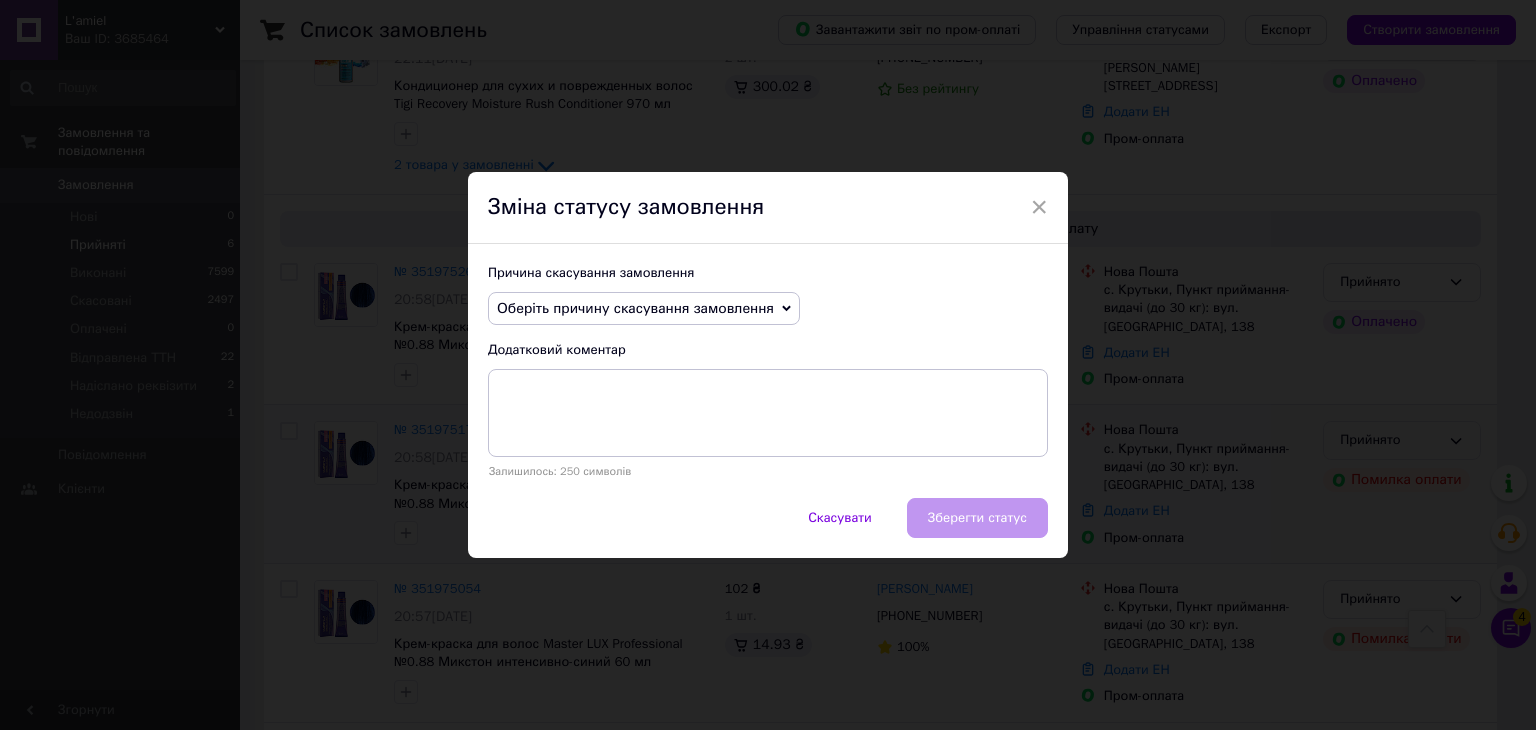 click on "Оберіть причину скасування замовлення" at bounding box center [635, 308] 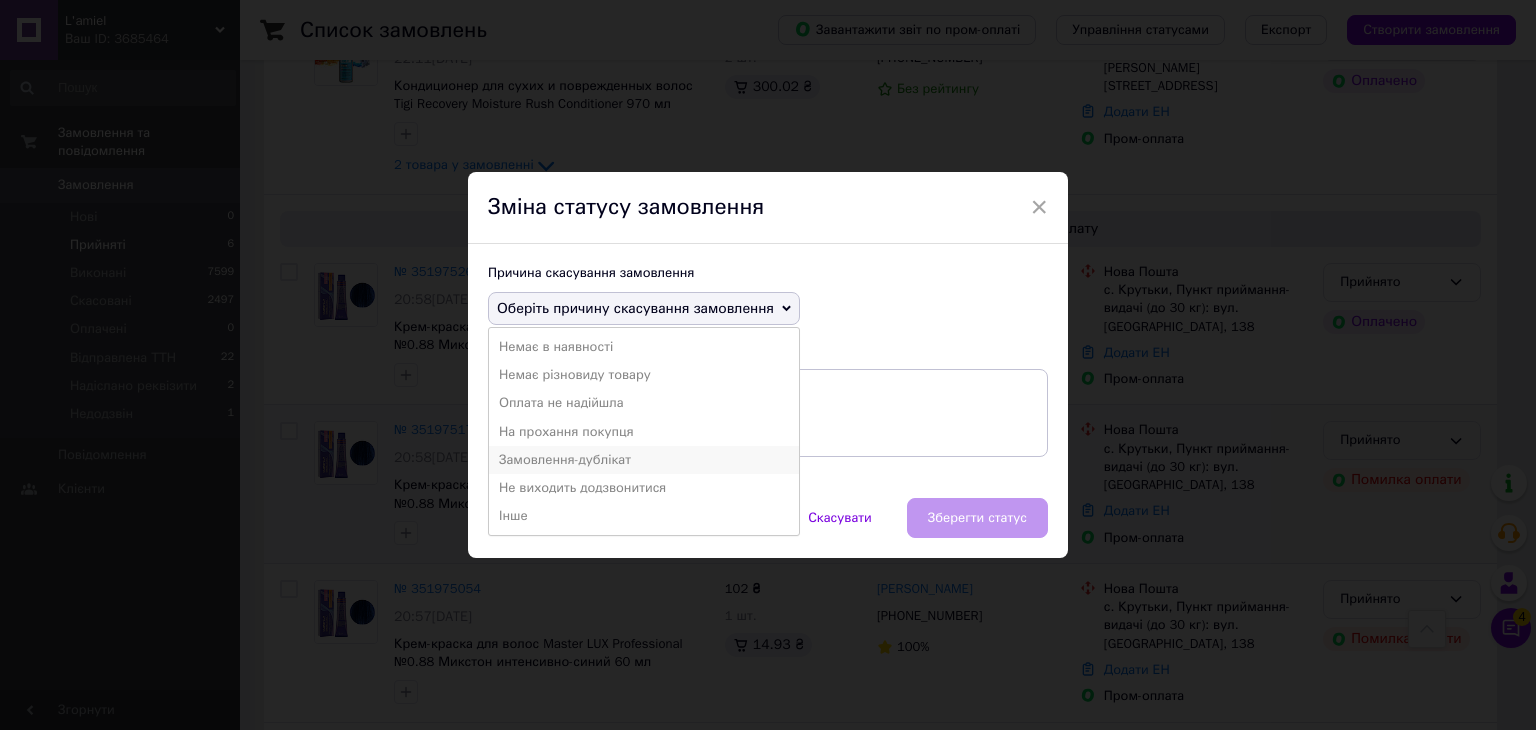 click on "Замовлення-дублікат" at bounding box center [644, 460] 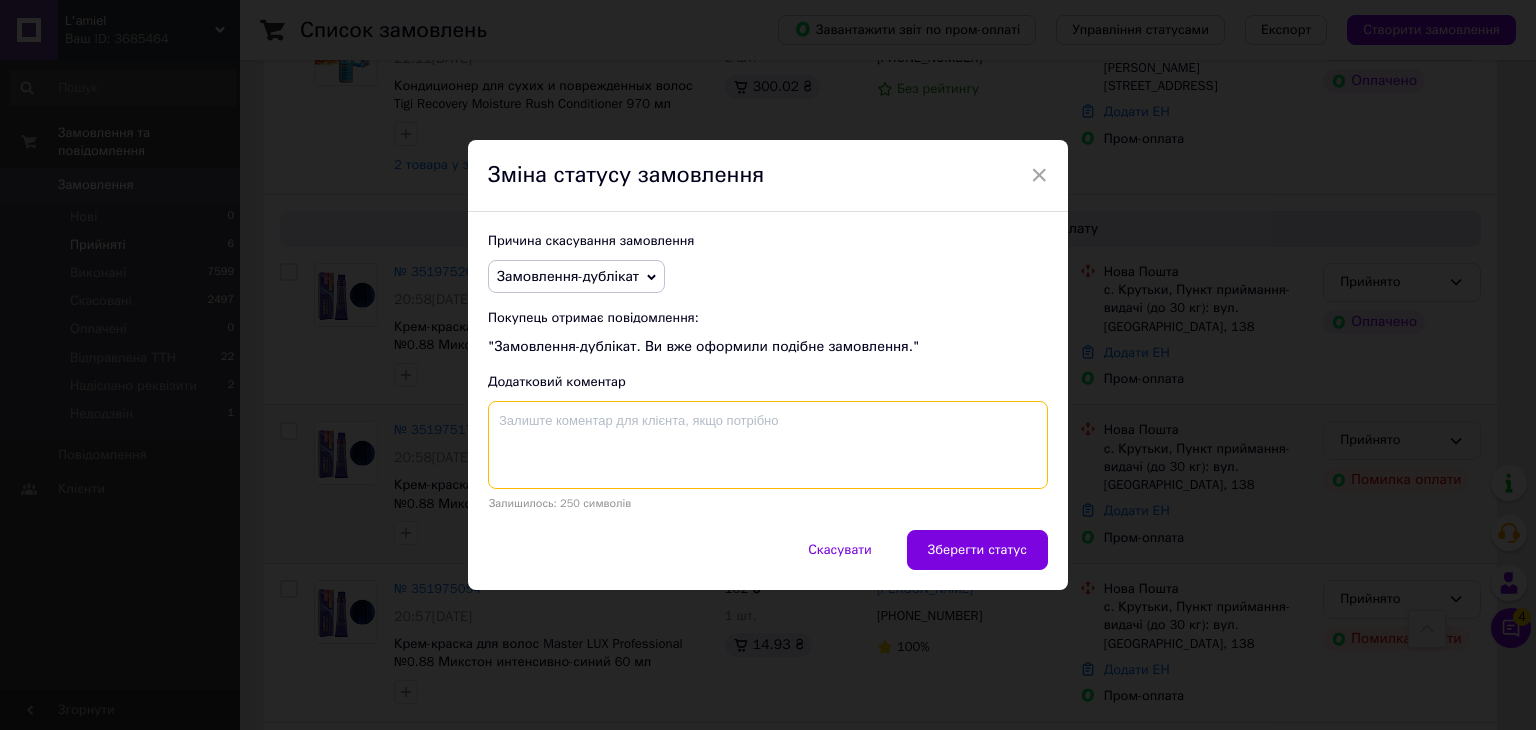 click at bounding box center (768, 445) 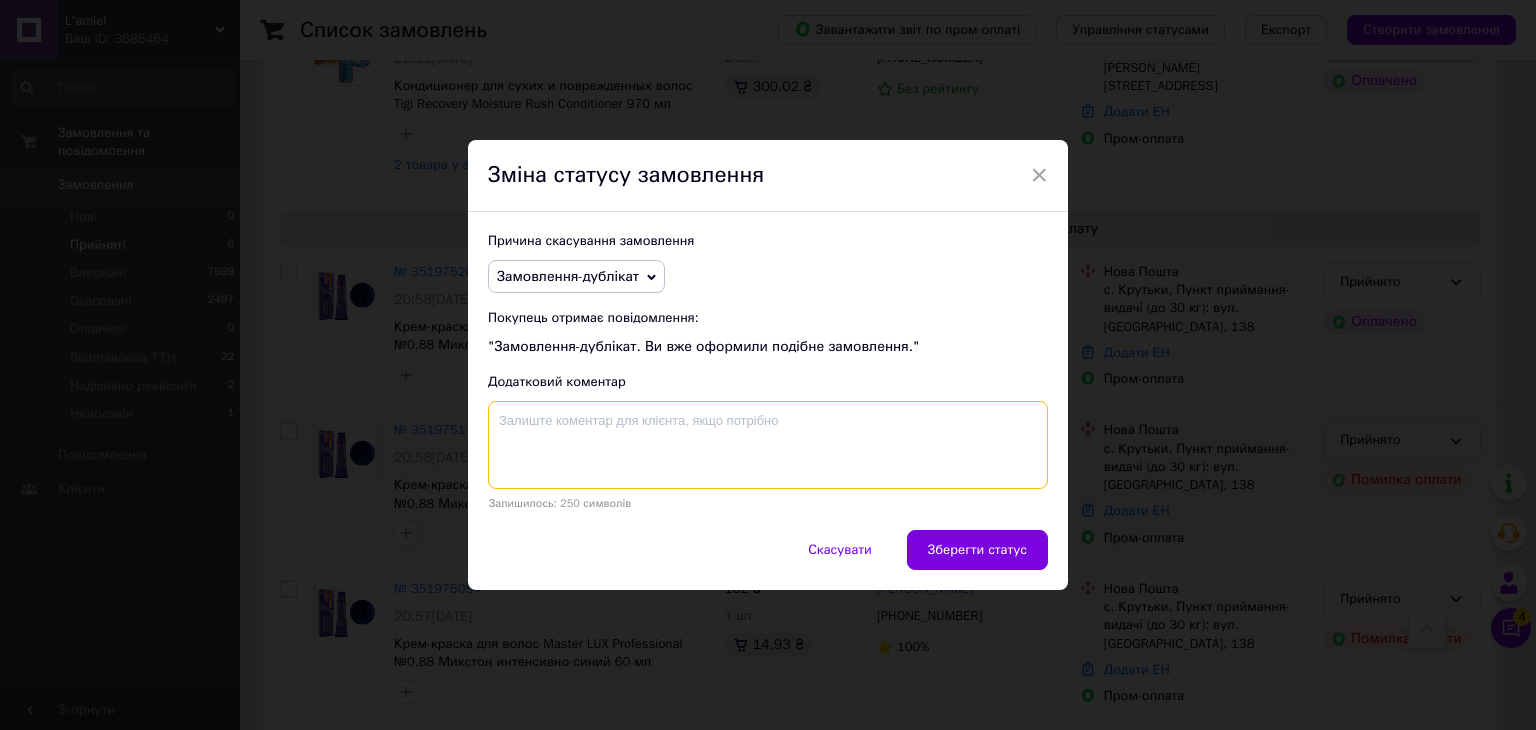 paste on "351975260" 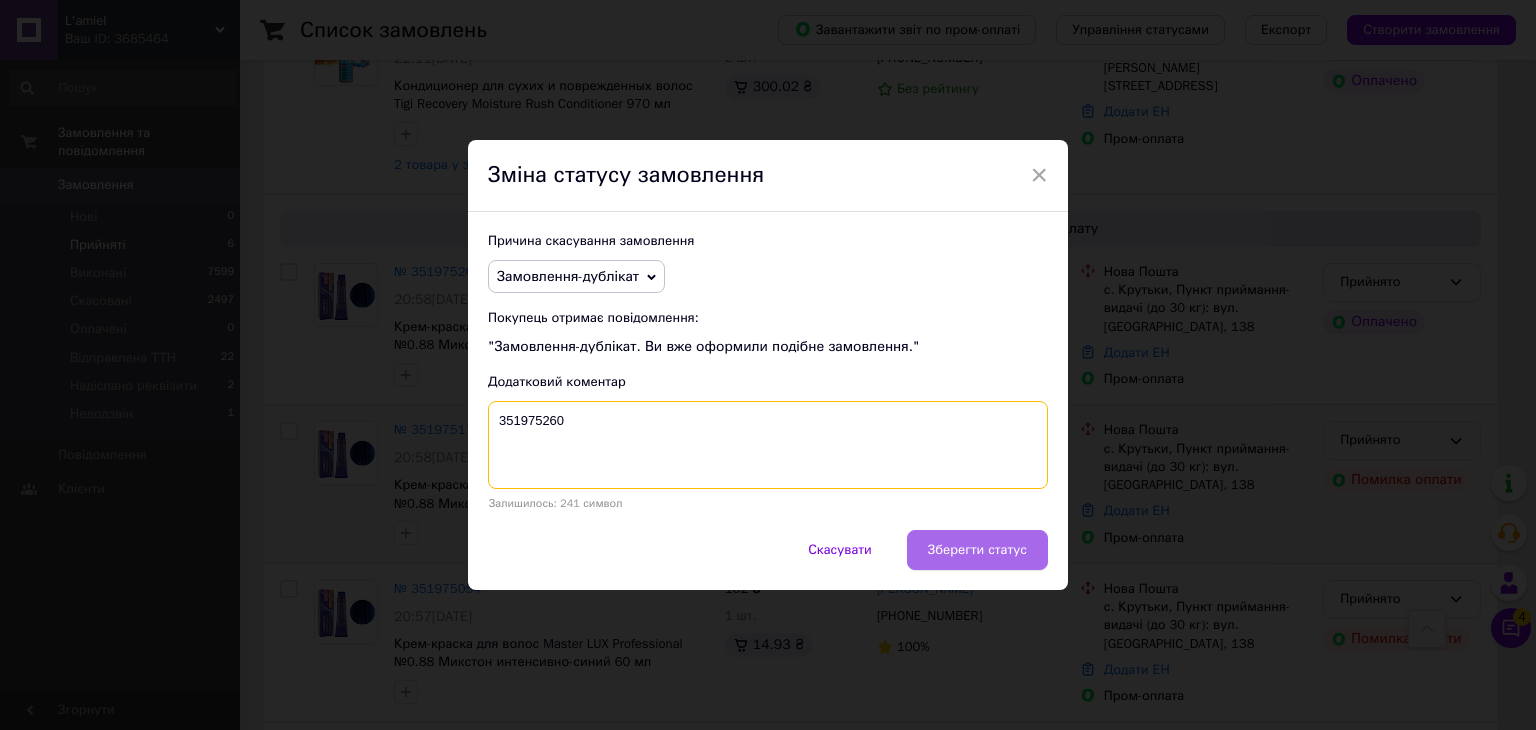 type on "351975260" 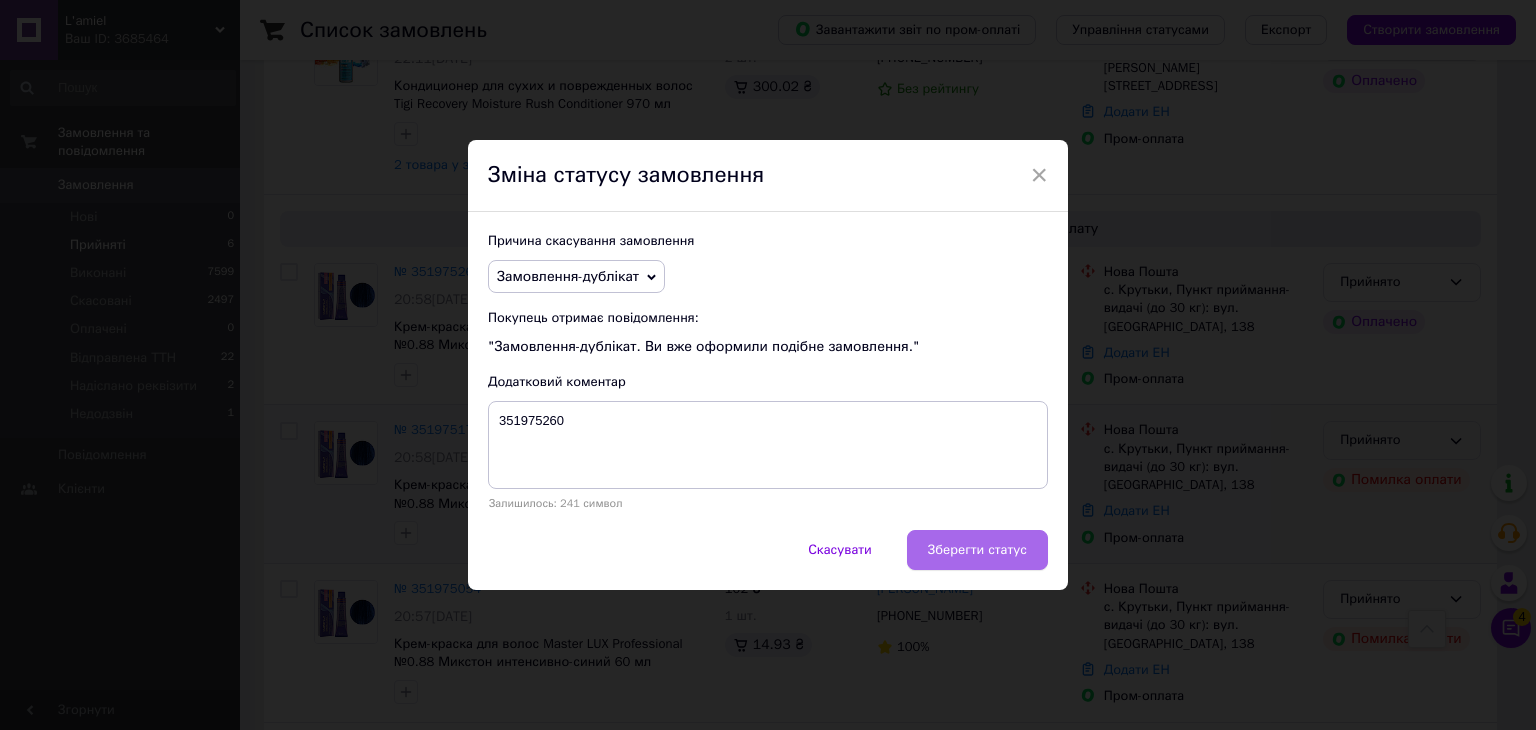 click on "Зберегти статус" at bounding box center [977, 550] 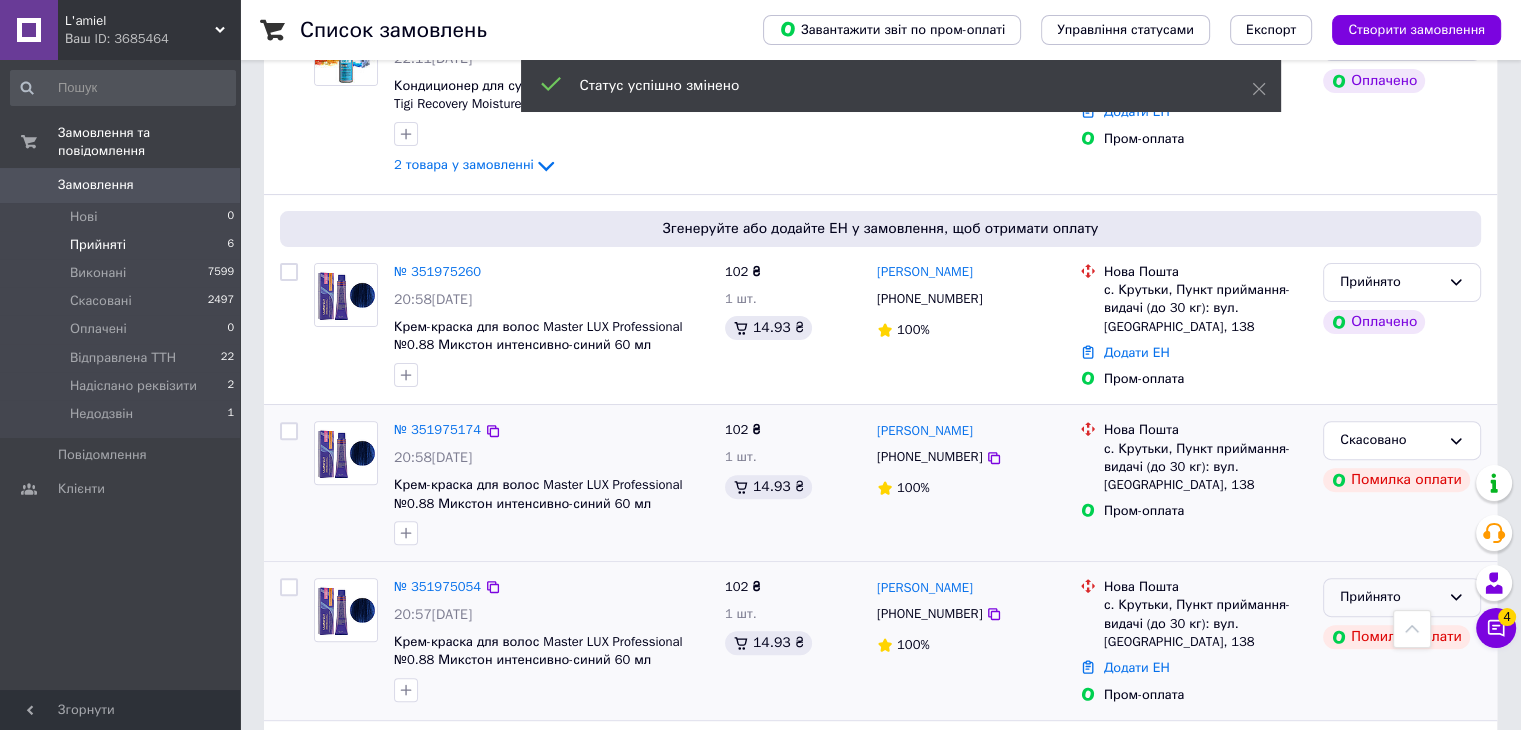 click on "Прийнято" at bounding box center [1390, 597] 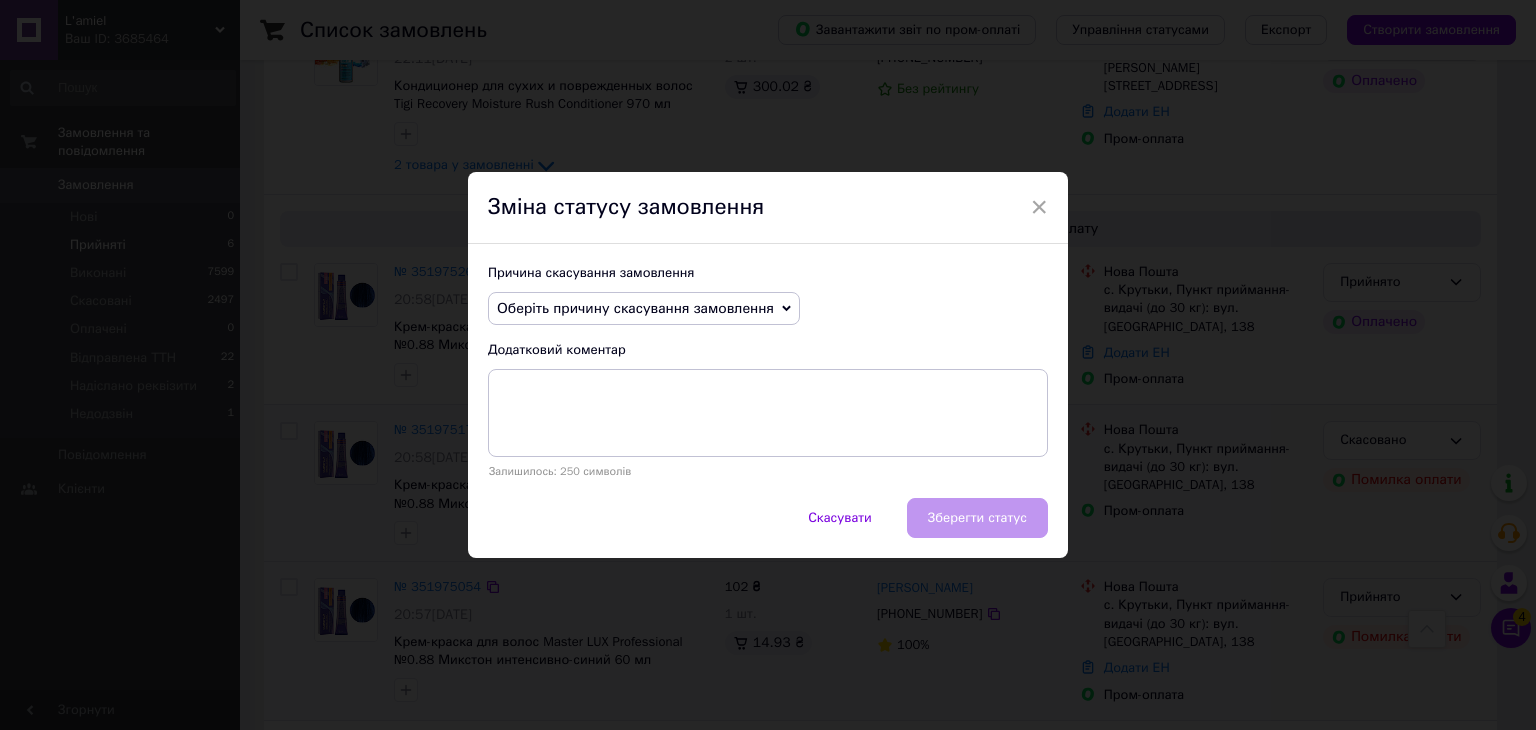 click on "Оберіть причину скасування замовлення" at bounding box center (635, 308) 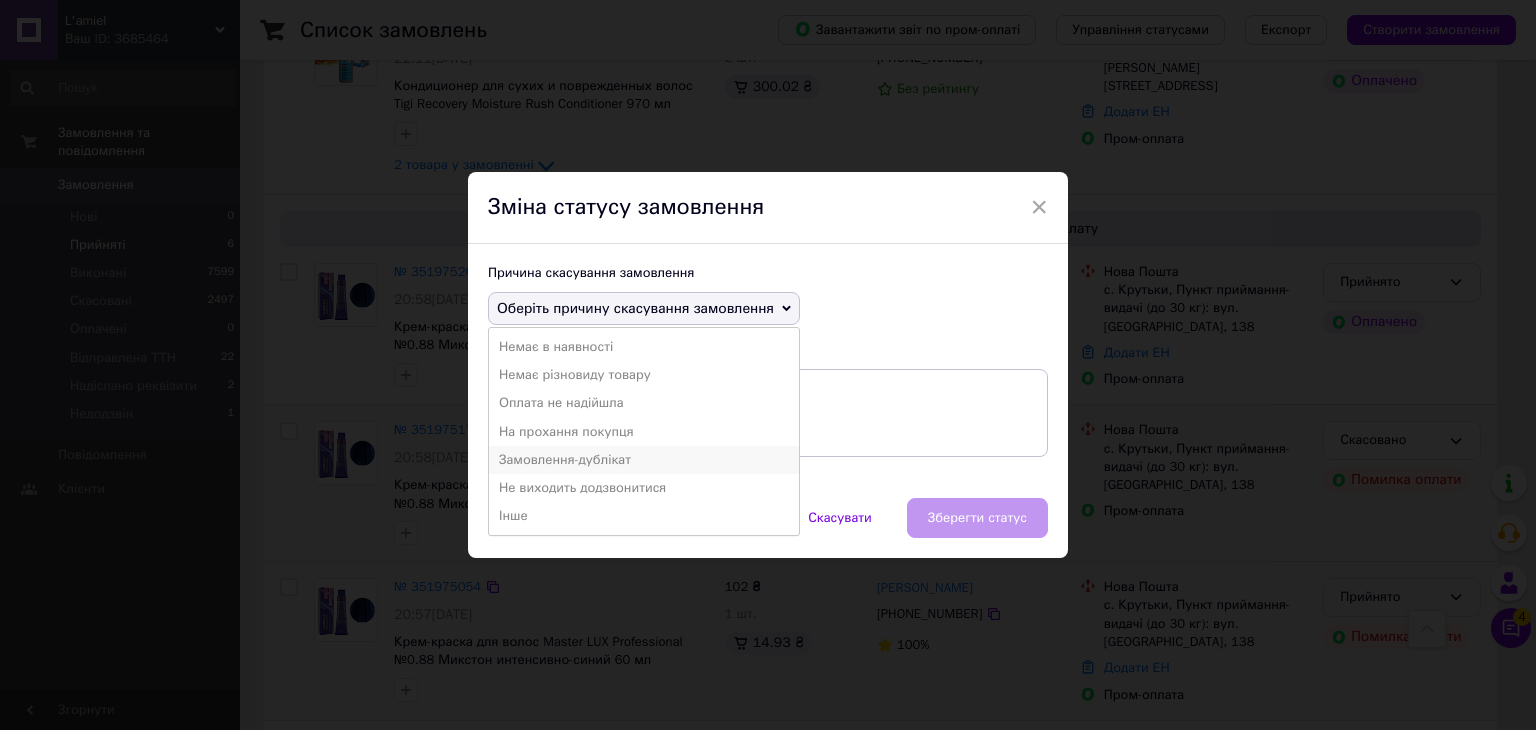 click on "Замовлення-дублікат" at bounding box center (644, 460) 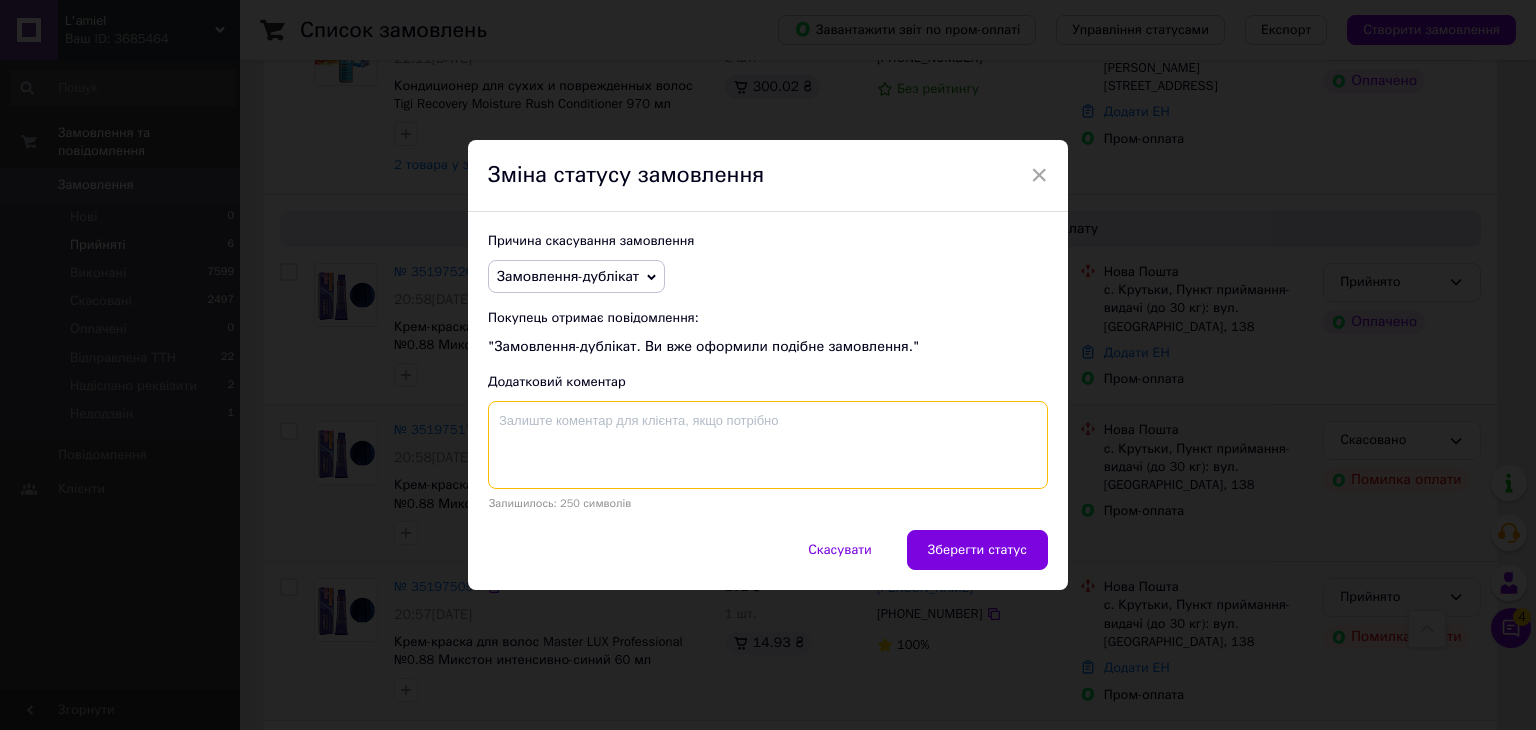 click at bounding box center [768, 445] 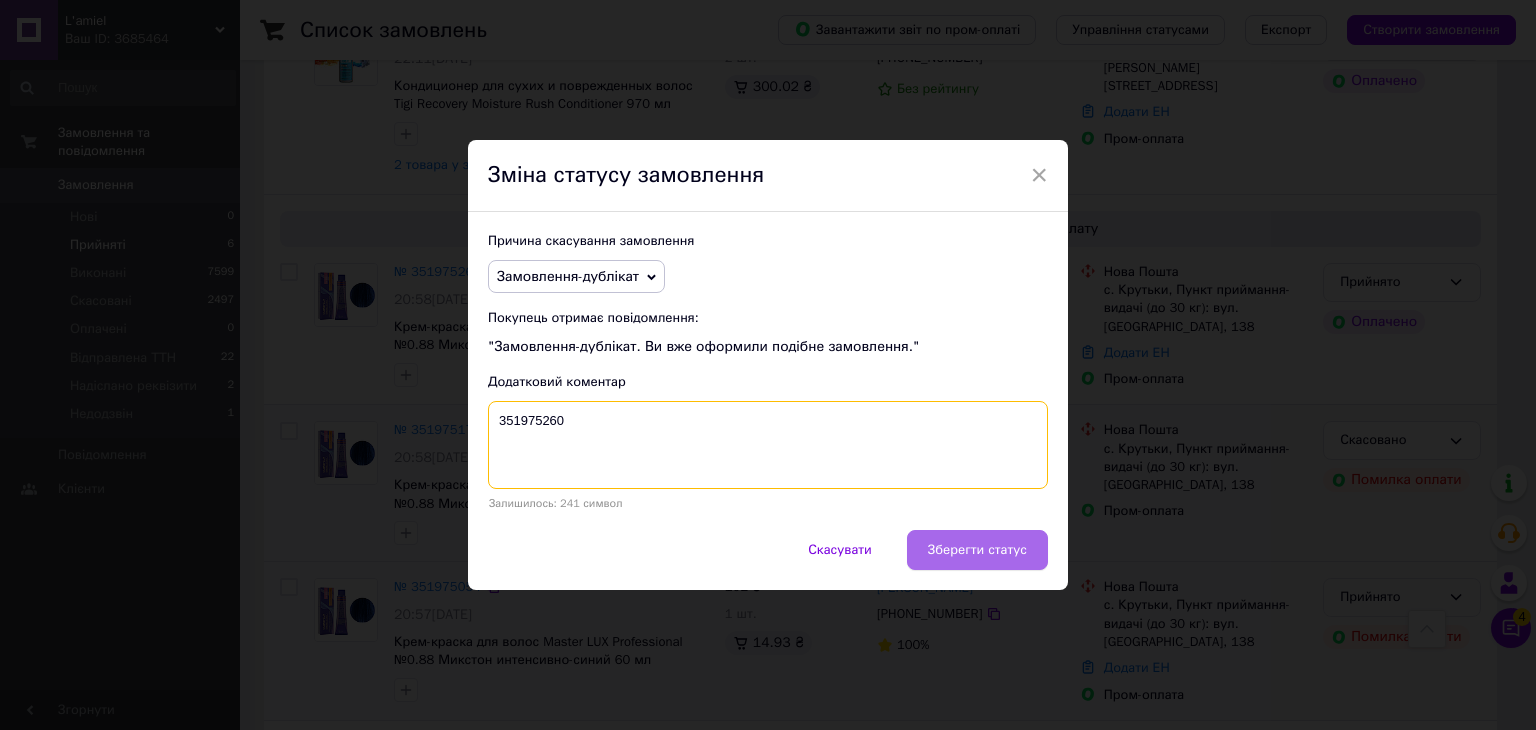 type on "351975260" 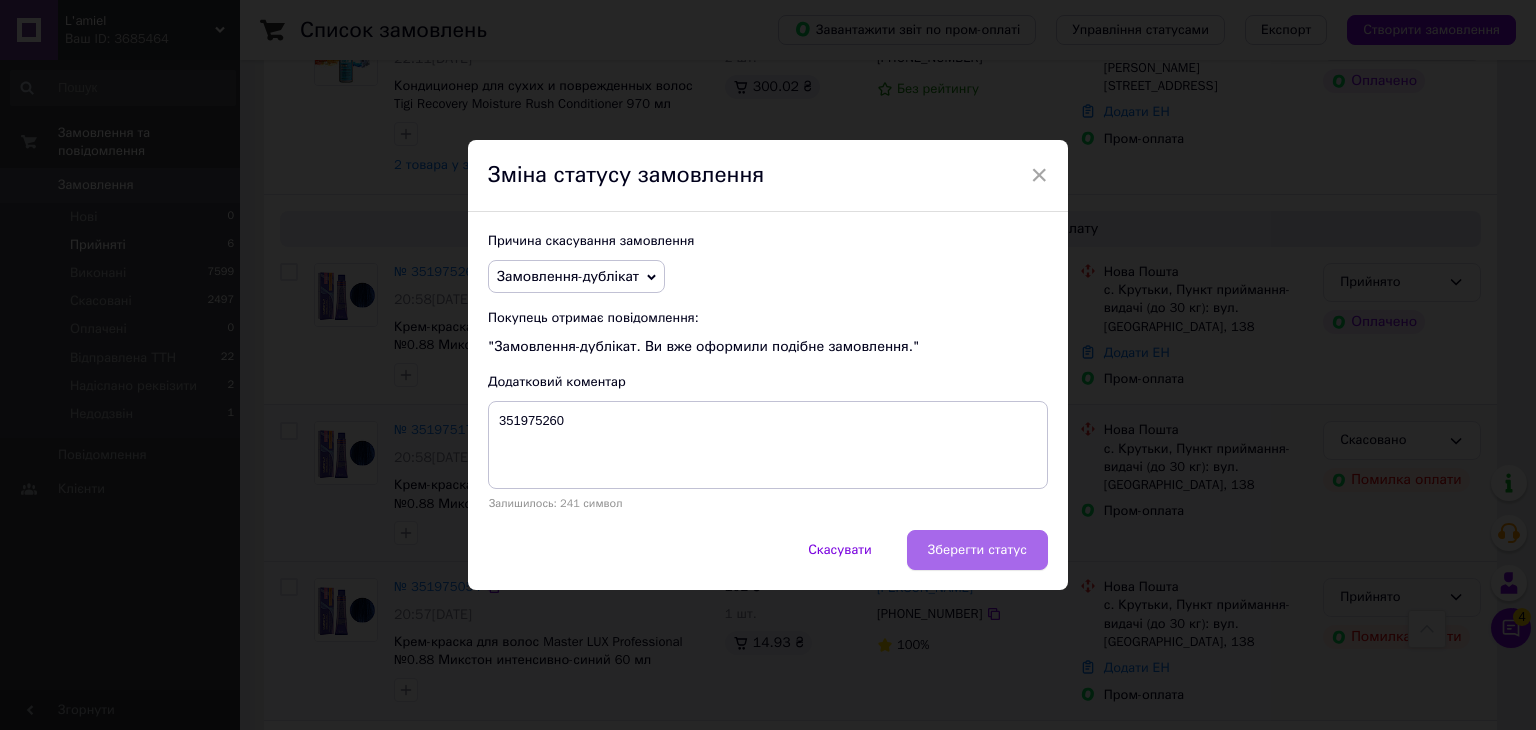 click on "Зберегти статус" at bounding box center (977, 550) 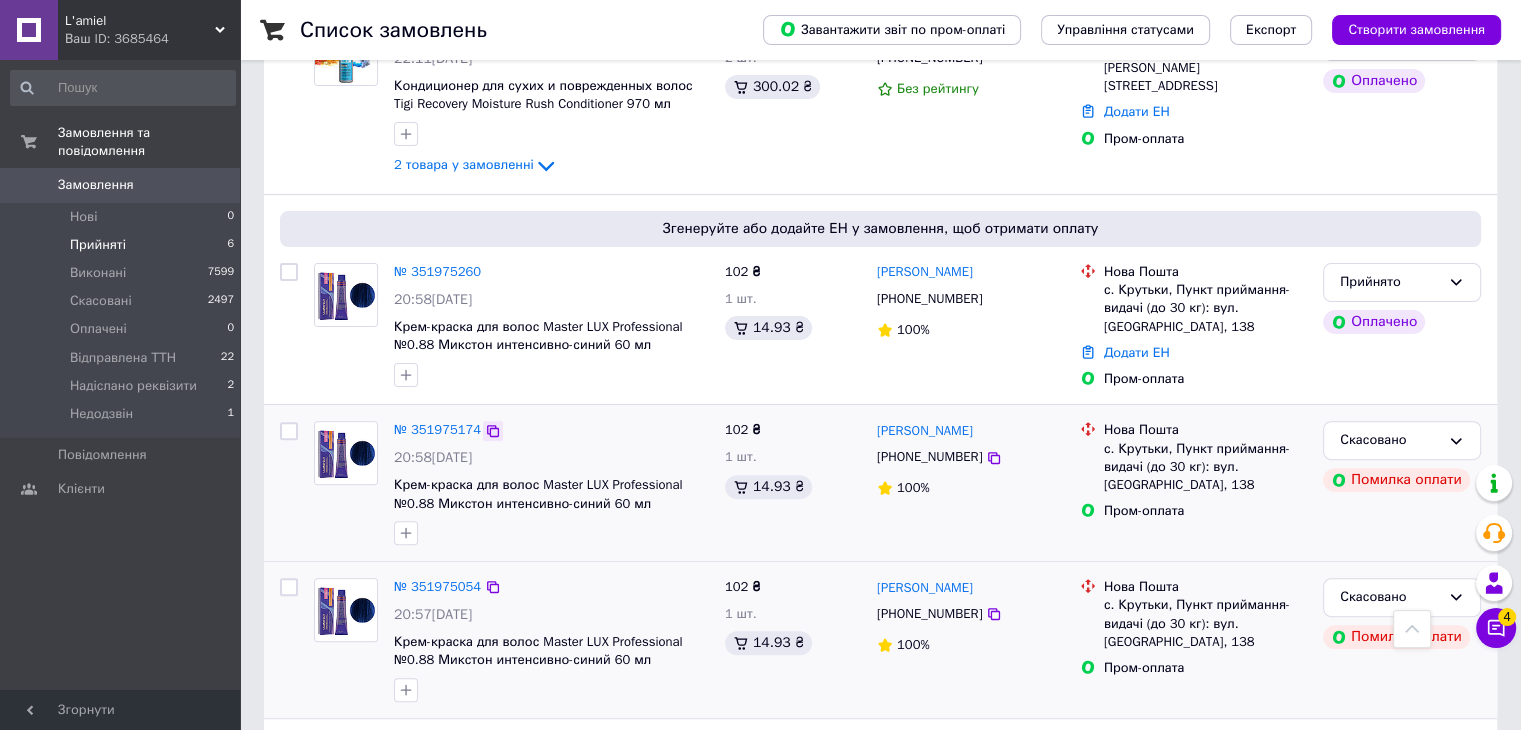 click 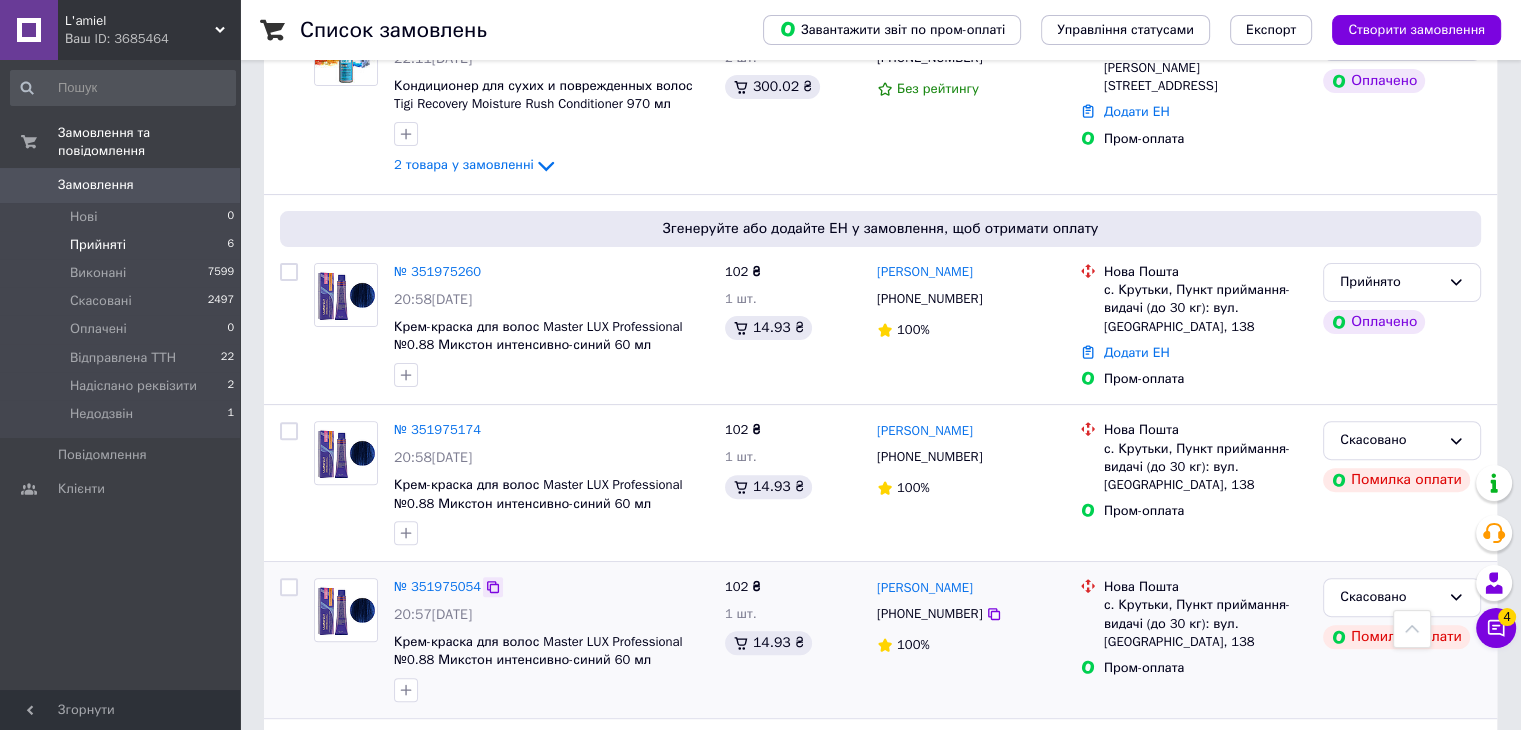 click 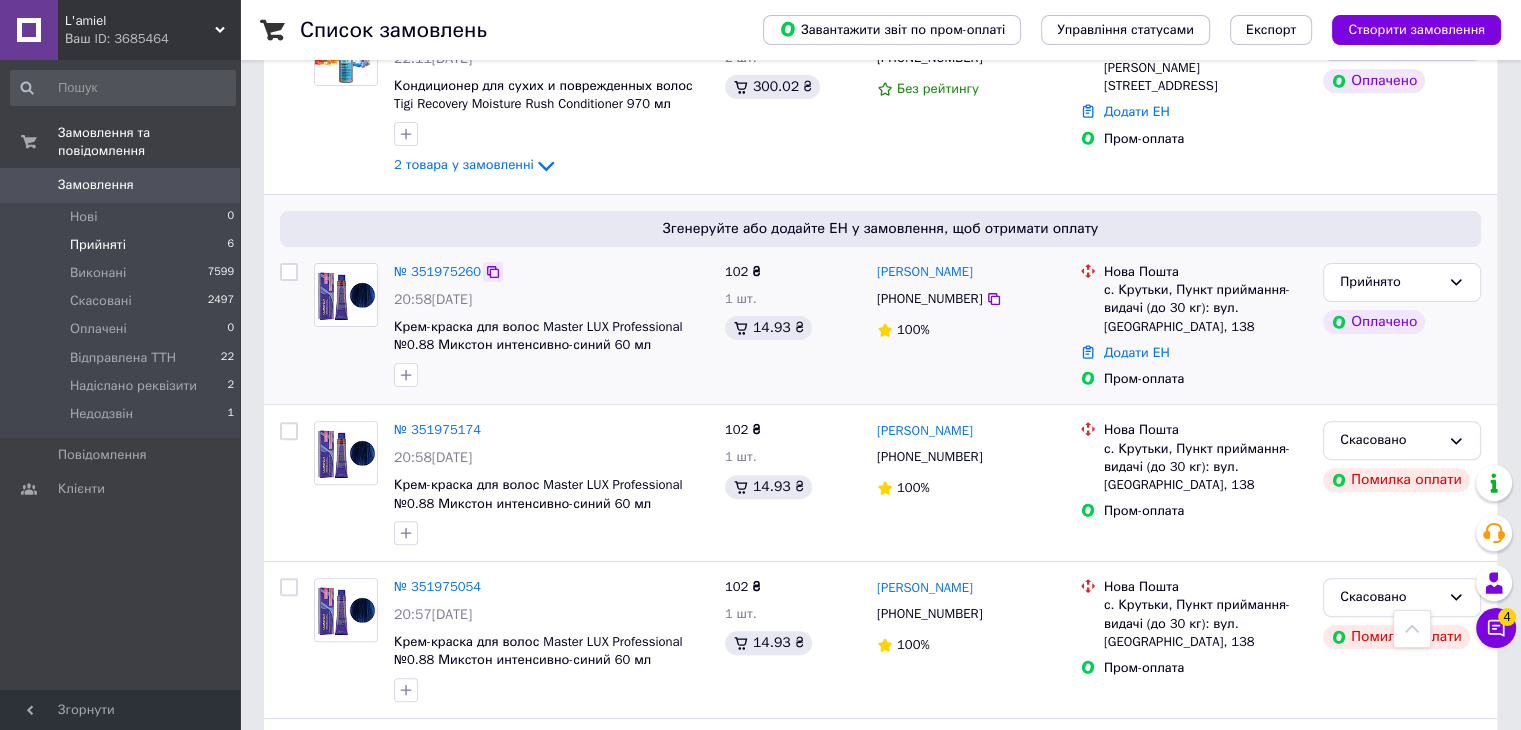 click 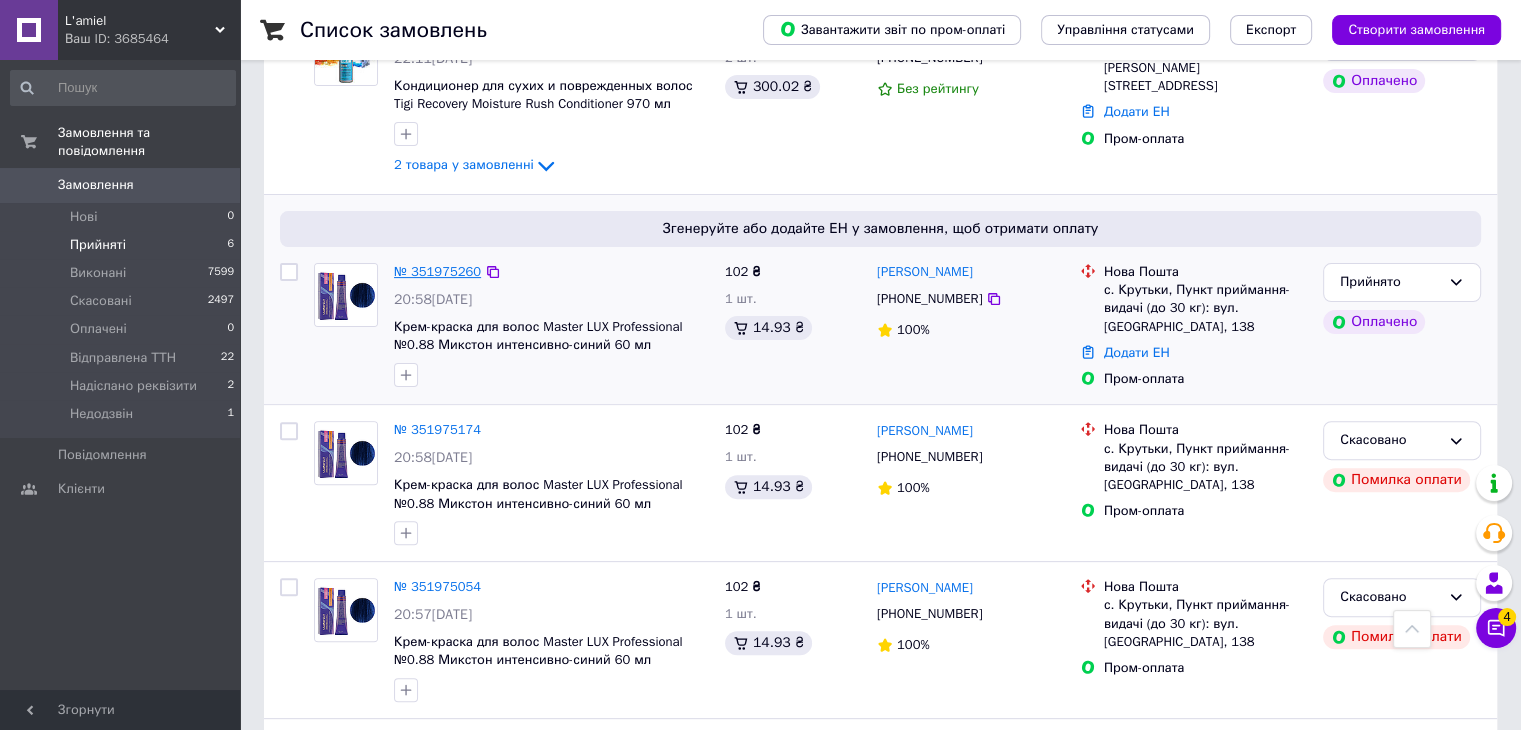 click on "№ 351975260" at bounding box center (437, 271) 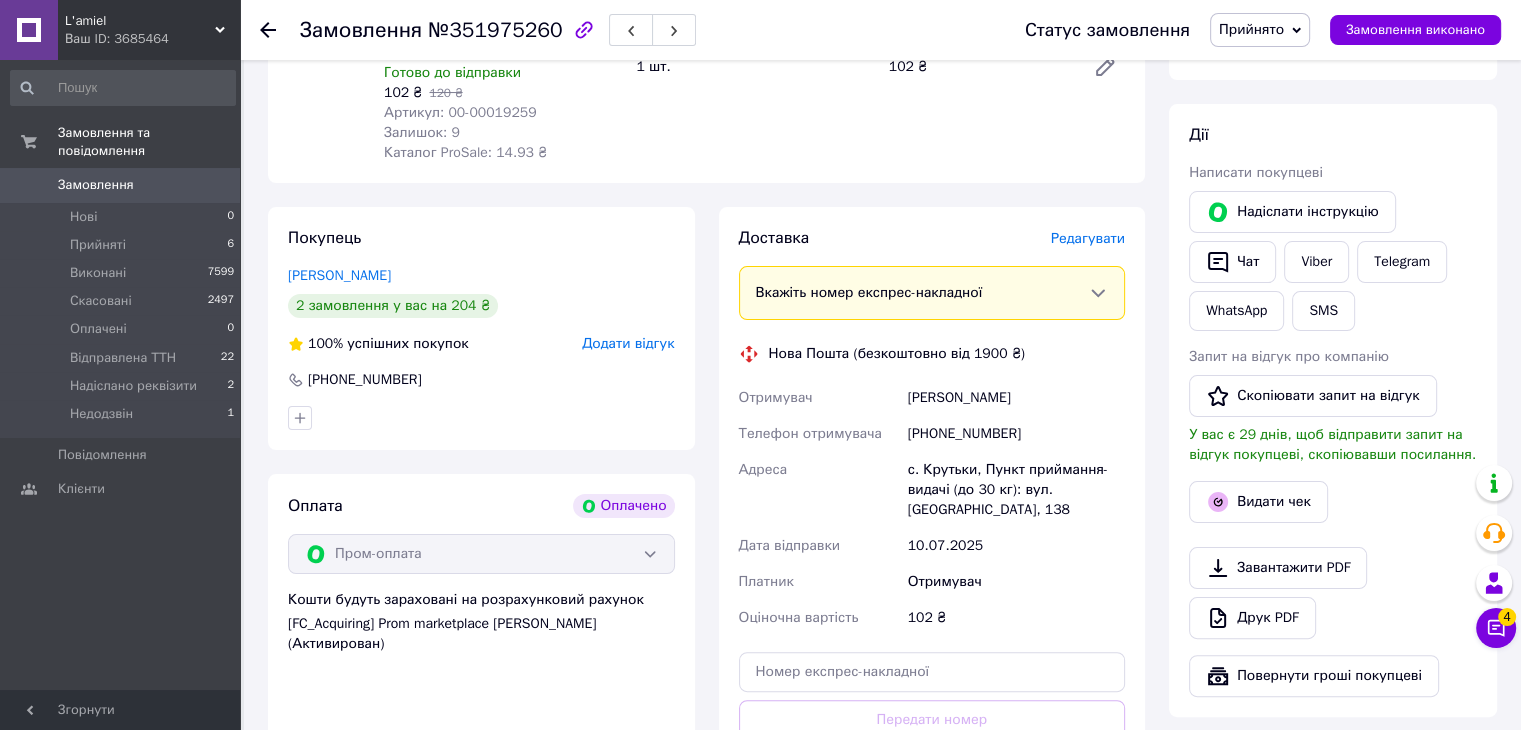 scroll, scrollTop: 722, scrollLeft: 0, axis: vertical 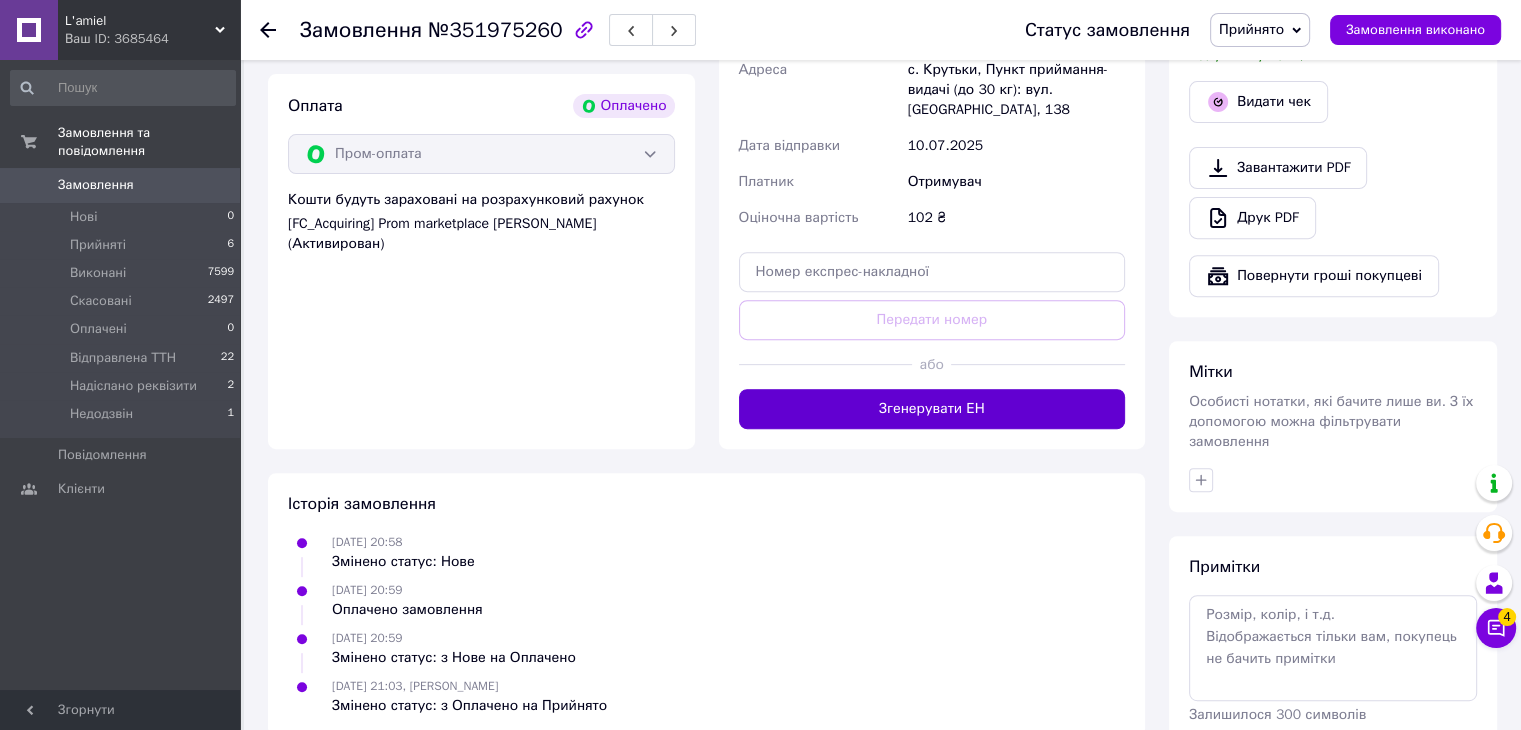 click on "Згенерувати ЕН" at bounding box center [932, 409] 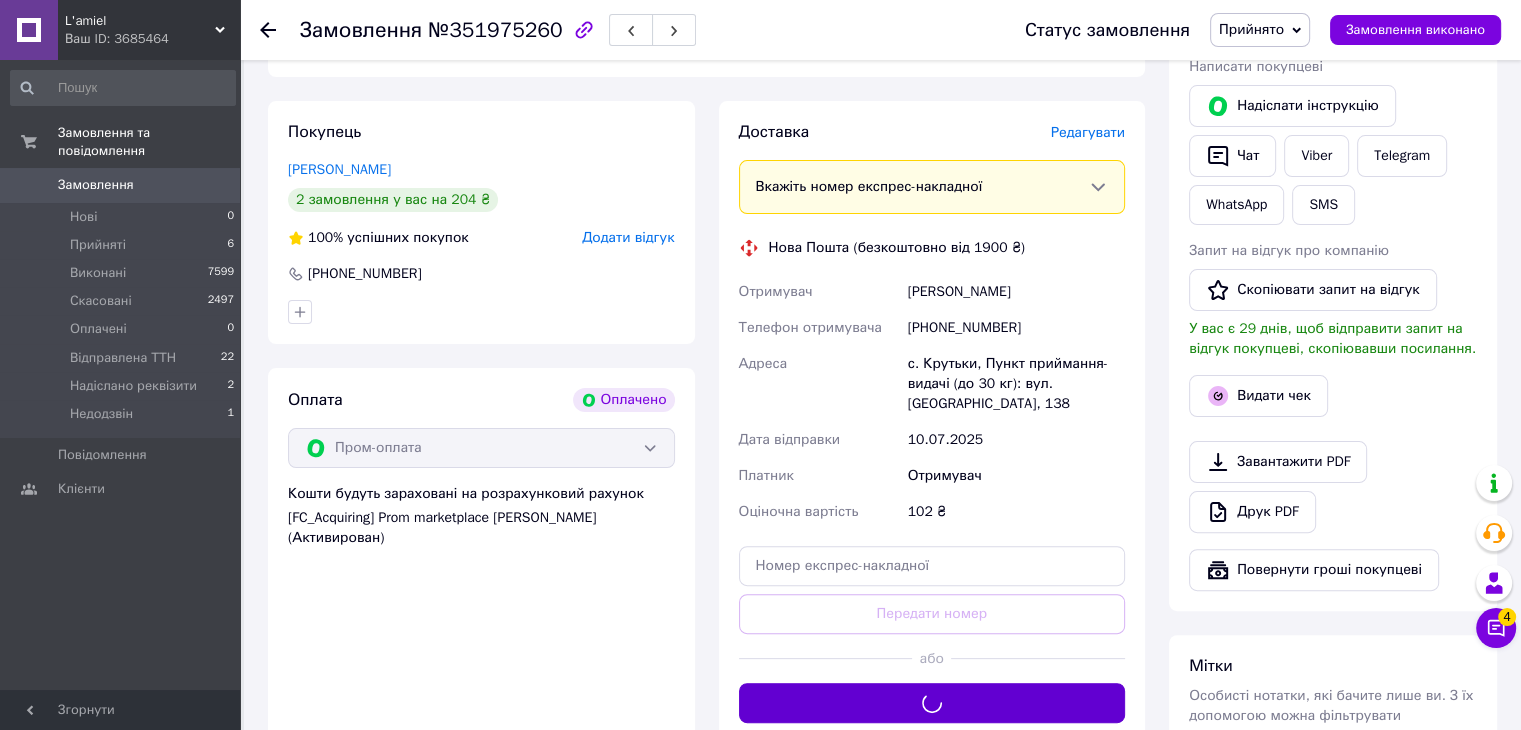 scroll, scrollTop: 322, scrollLeft: 0, axis: vertical 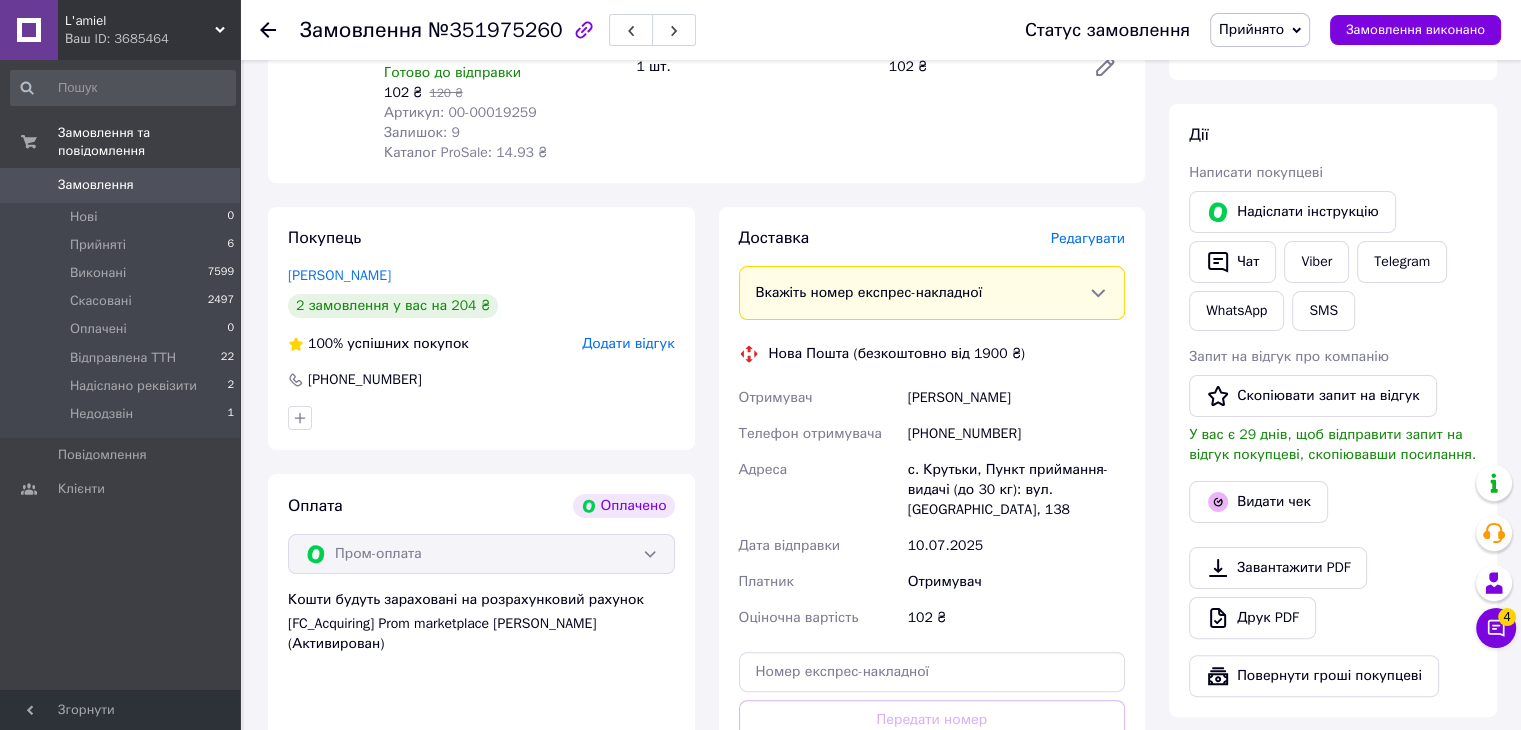 click on "Прийнято" at bounding box center (1251, 29) 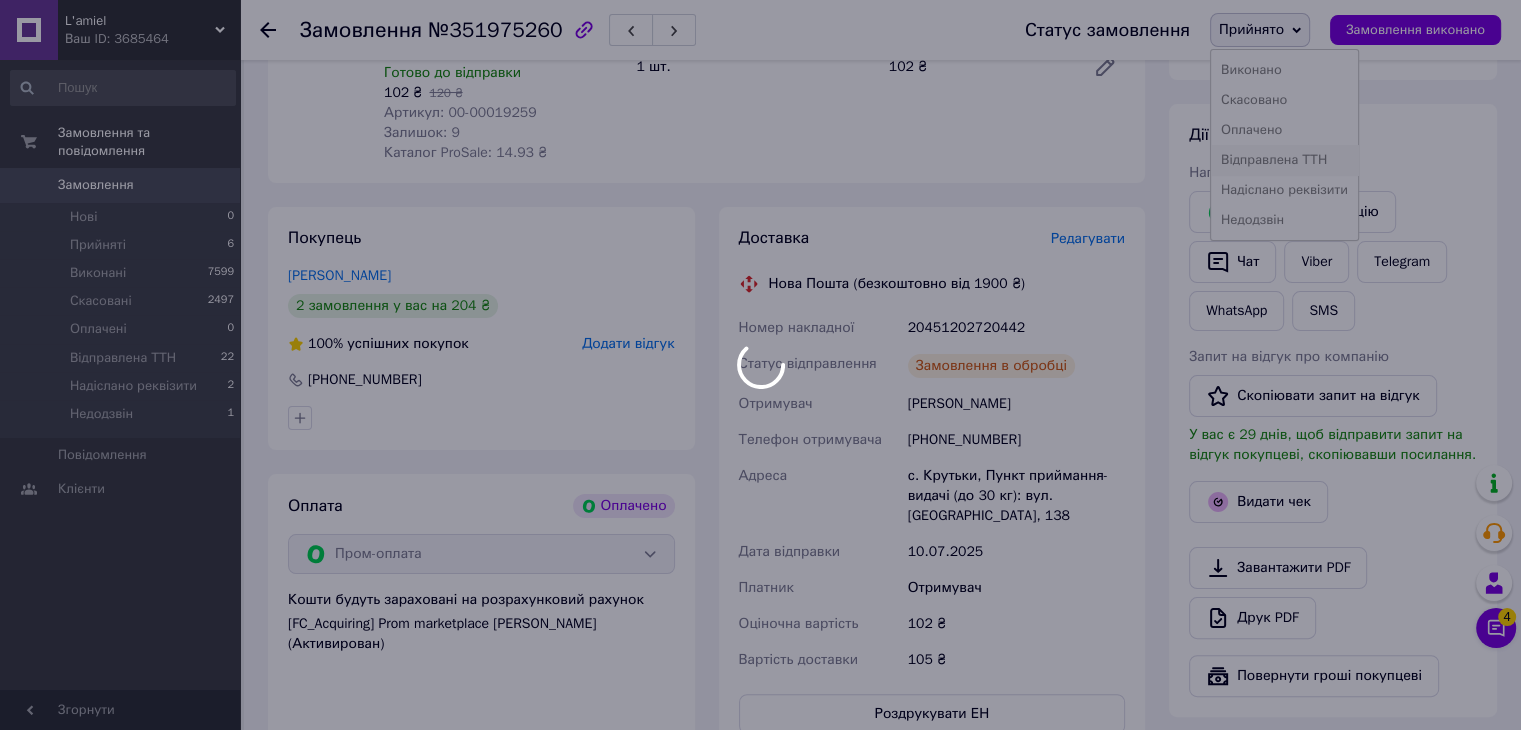 click on "Відправлена ТТН" at bounding box center (1284, 160) 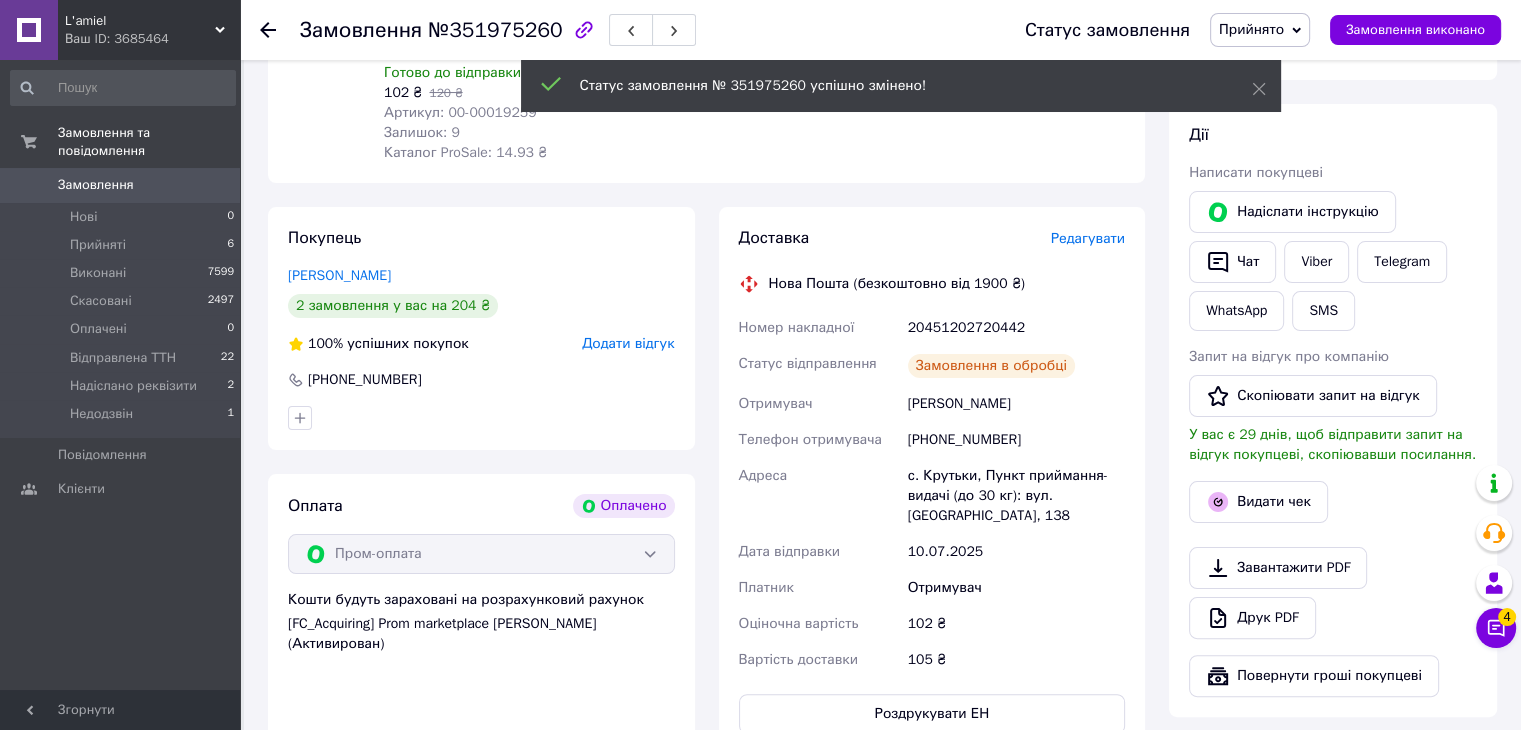 click on "20451202720442" at bounding box center [1016, 328] 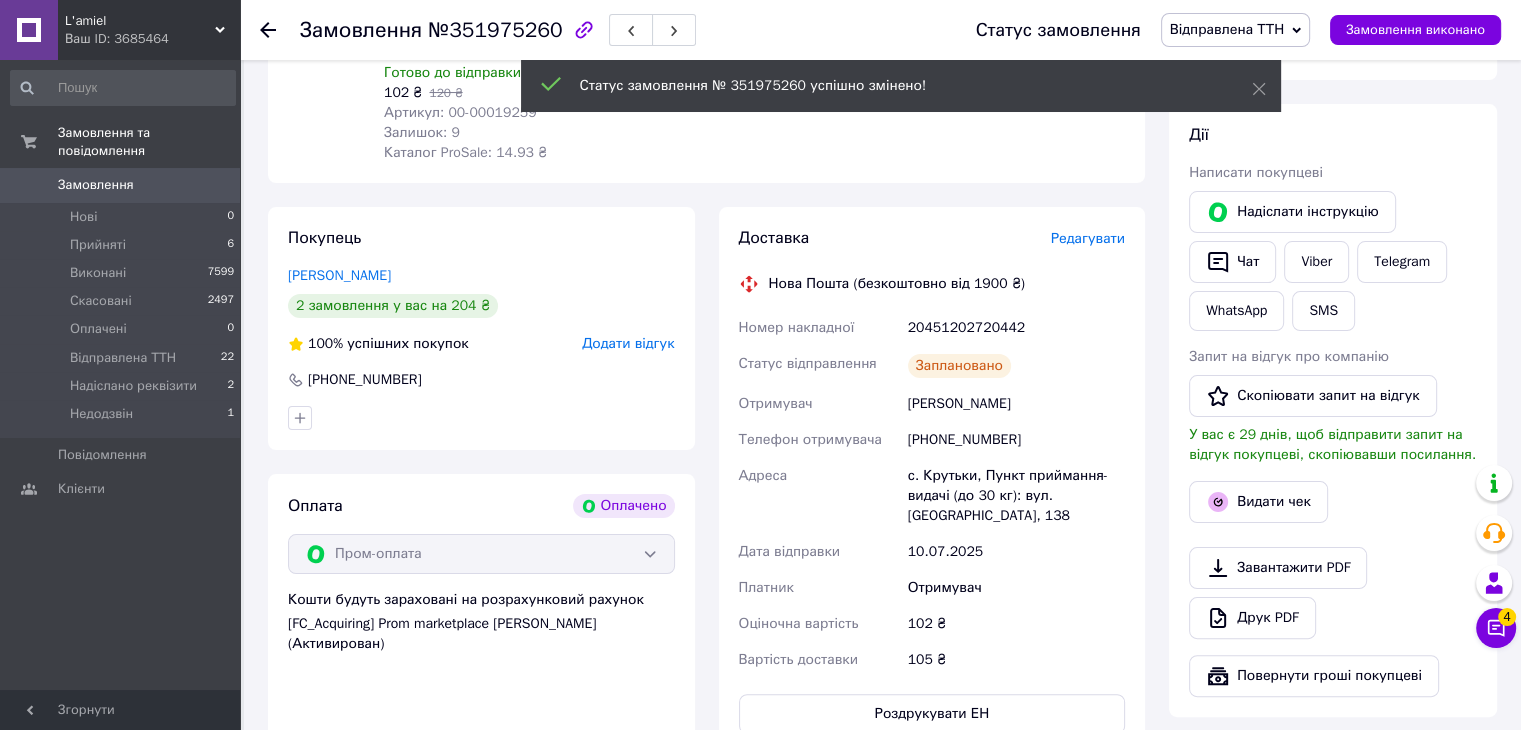 click on "20451202720442" at bounding box center (1016, 328) 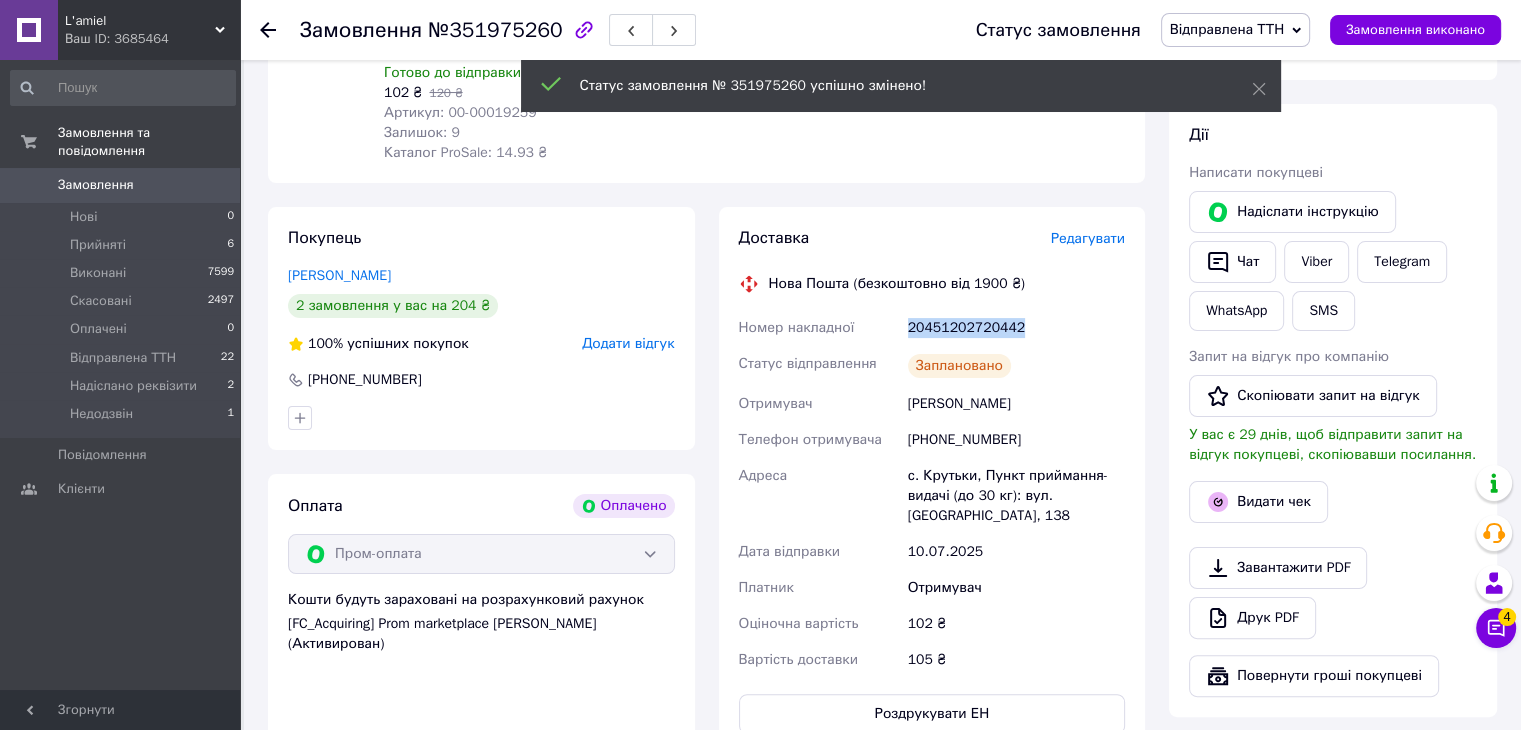 click on "20451202720442" at bounding box center (1016, 328) 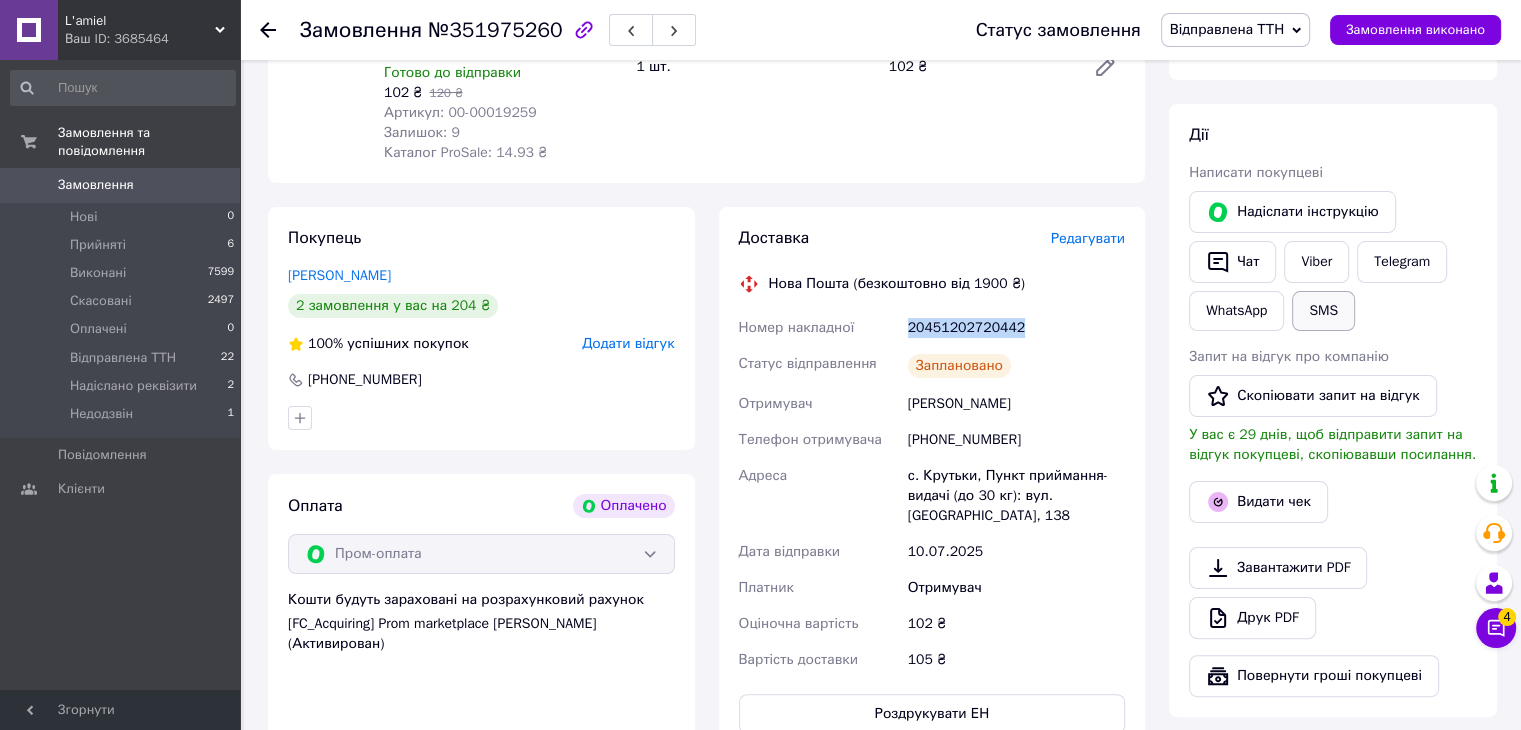 click on "SMS" at bounding box center (1323, 311) 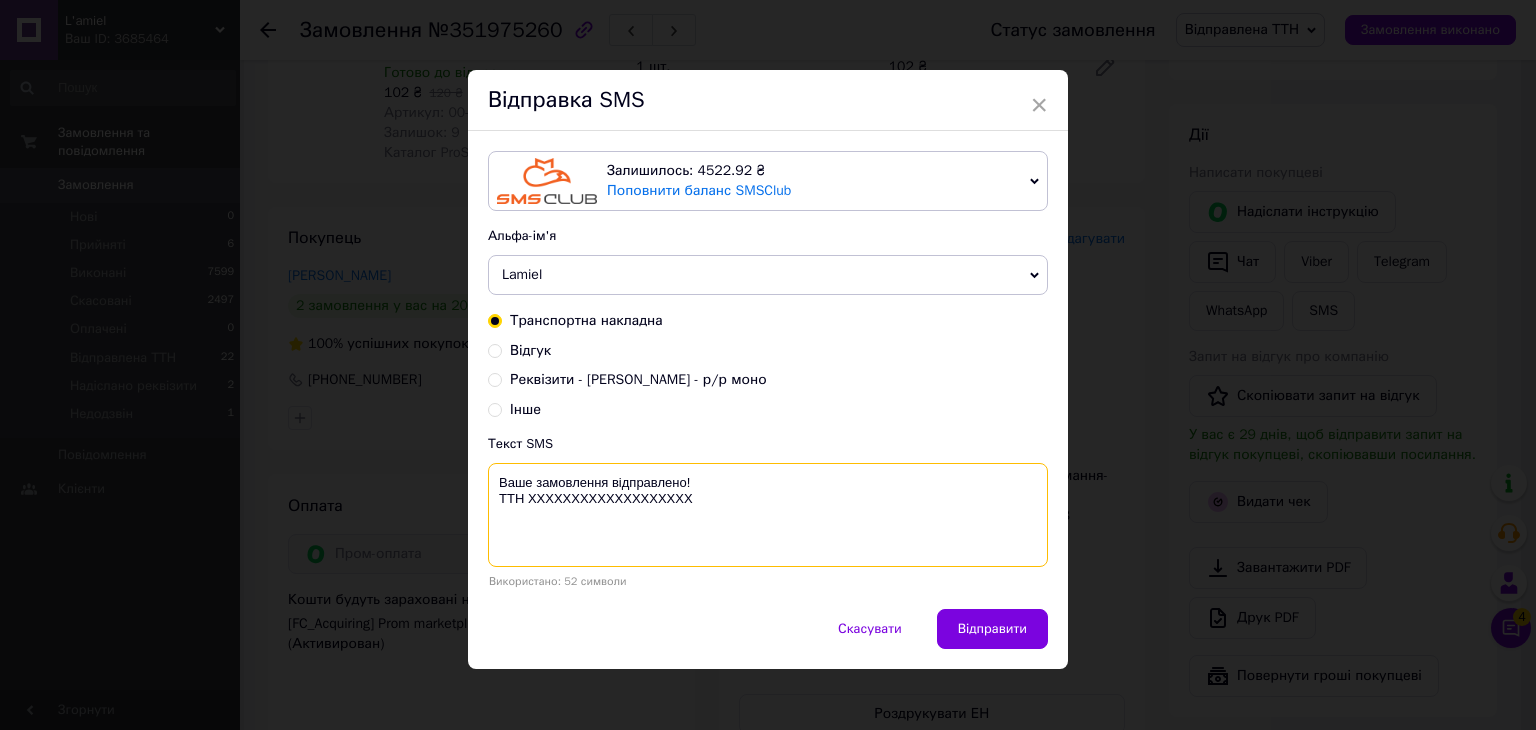 click on "Ваше замовлення відправлено!
ТТН ХХХХХХХХХХХХХХХХХХХ" at bounding box center [768, 515] 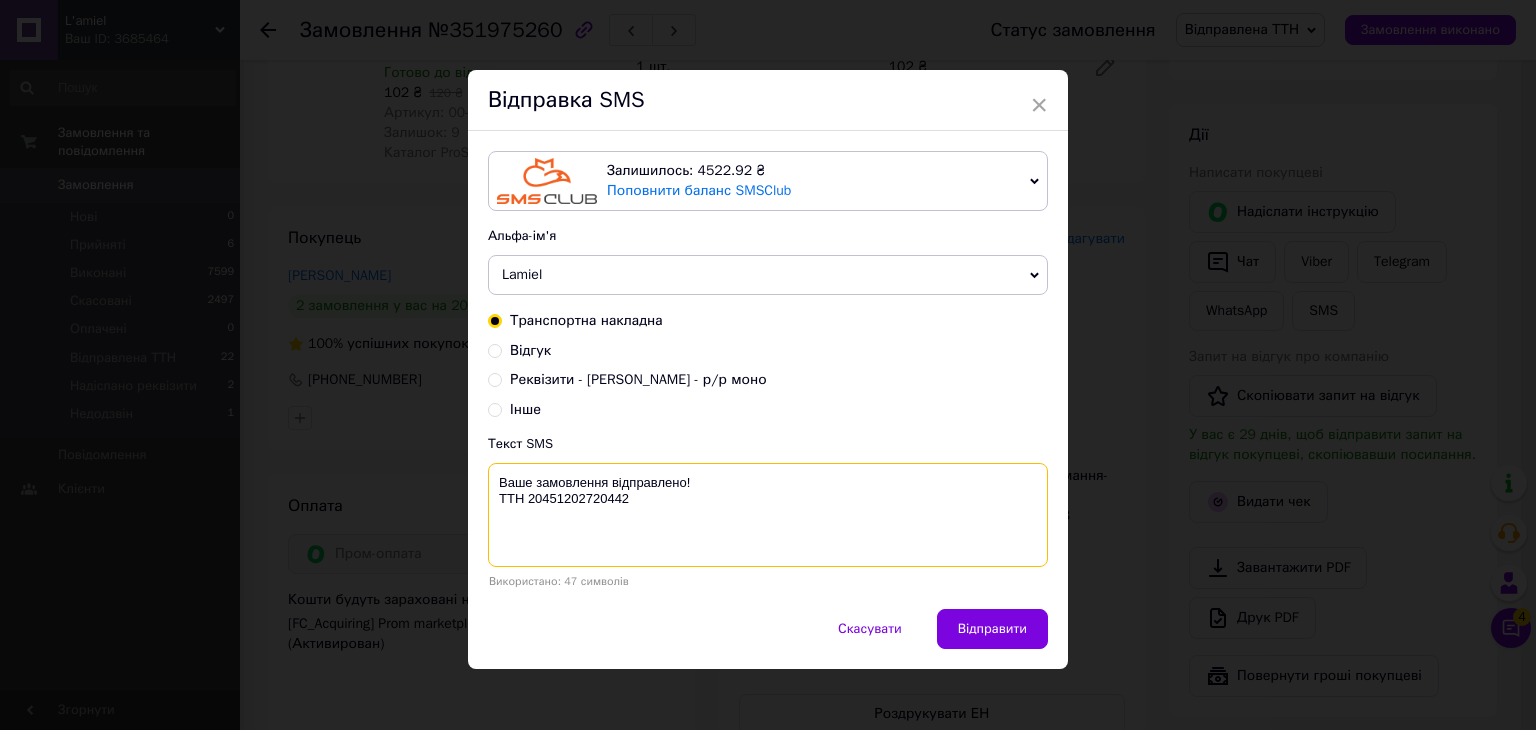 drag, startPoint x: 604, startPoint y: 503, endPoint x: 858, endPoint y: 557, distance: 259.67673 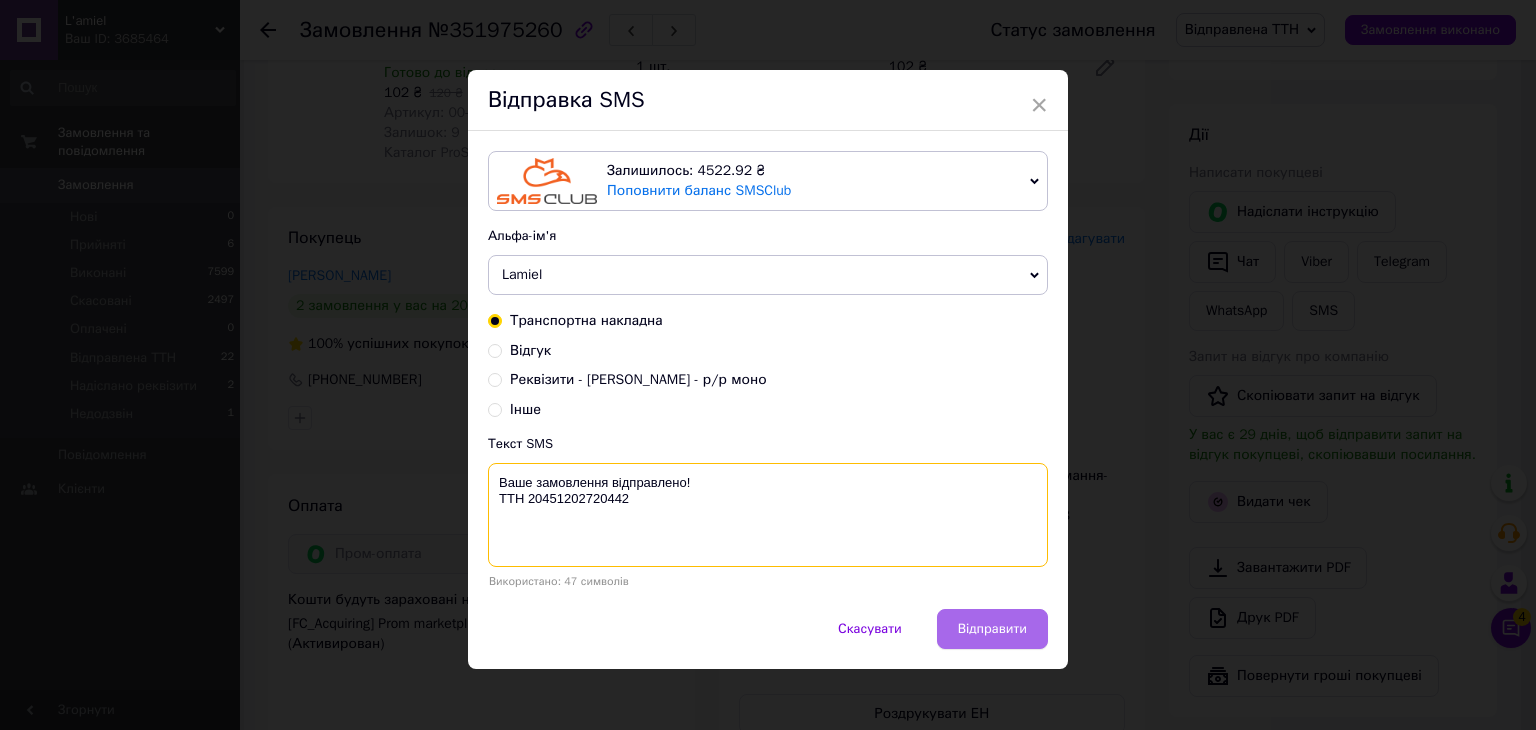 type on "Ваше замовлення відправлено!
ТТН 20451202720442" 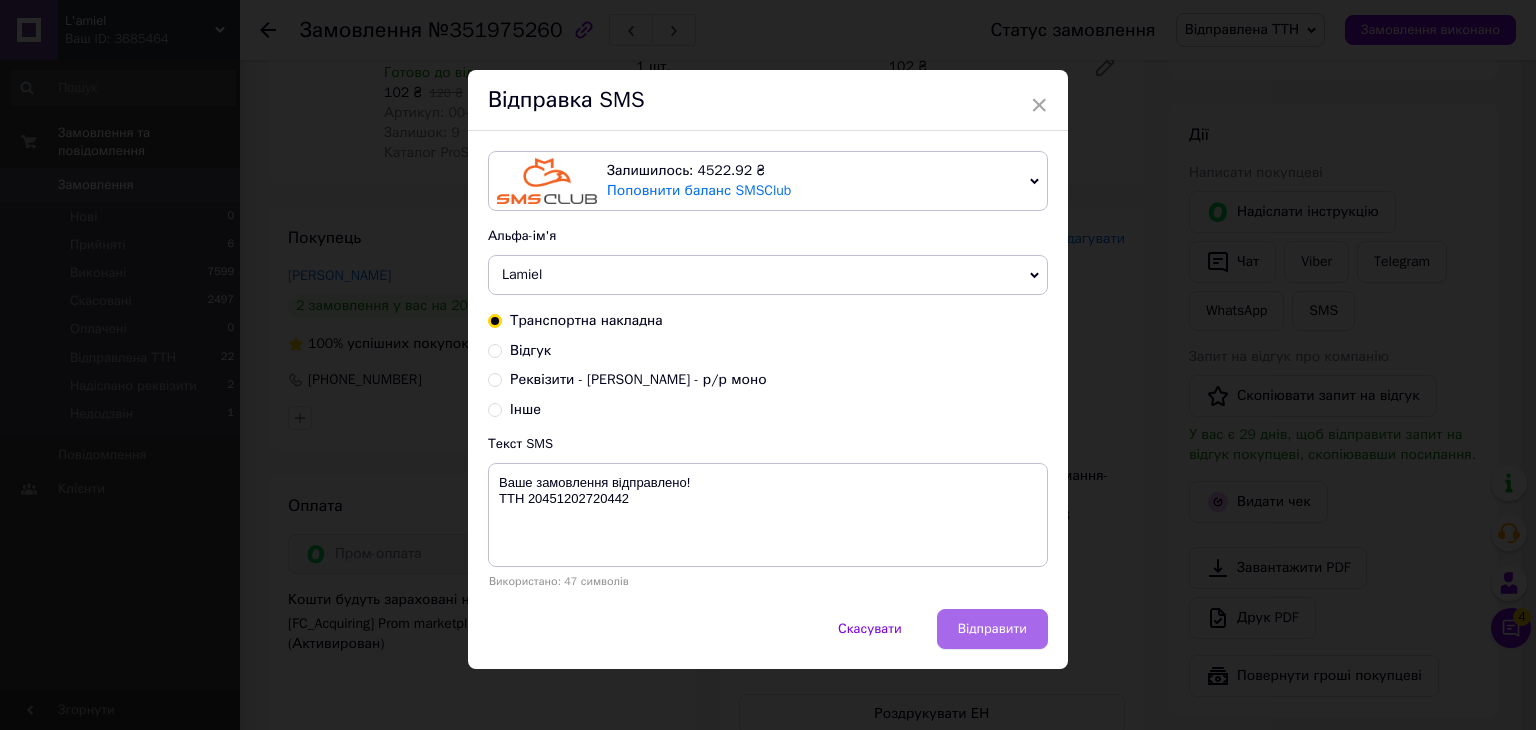click on "Відправити" at bounding box center (992, 629) 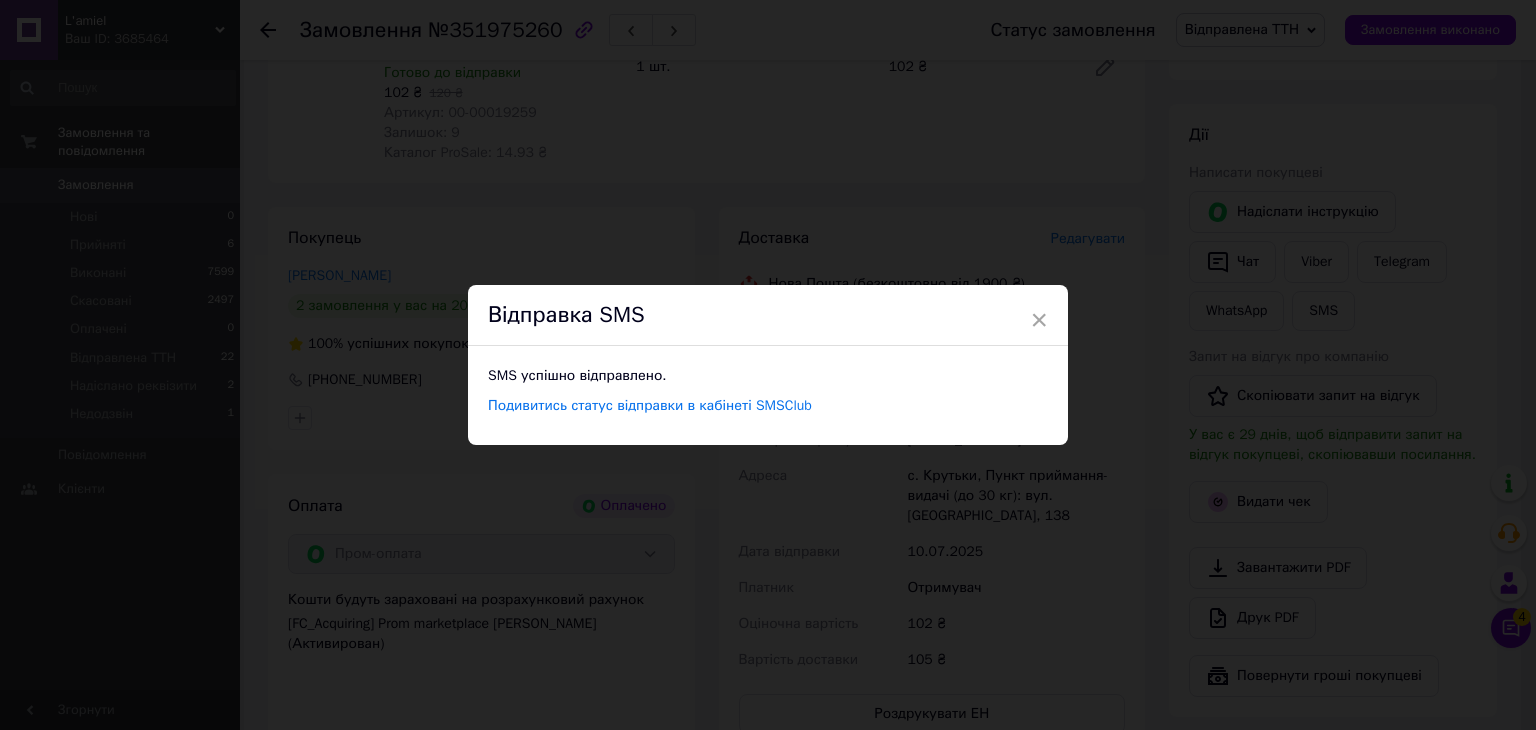 click on "× Відправка SMS SMS успішно відправлено. Подивитись статус відправки в кабінеті SMSClub" at bounding box center [768, 365] 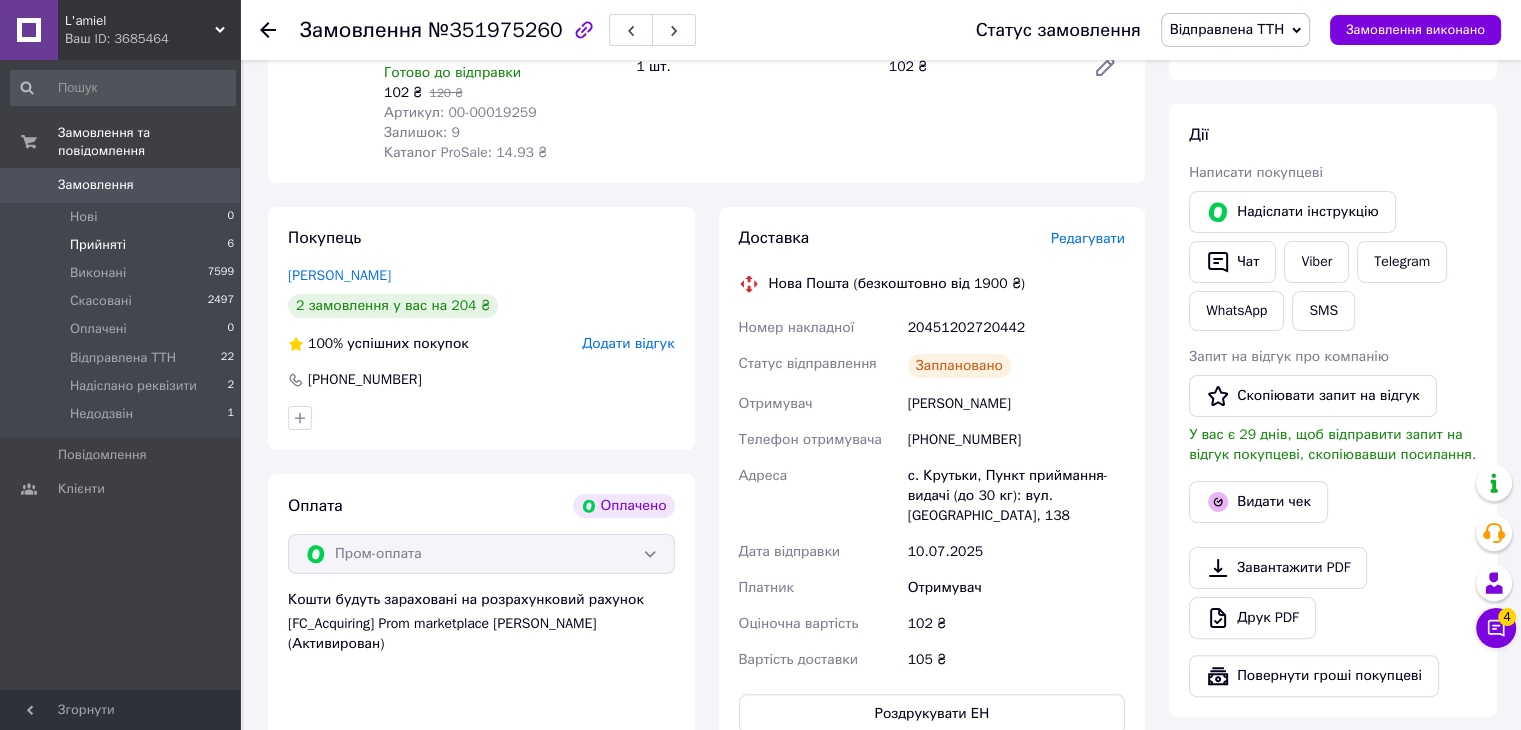 click on "Прийняті 6" at bounding box center (123, 245) 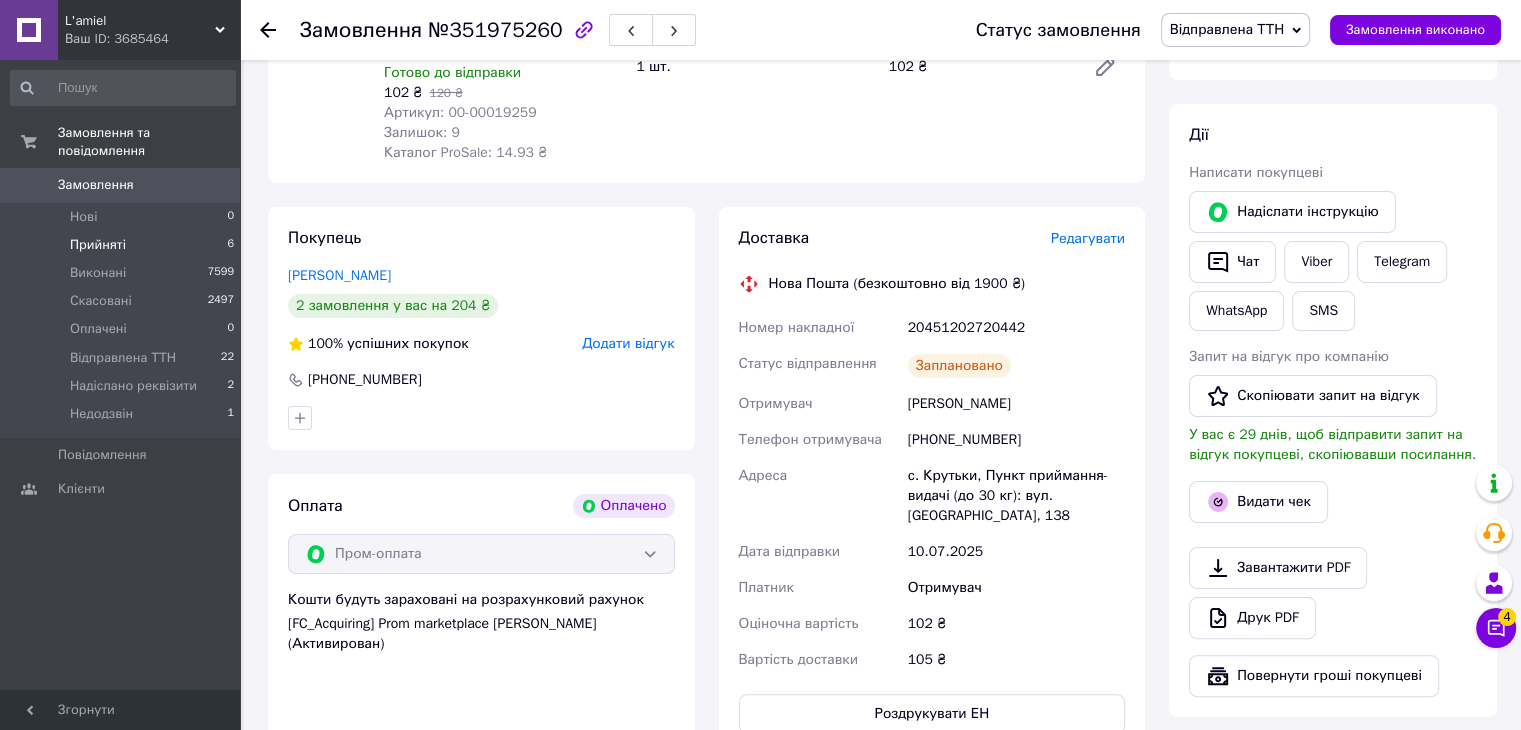 scroll, scrollTop: 0, scrollLeft: 0, axis: both 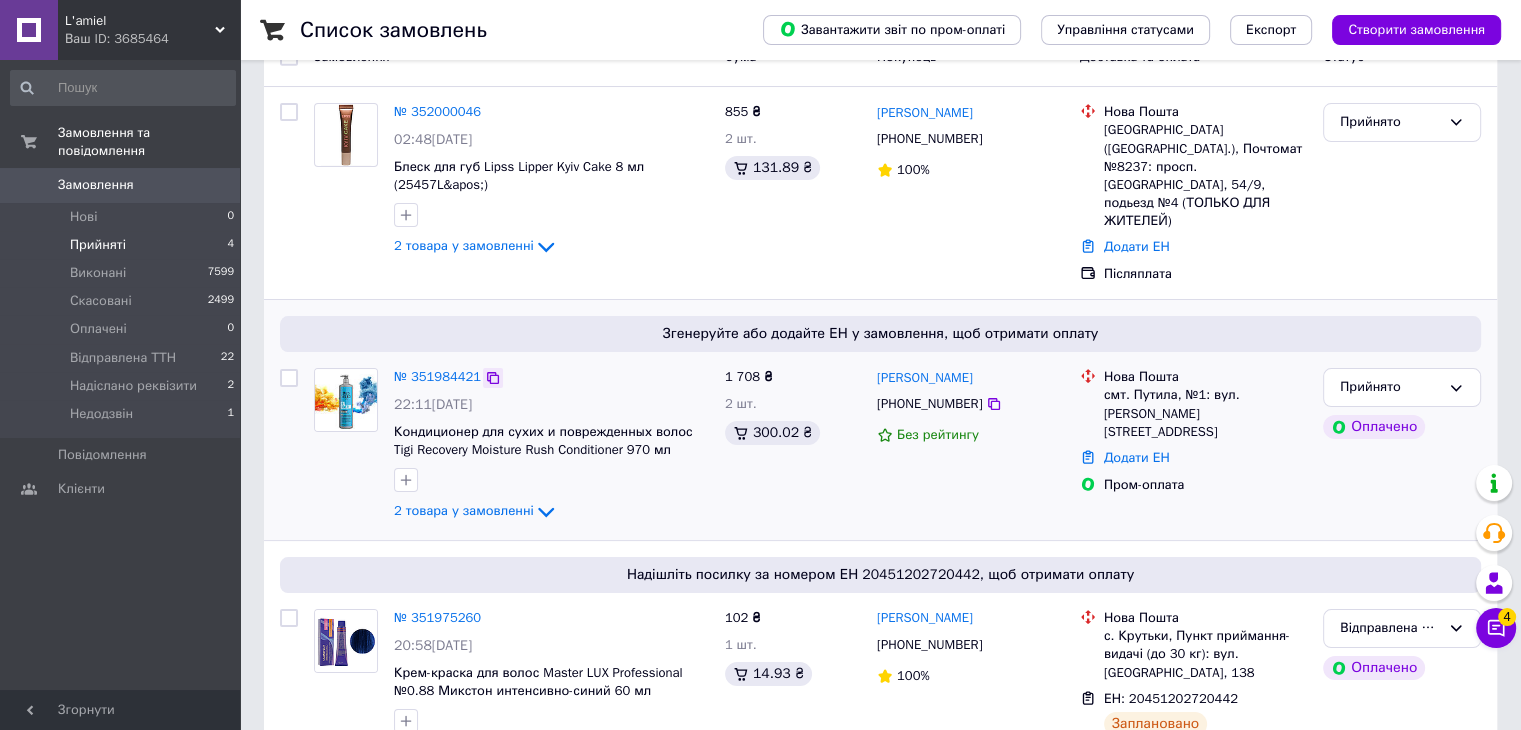 click 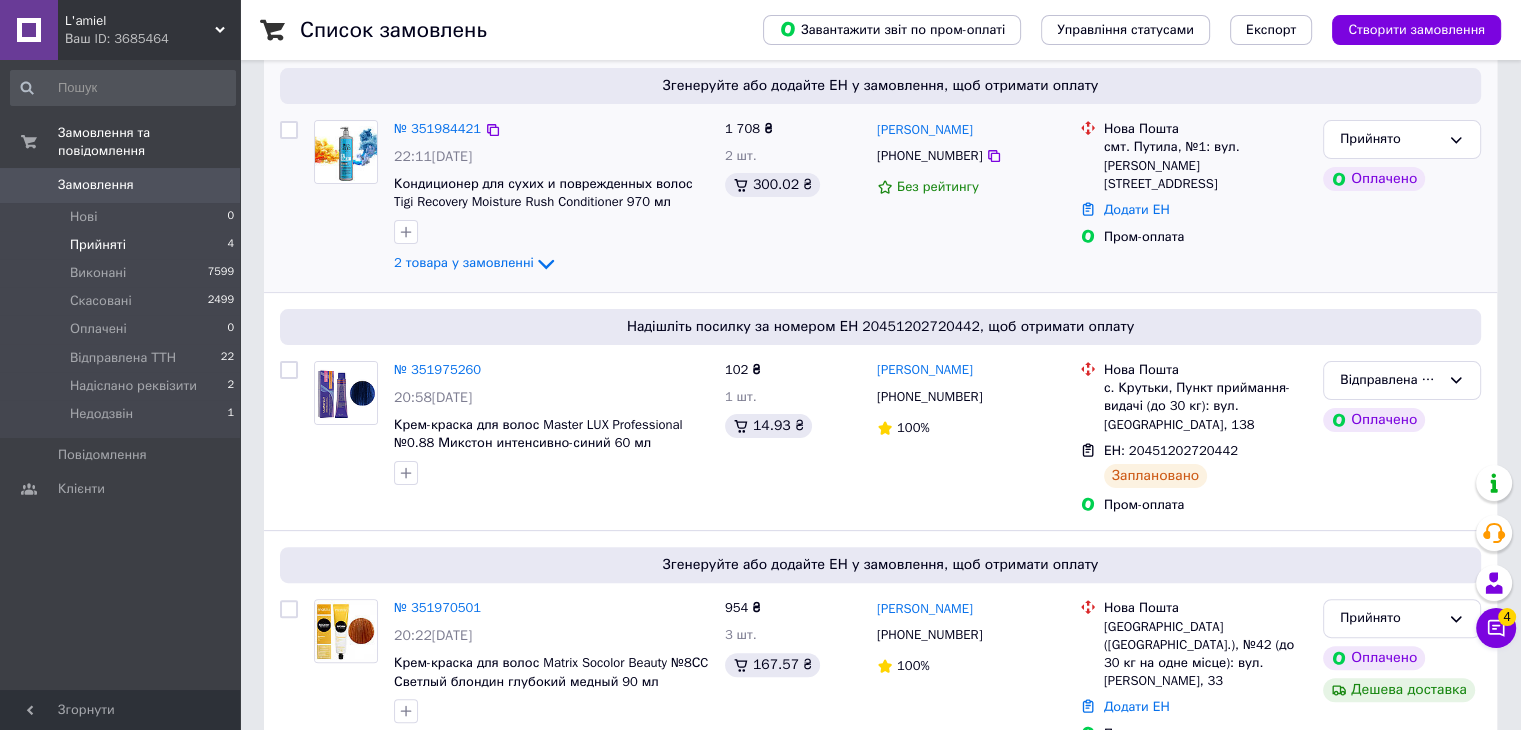 scroll, scrollTop: 457, scrollLeft: 0, axis: vertical 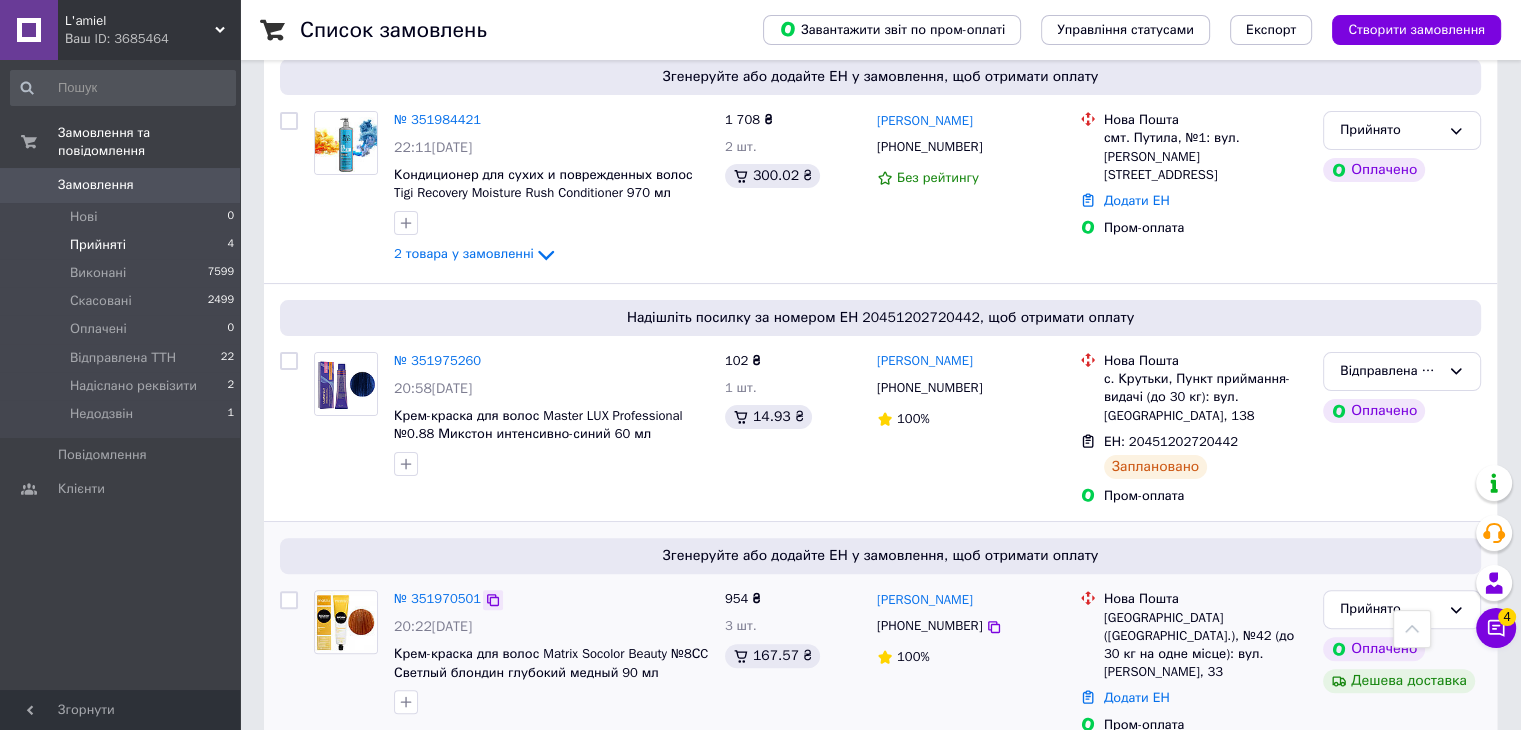 click 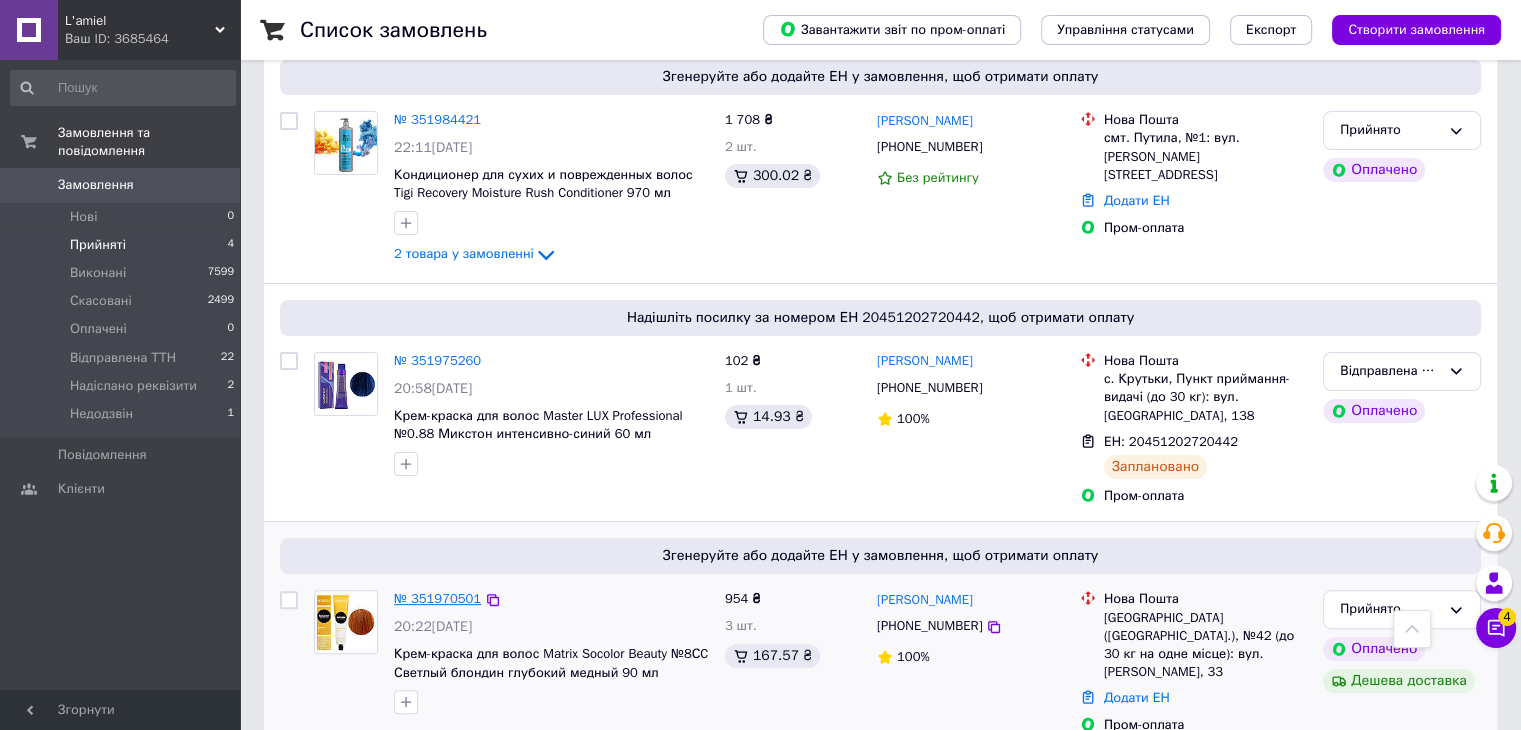 click on "№ 351970501" at bounding box center [437, 598] 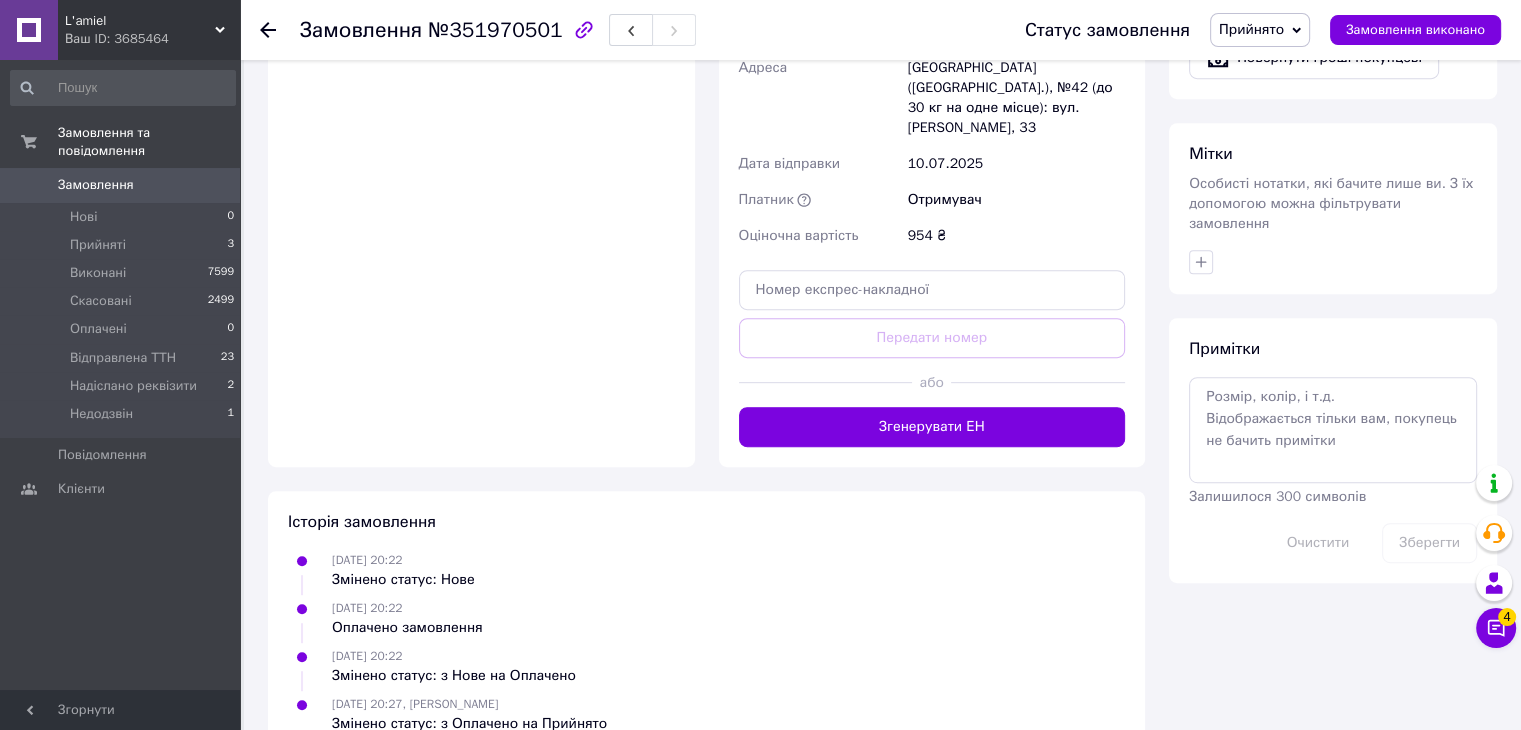scroll, scrollTop: 950, scrollLeft: 0, axis: vertical 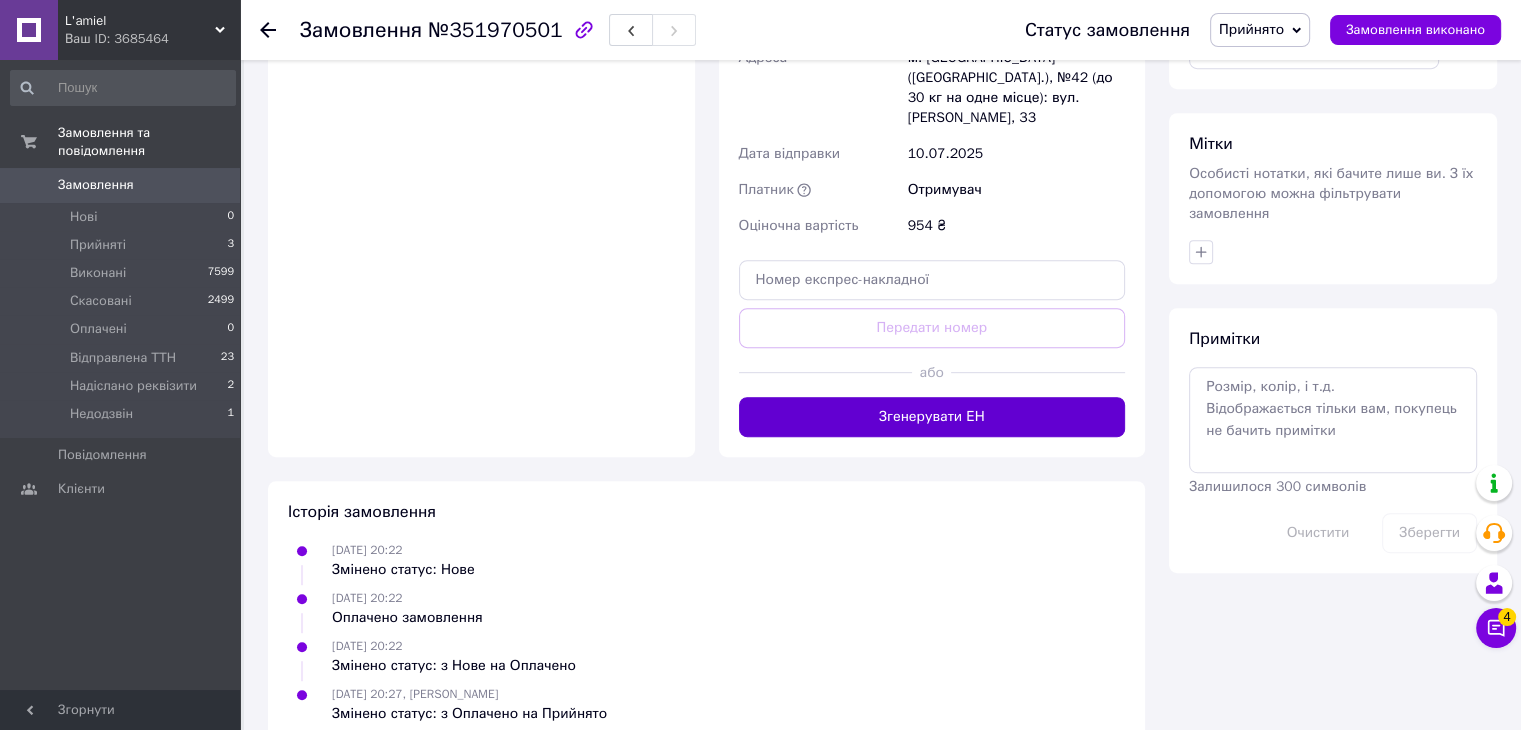 click on "Згенерувати ЕН" at bounding box center (932, 417) 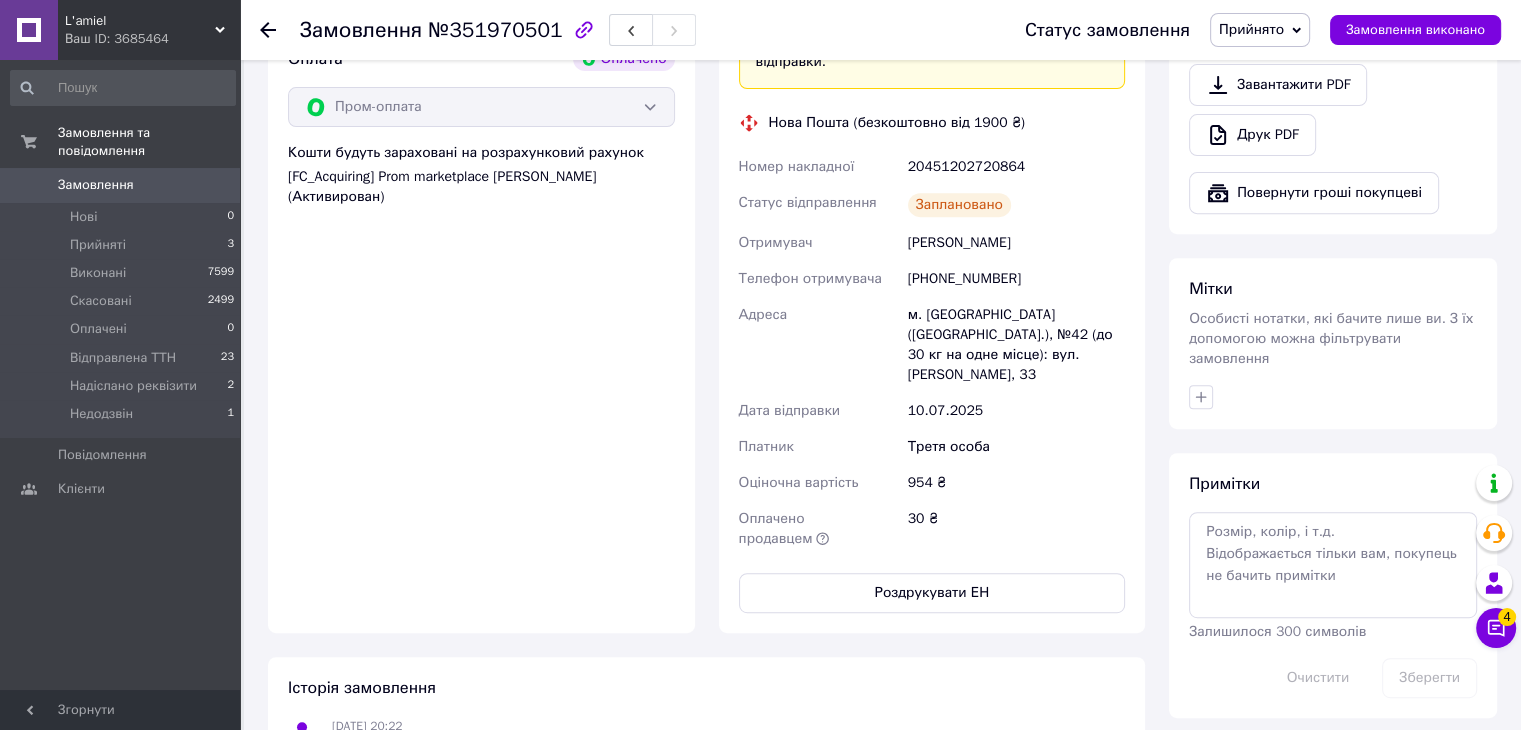 scroll, scrollTop: 750, scrollLeft: 0, axis: vertical 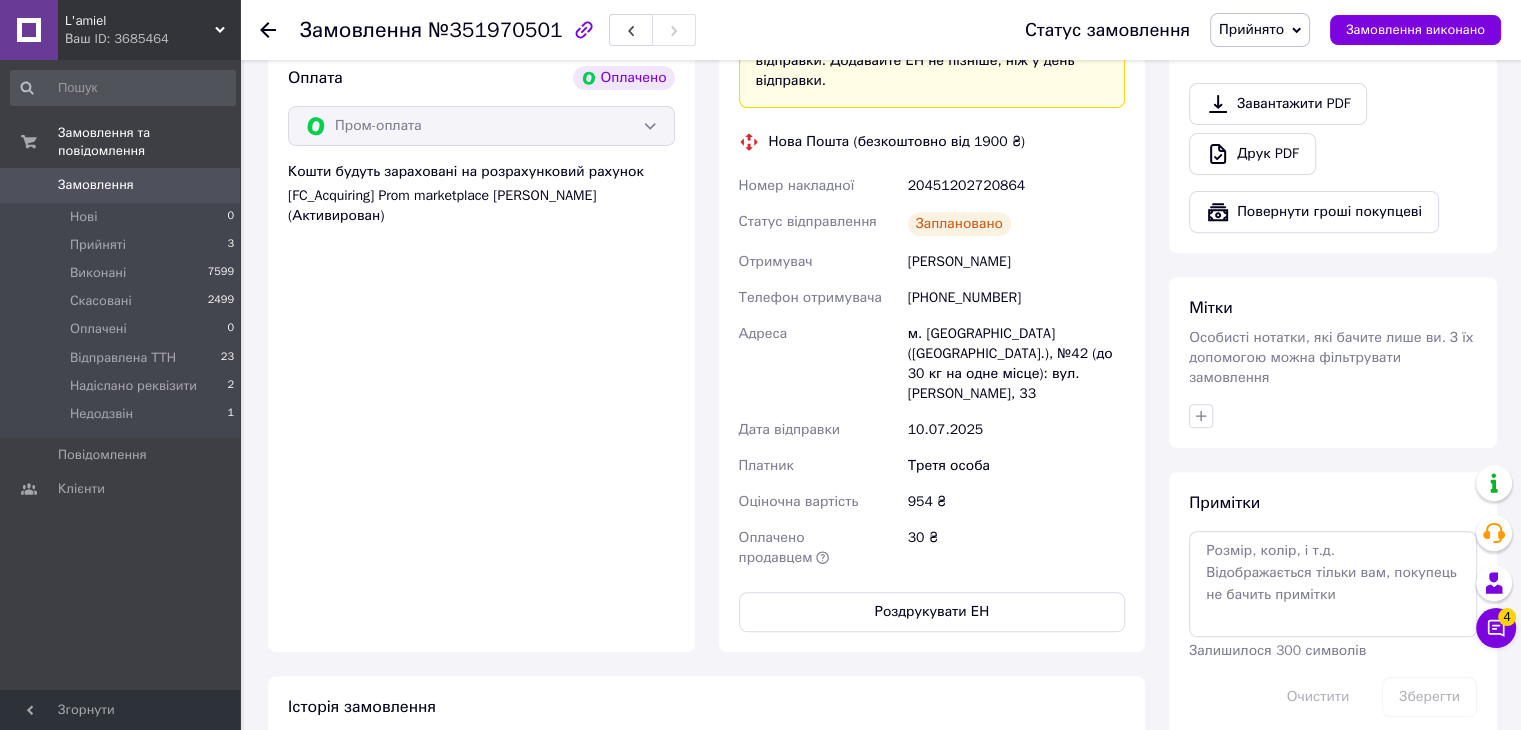 click on "20451202720864" at bounding box center [1016, 186] 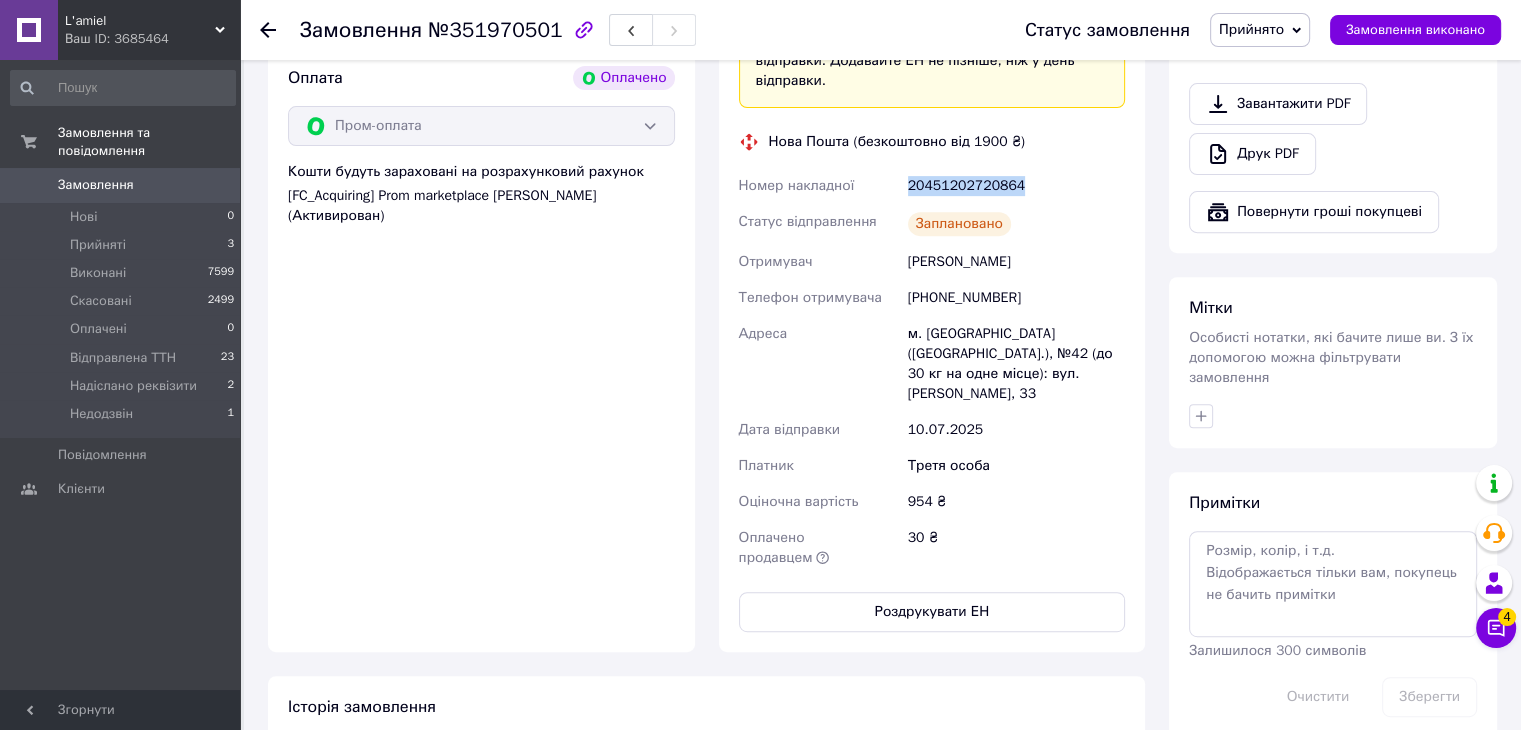 click on "20451202720864" at bounding box center [1016, 186] 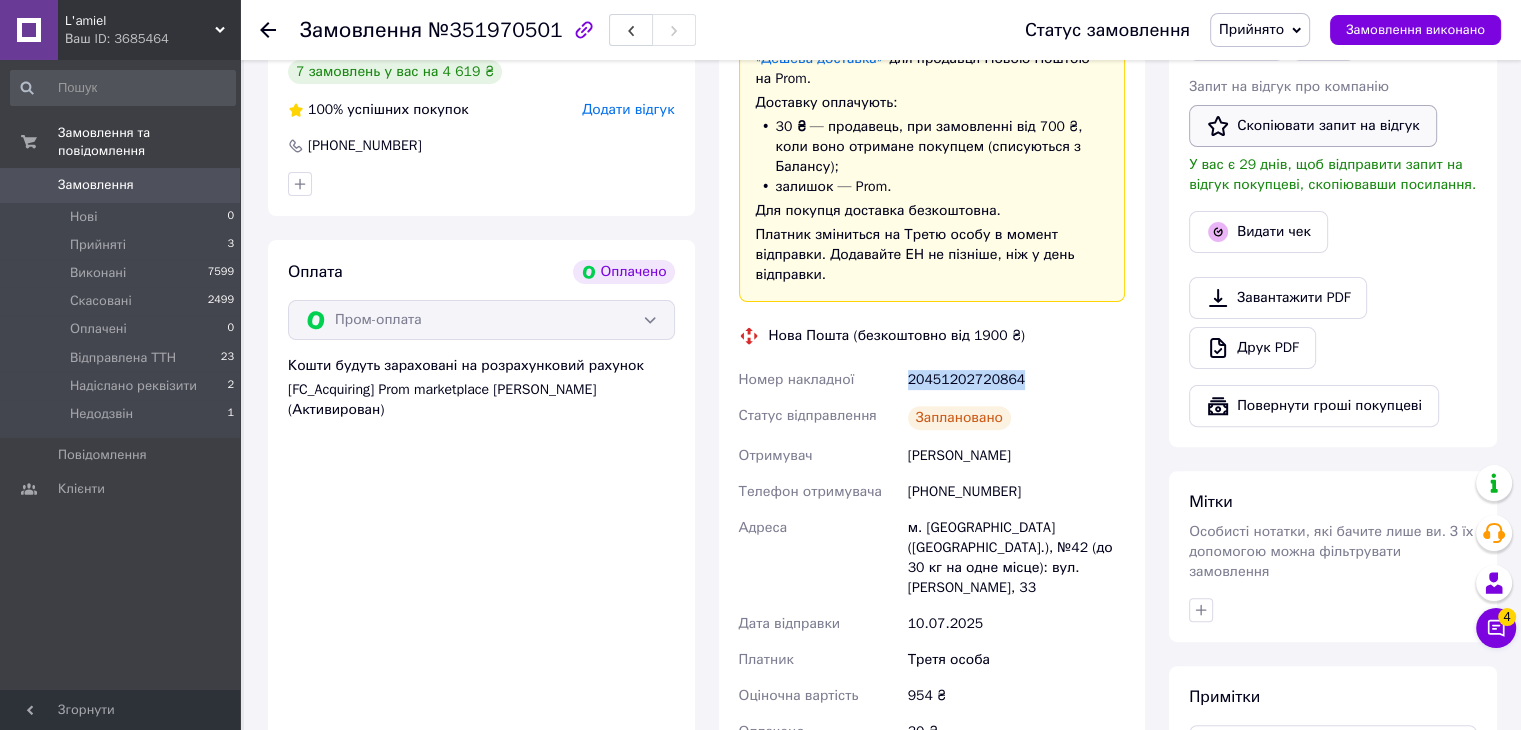scroll, scrollTop: 450, scrollLeft: 0, axis: vertical 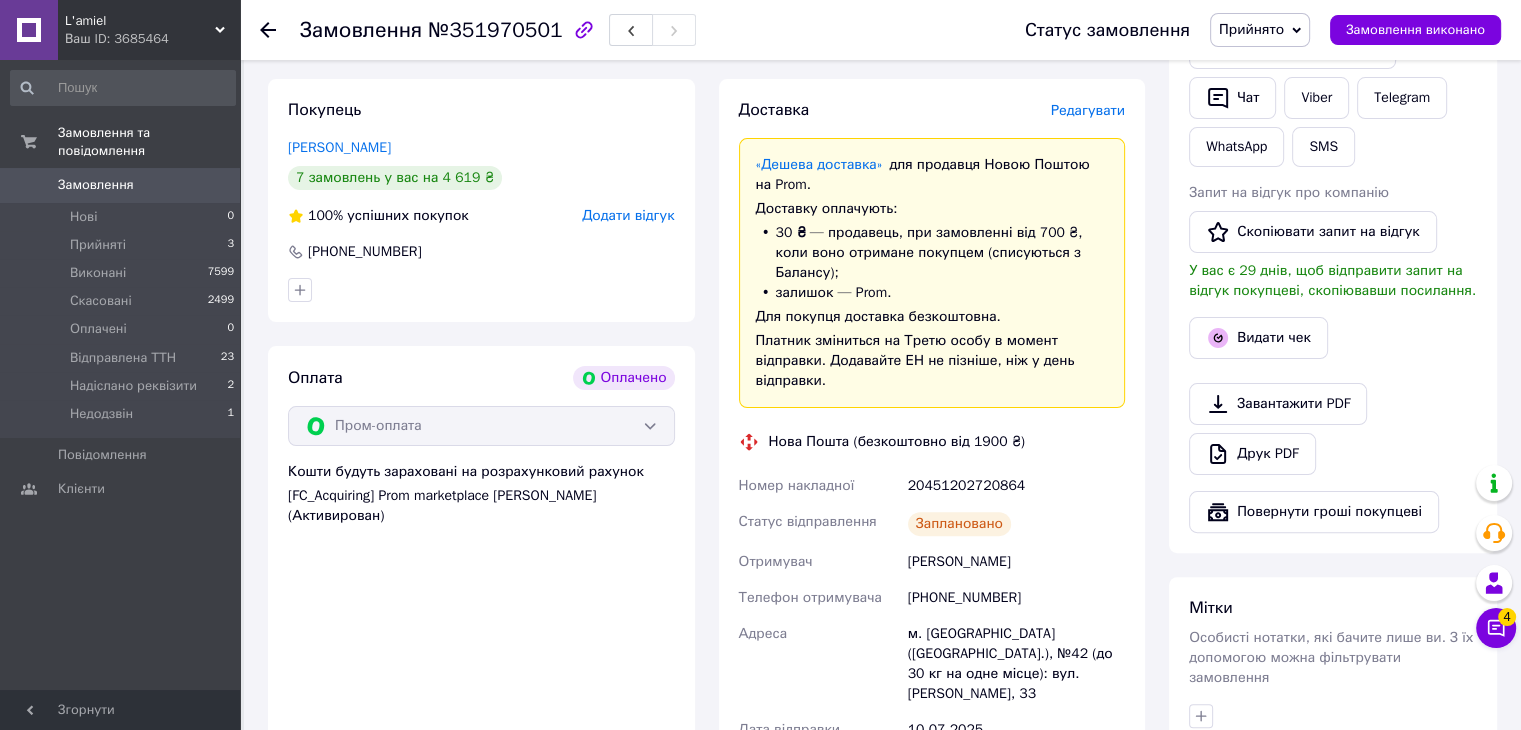 click on "Надіслати інструкцію   Чат Viber Telegram WhatsApp SMS" at bounding box center (1333, 97) 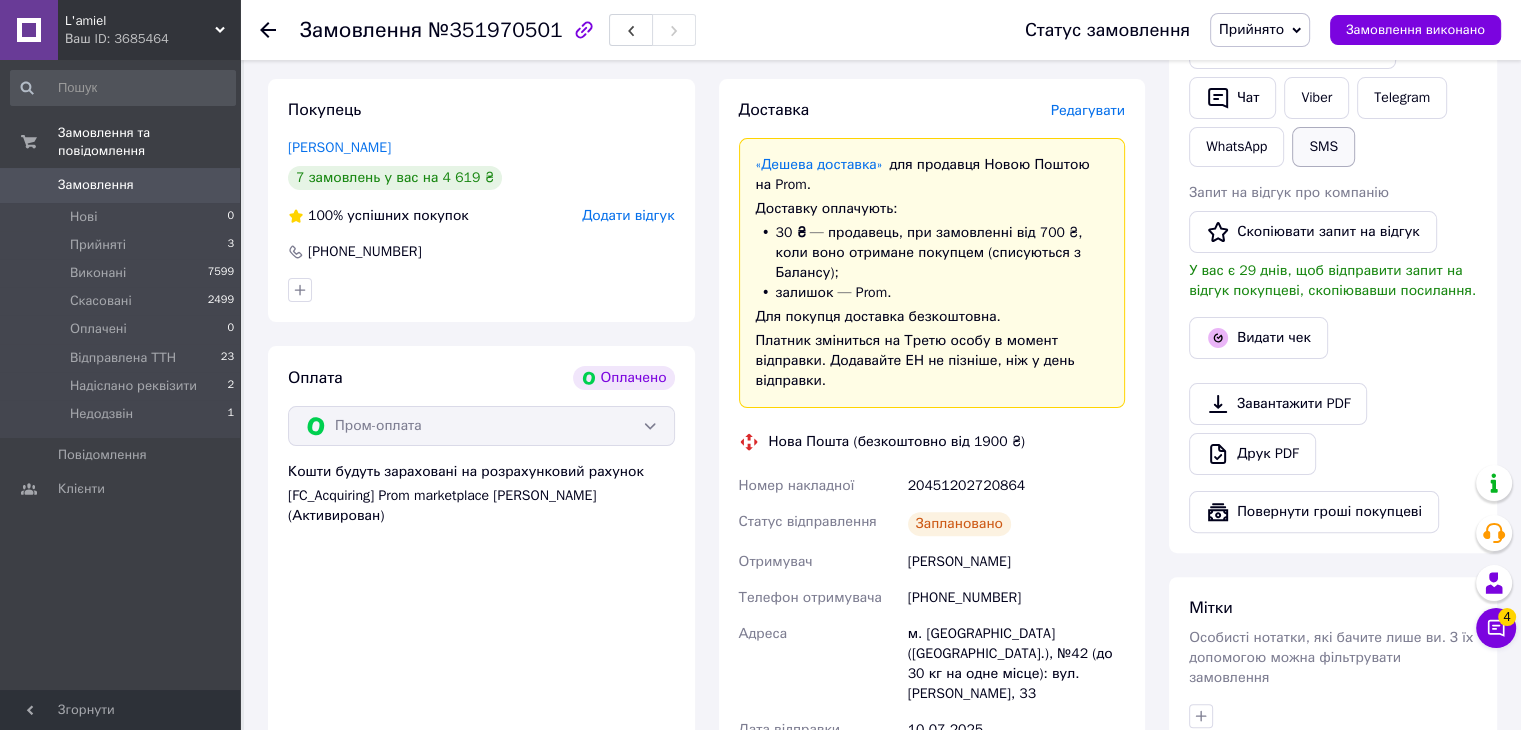 click on "SMS" at bounding box center [1323, 147] 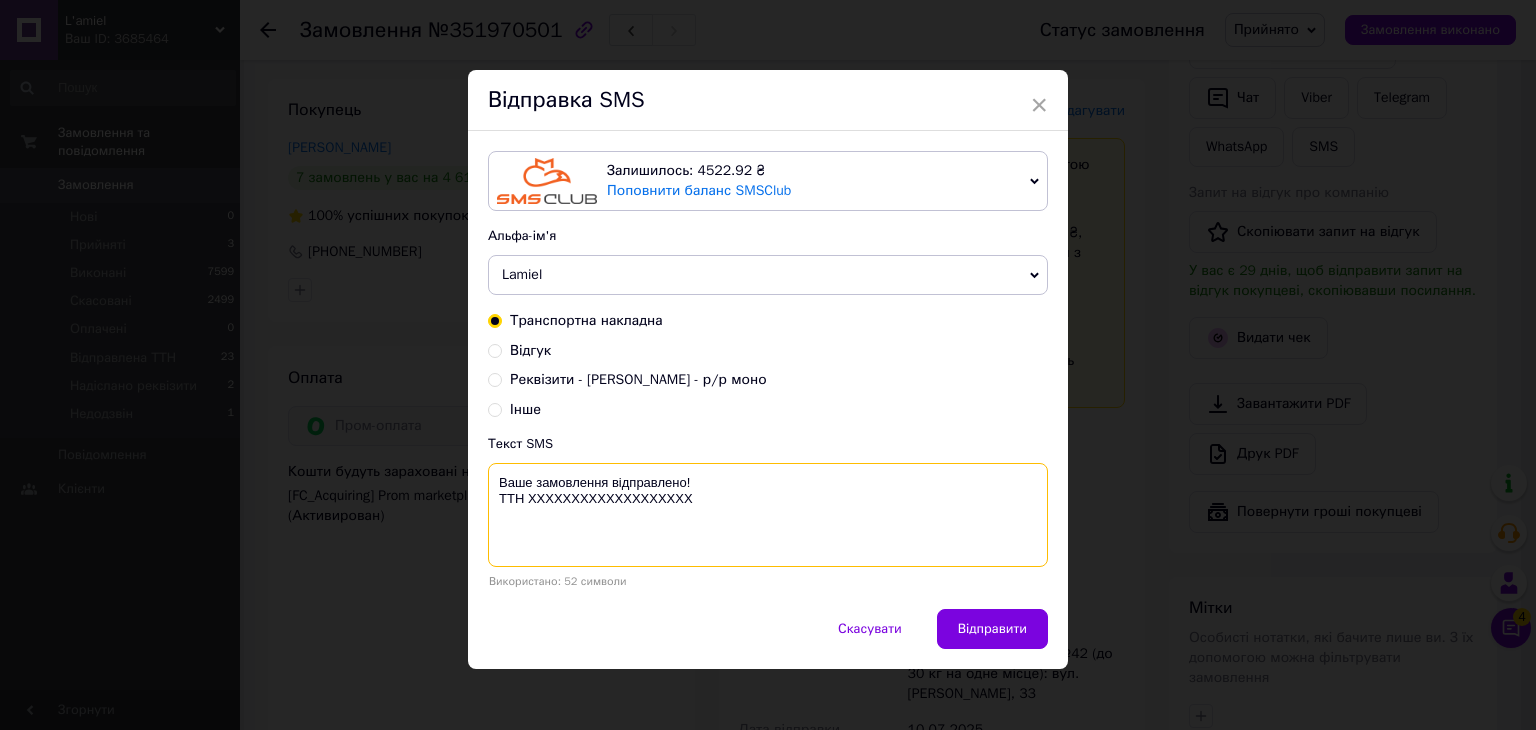 click on "Ваше замовлення відправлено!
ТТН ХХХХХХХХХХХХХХХХХХХ" at bounding box center [768, 515] 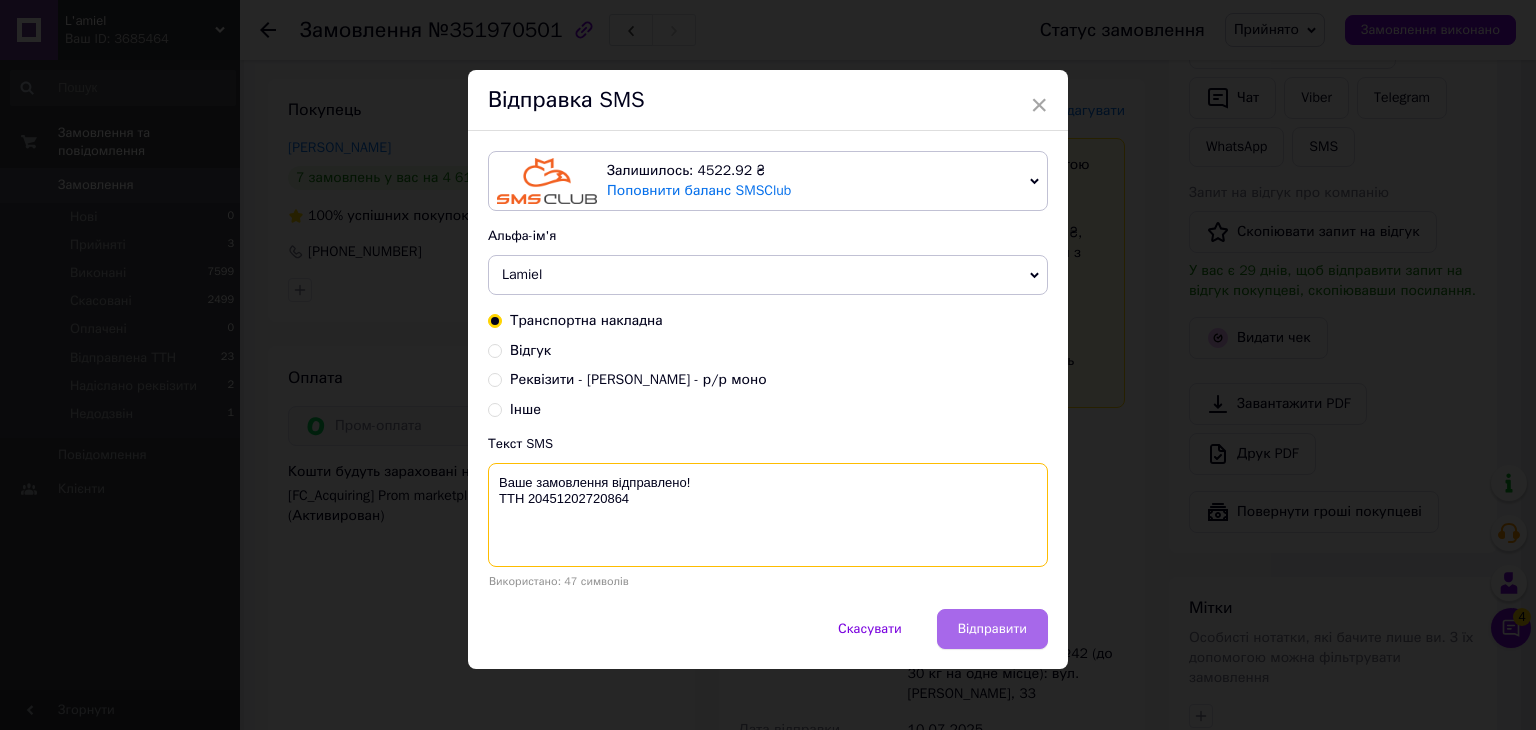 type on "Ваше замовлення відправлено!
ТТН 20451202720864" 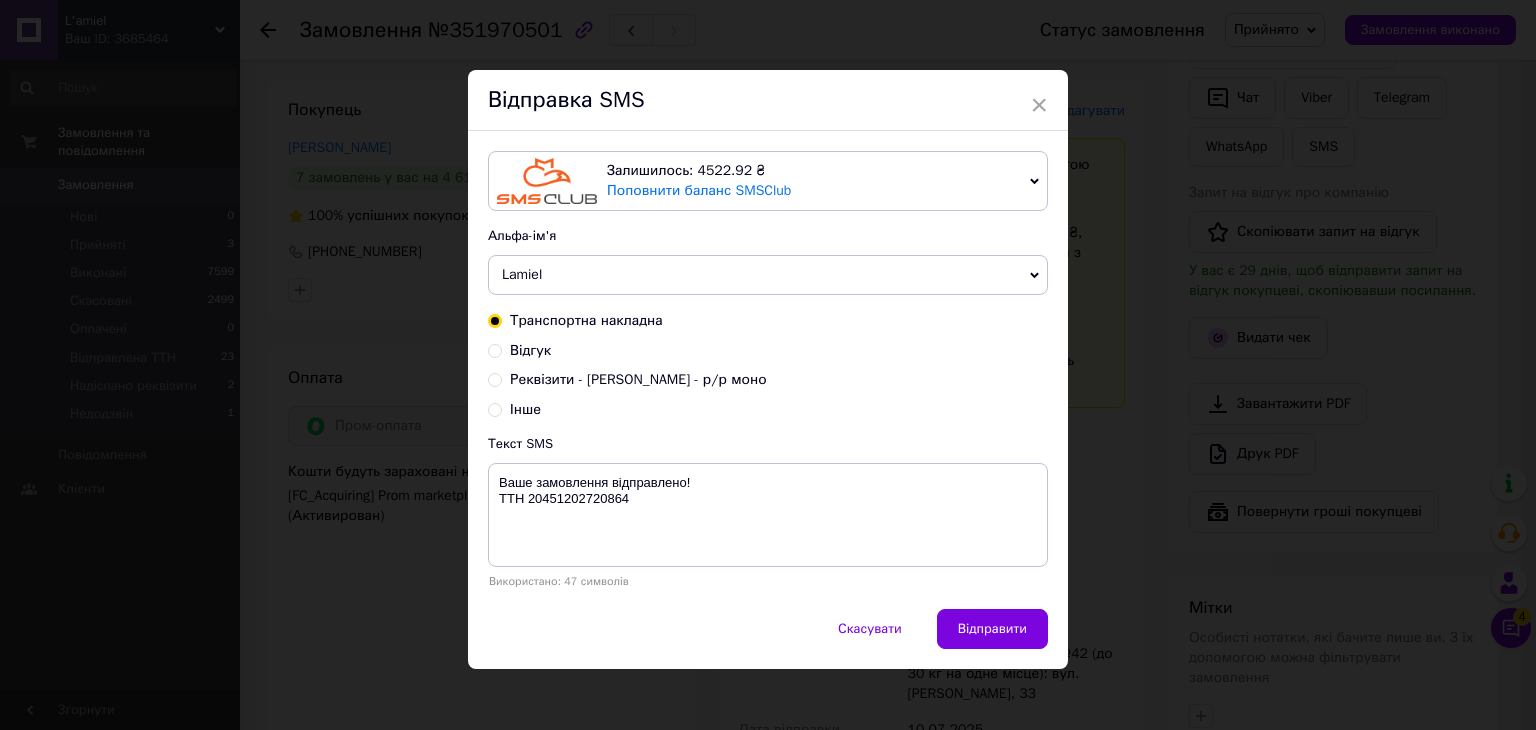 click on "Відправити" at bounding box center [992, 629] 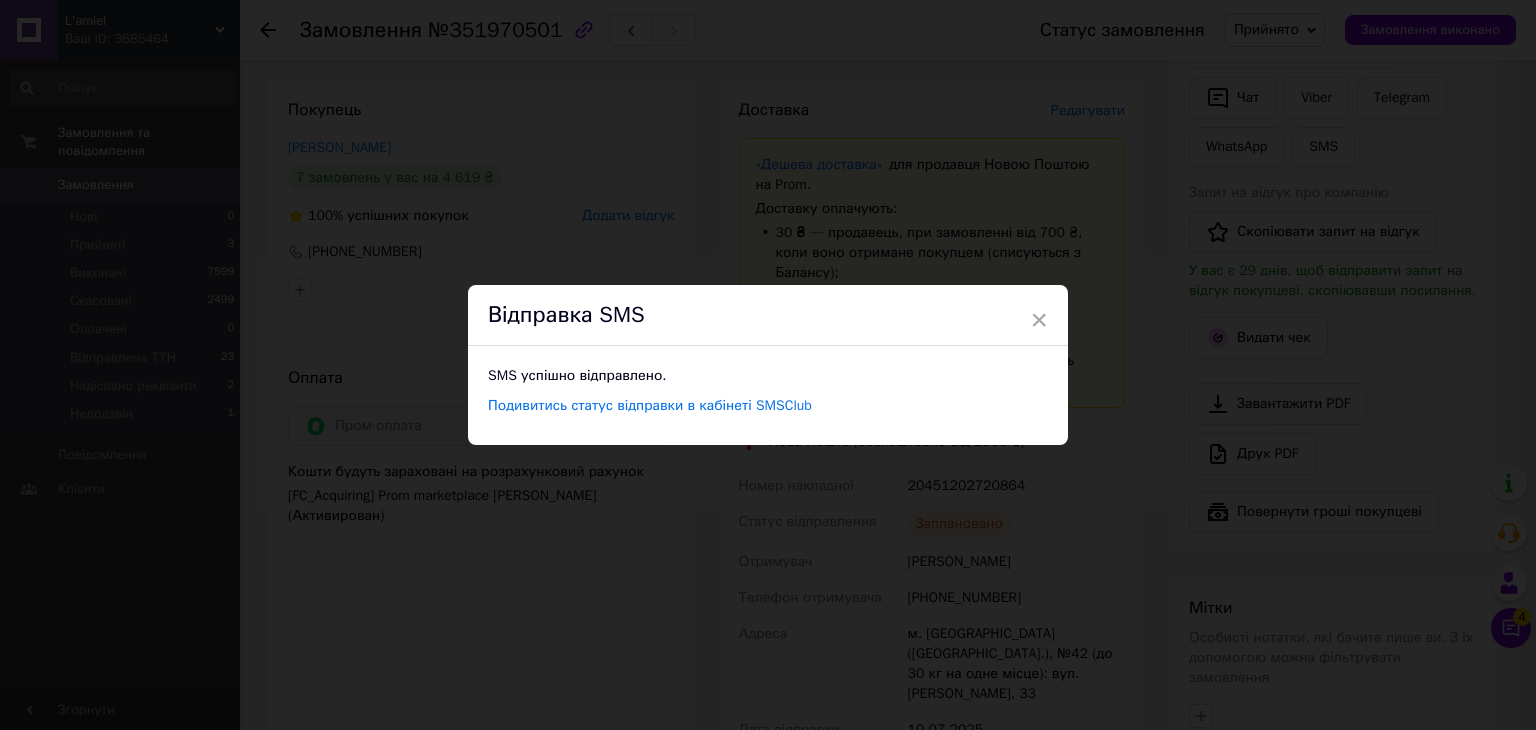 click on "× Відправка SMS SMS успішно відправлено. Подивитись статус відправки в кабінеті SMSClub" at bounding box center (768, 365) 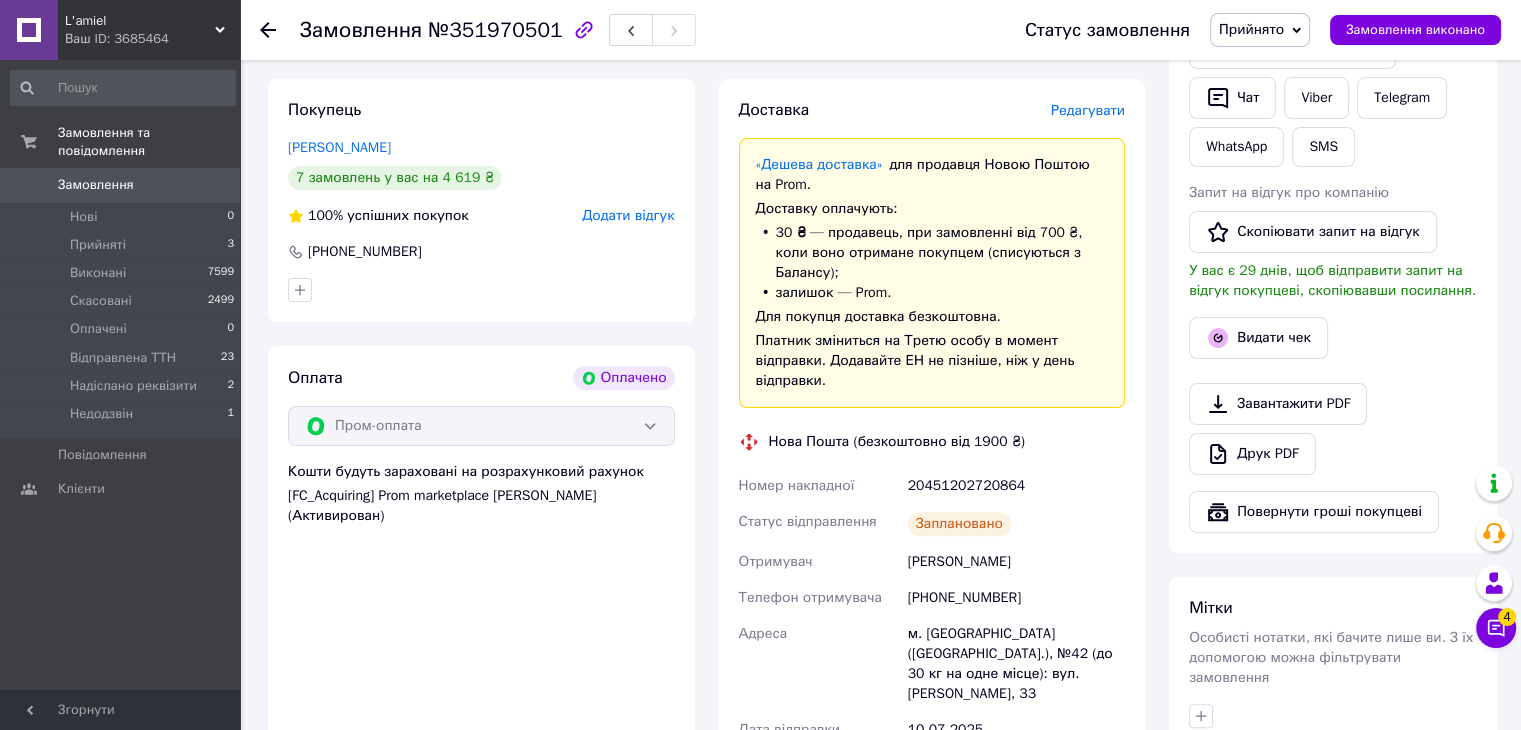 click on "Прийнято" at bounding box center (1251, 29) 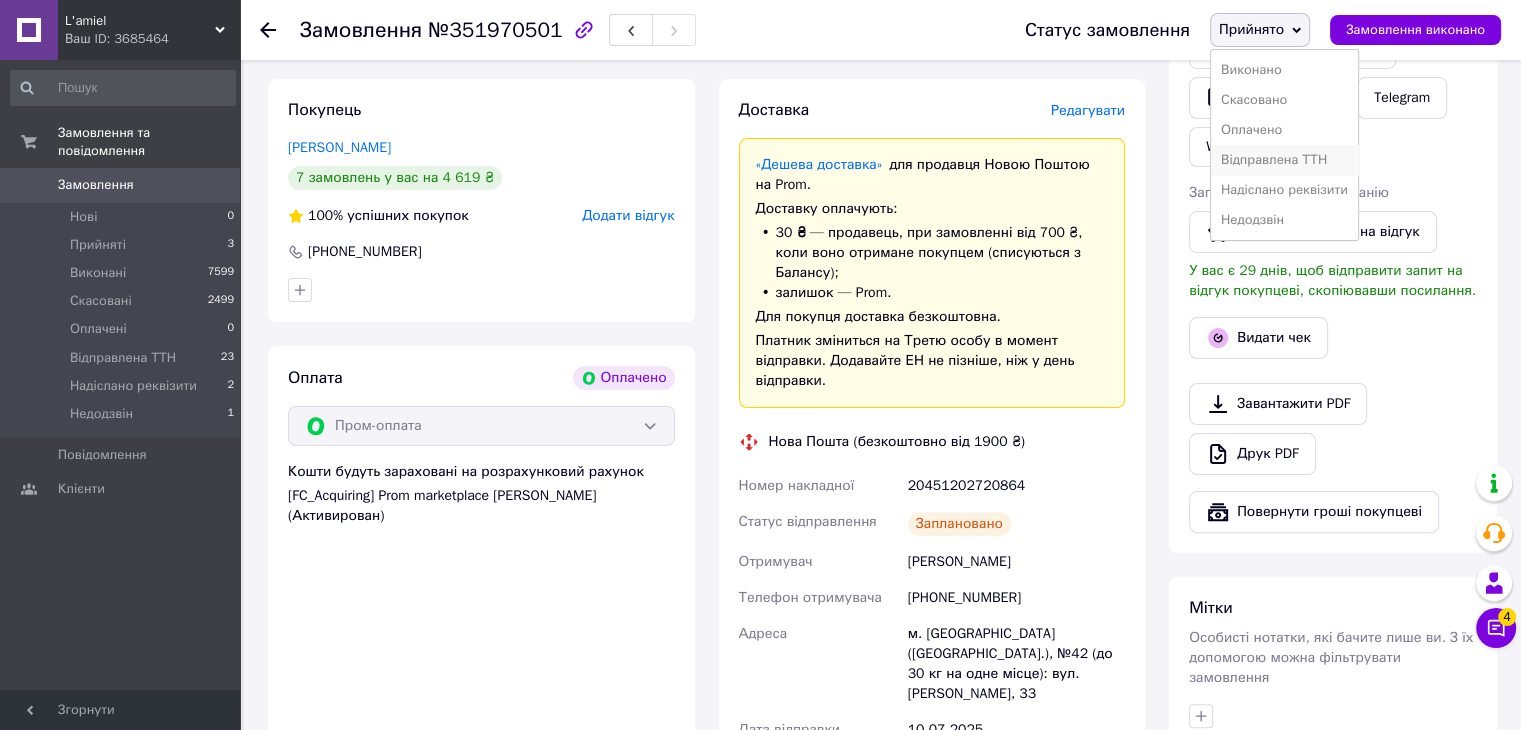 click on "Відправлена ТТН" at bounding box center [1284, 160] 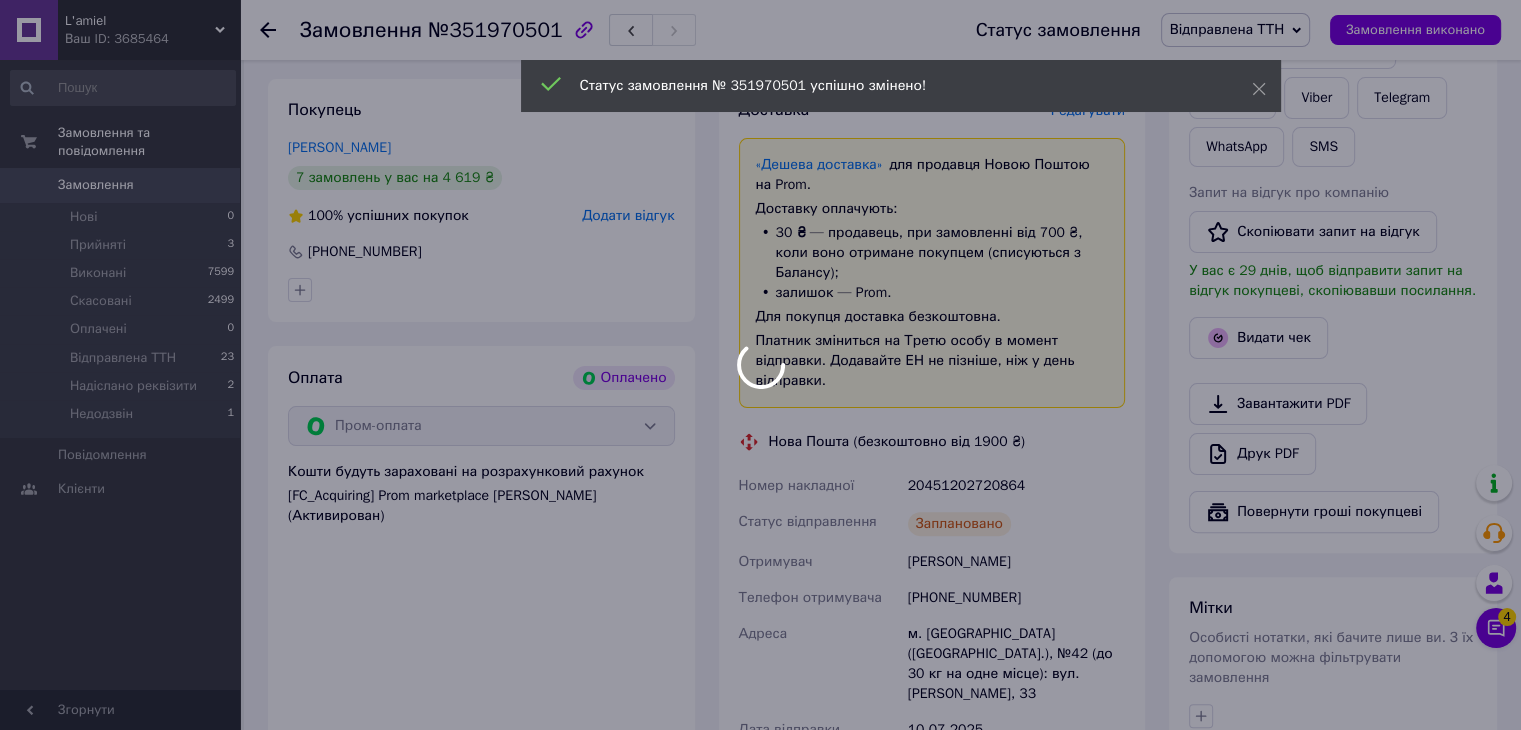 click at bounding box center [760, 365] 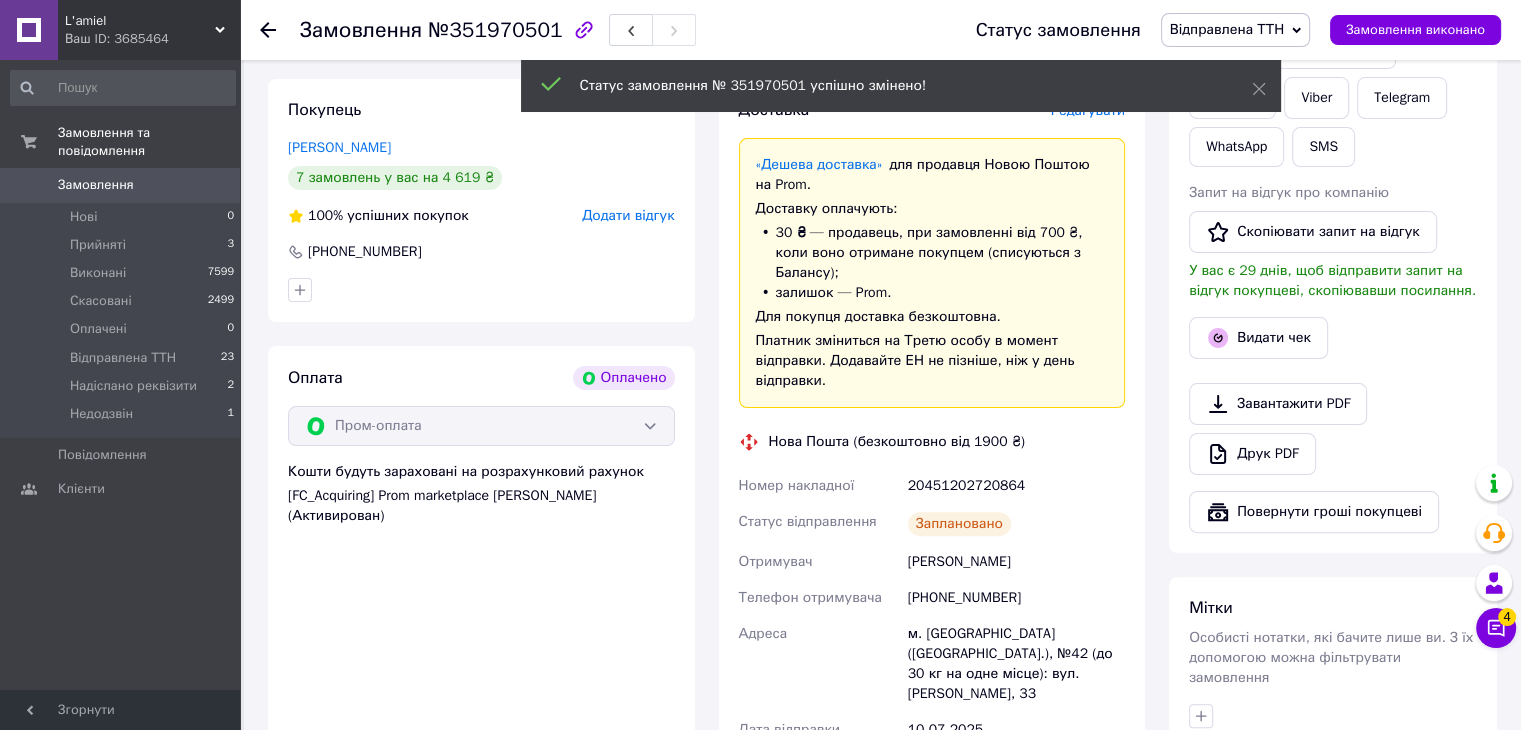 click on "Прийняті 3" at bounding box center (123, 245) 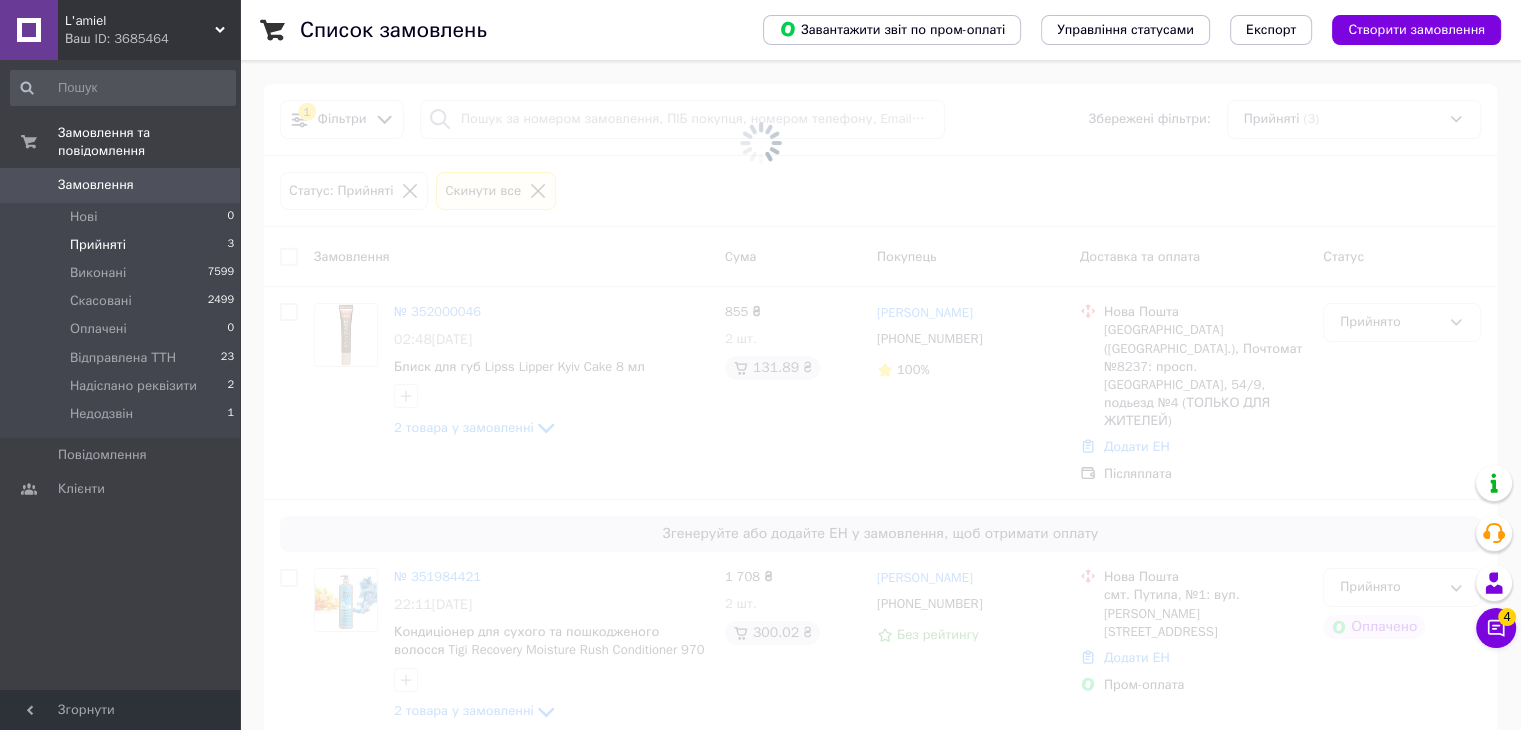 click on "Прийняті 3" at bounding box center (123, 245) 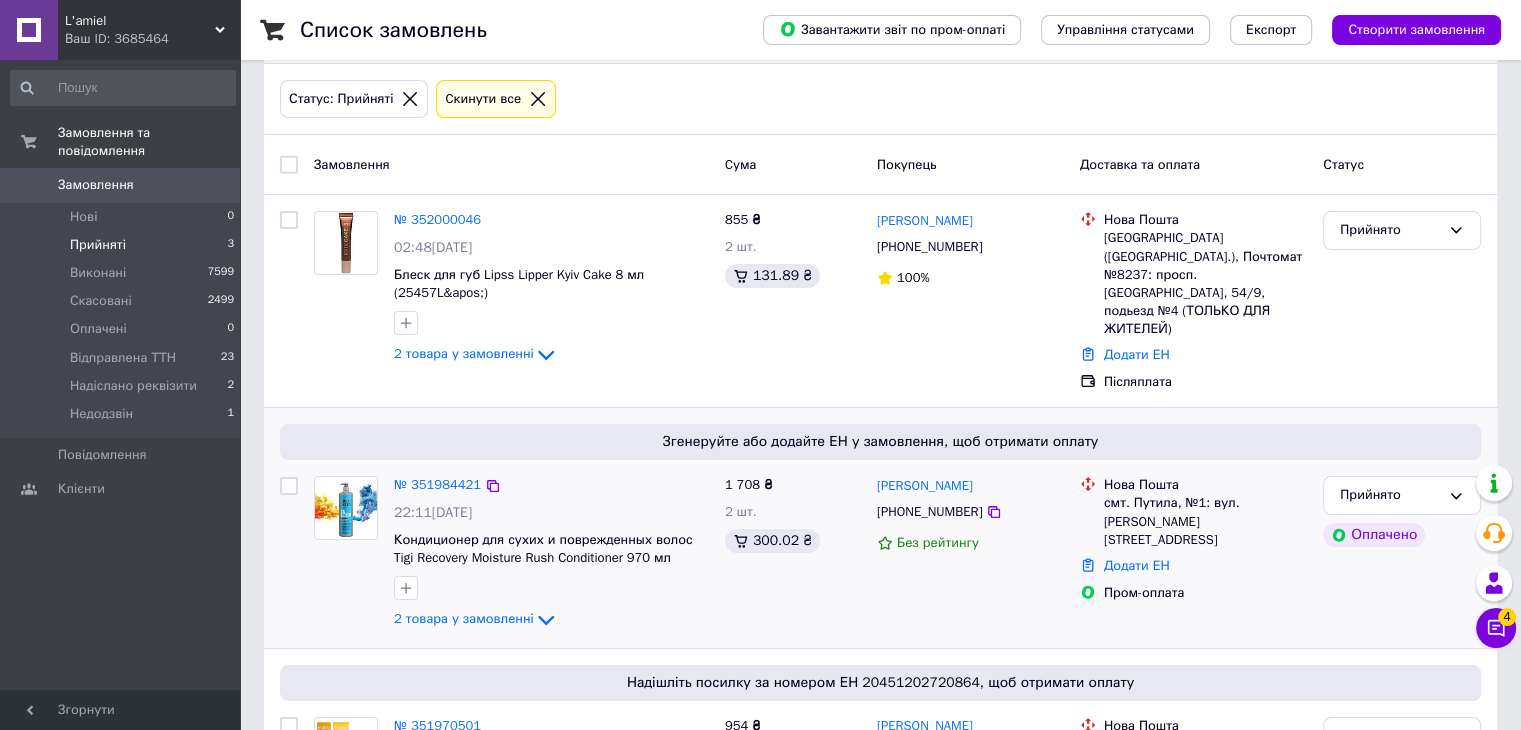 scroll, scrollTop: 100, scrollLeft: 0, axis: vertical 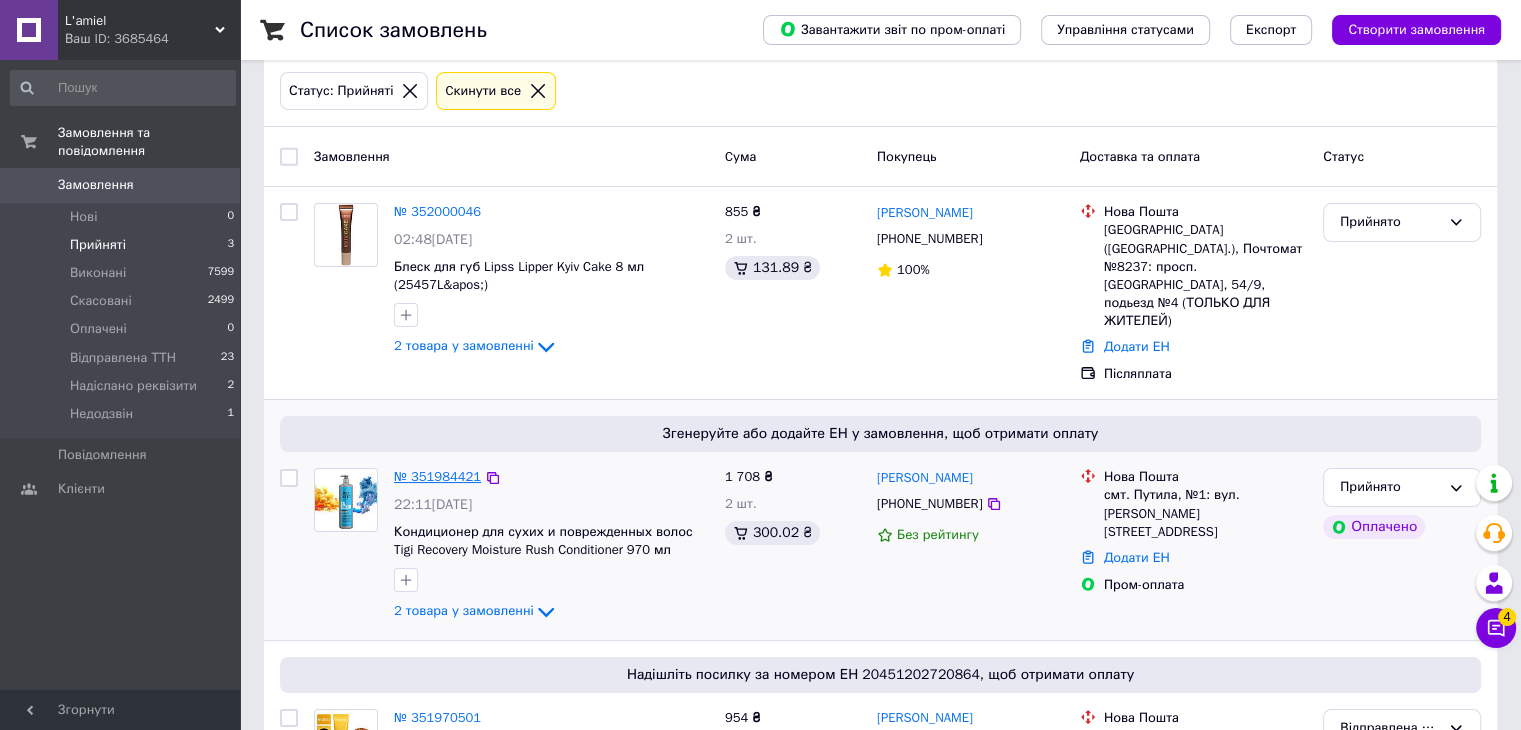 click on "№ 351984421" at bounding box center [437, 476] 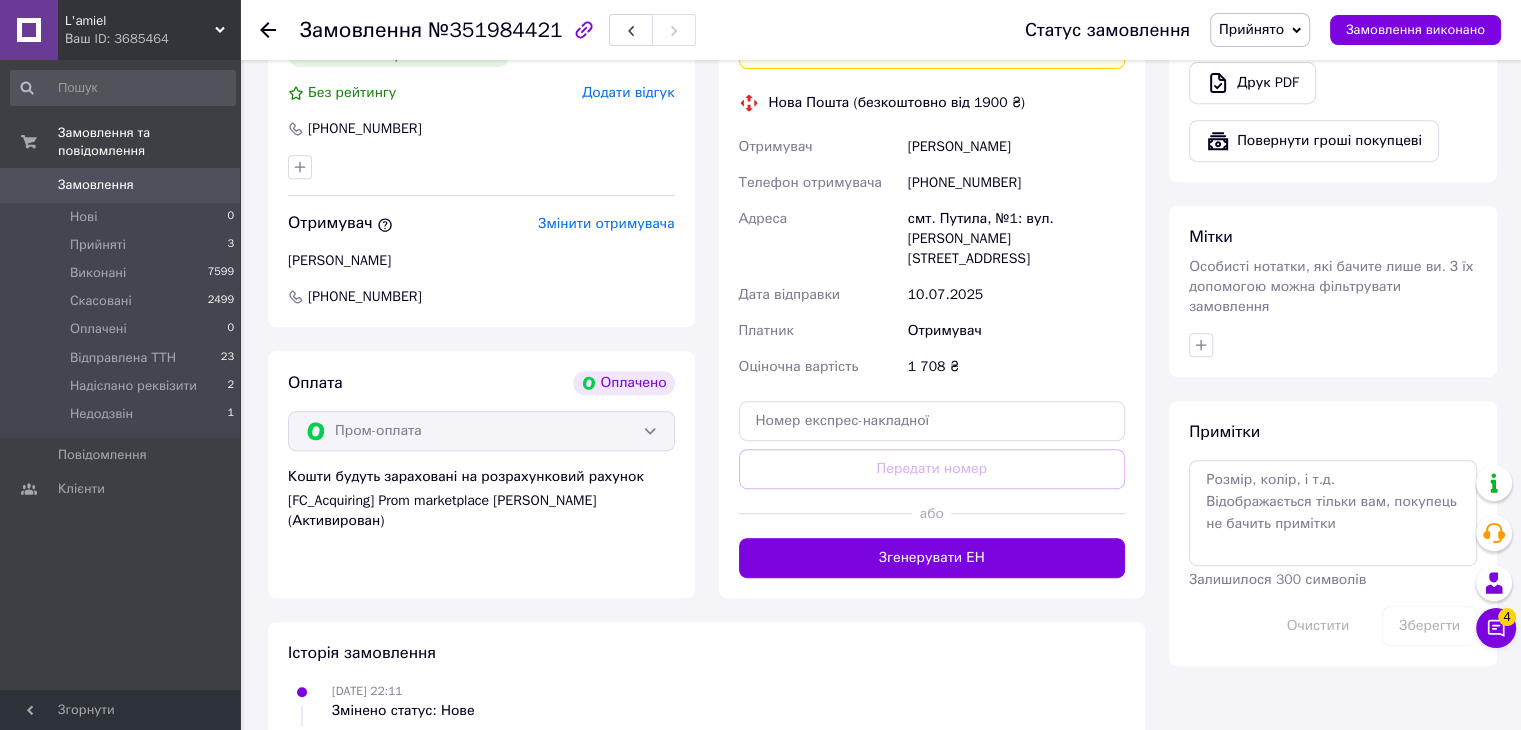 scroll, scrollTop: 800, scrollLeft: 0, axis: vertical 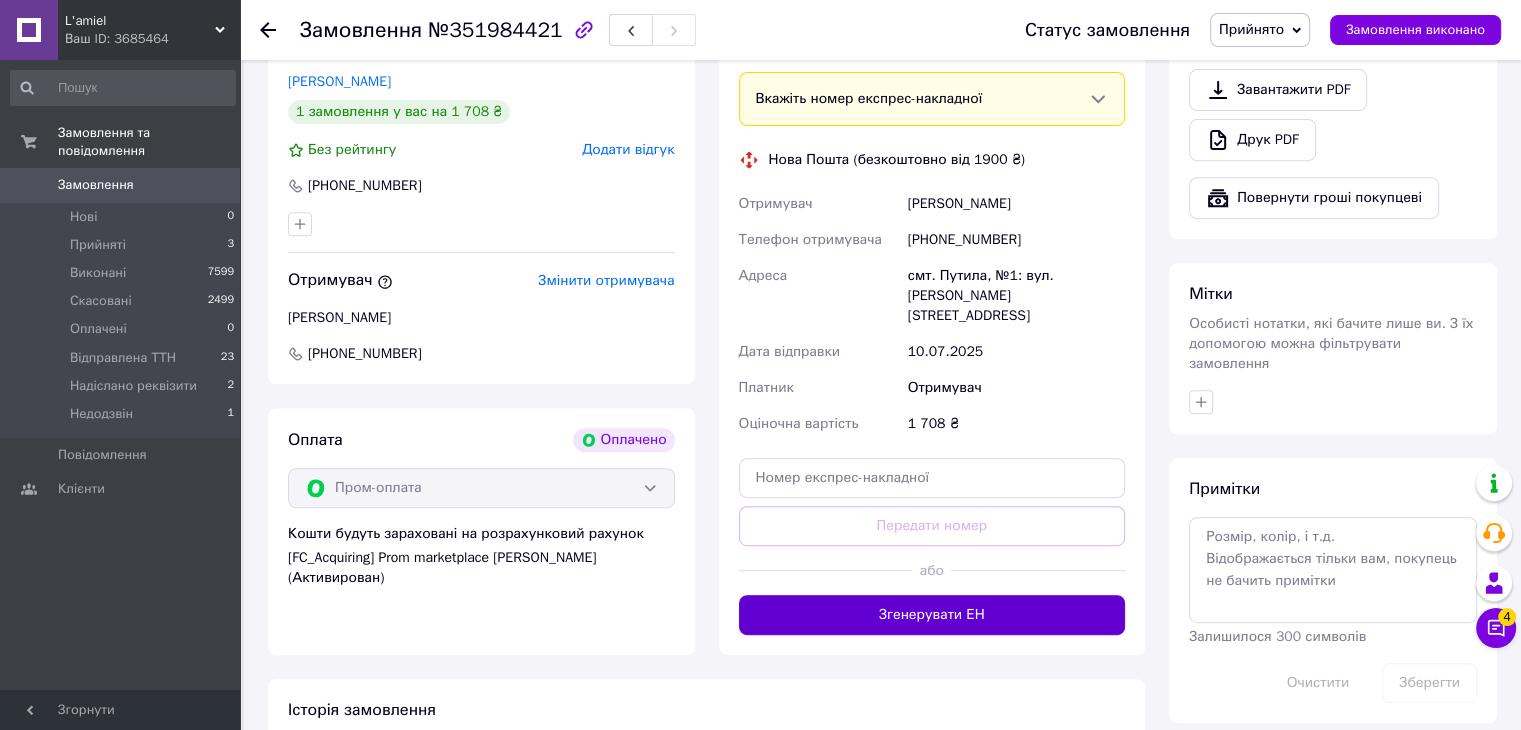 click on "Згенерувати ЕН" at bounding box center (932, 615) 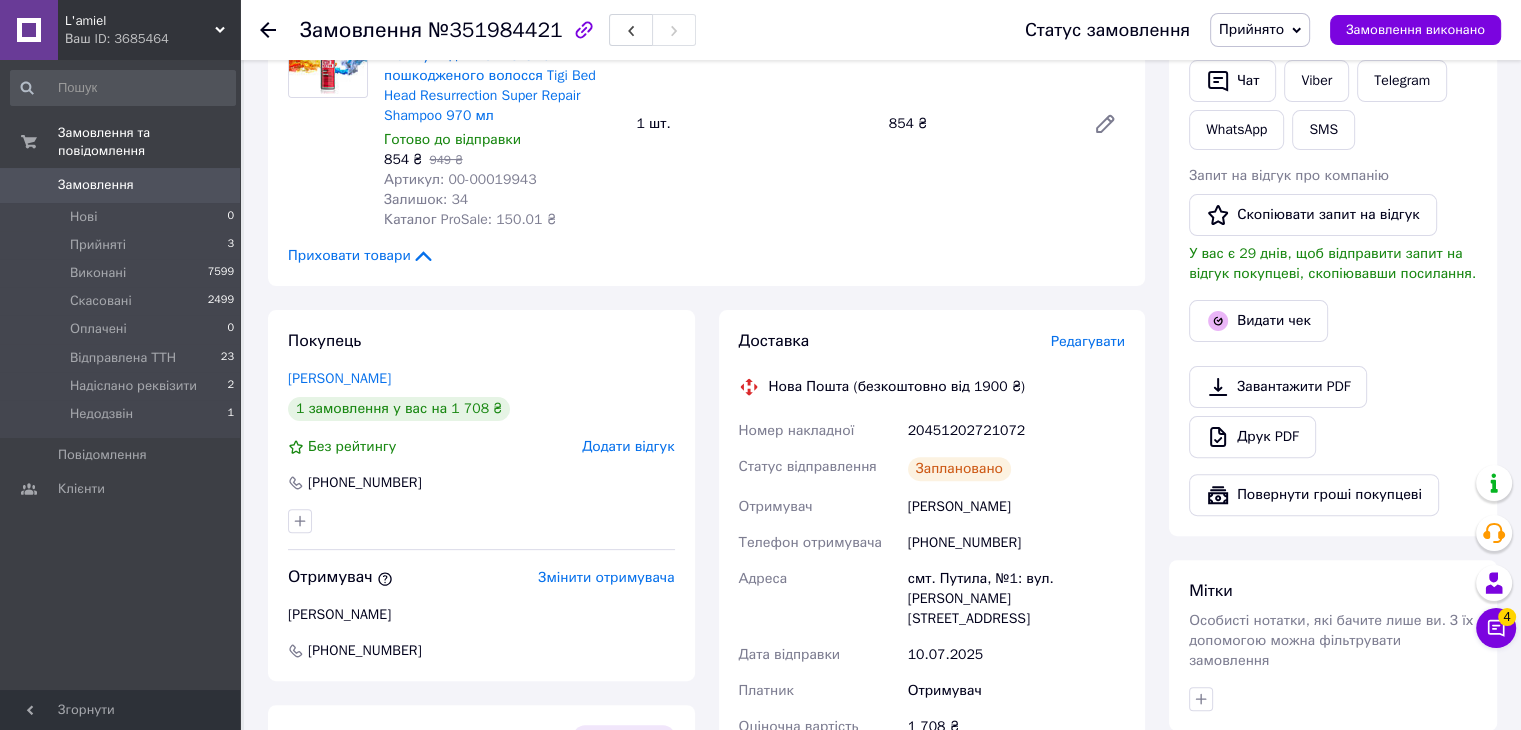 scroll, scrollTop: 500, scrollLeft: 0, axis: vertical 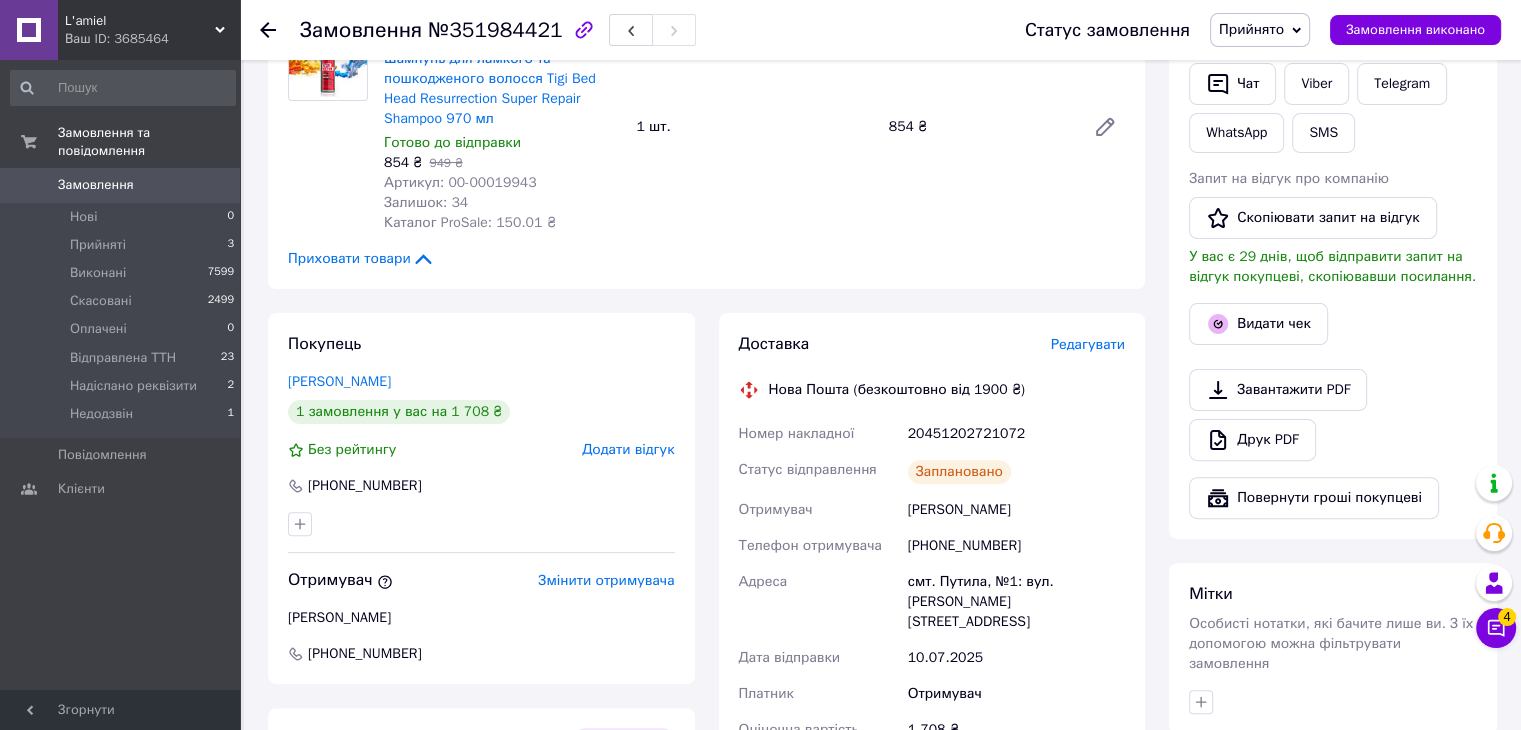 click on "20451202721072" at bounding box center (1016, 434) 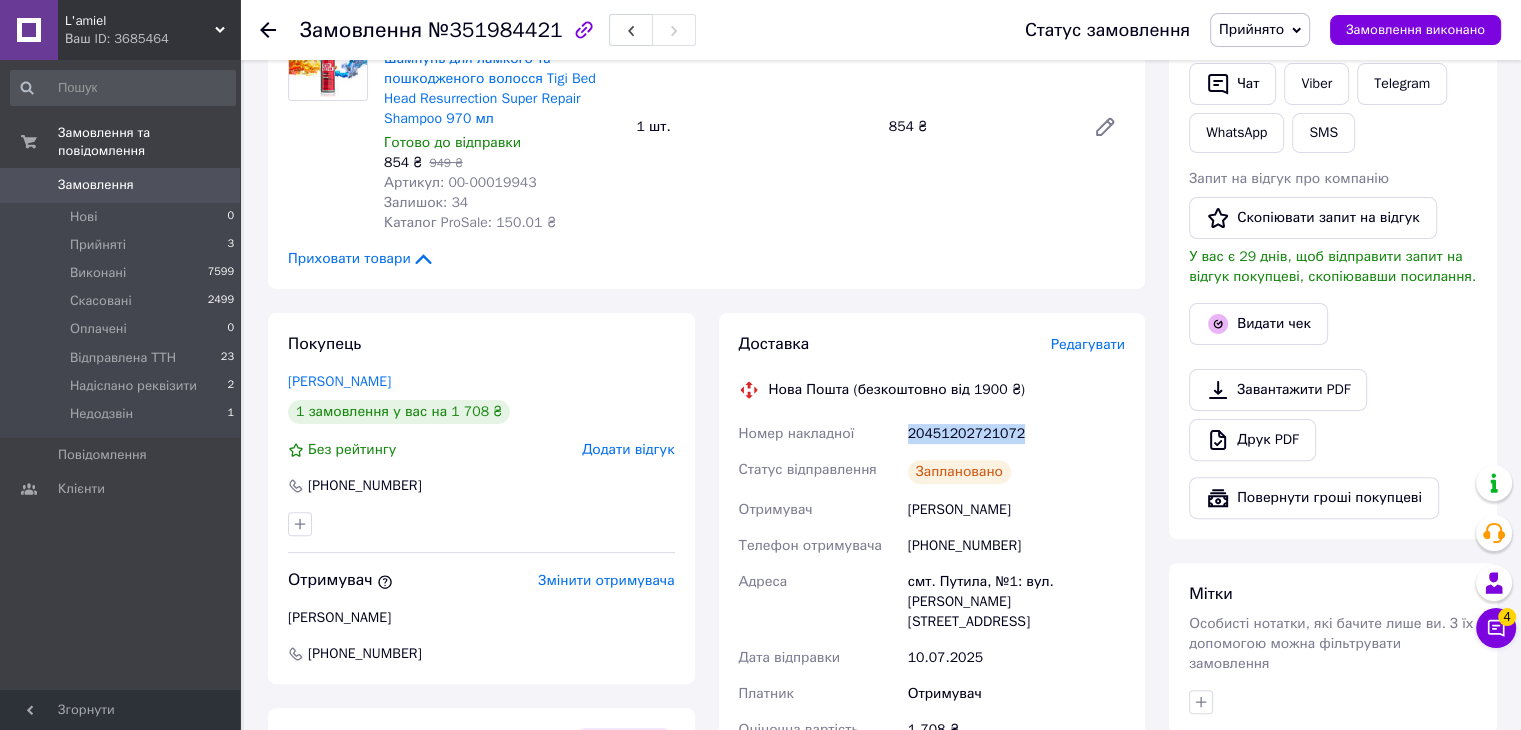 click on "20451202721072" at bounding box center (1016, 434) 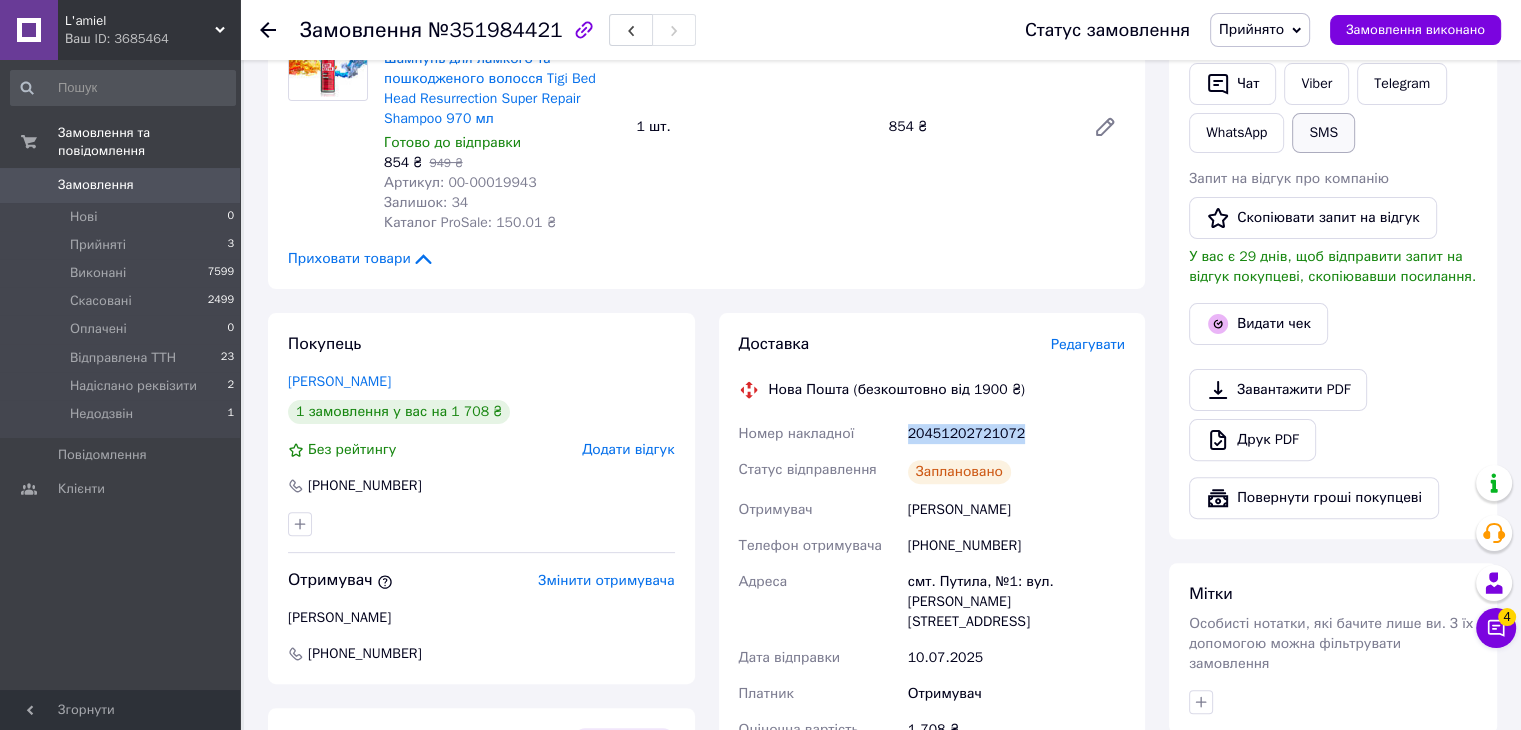 click on "SMS" at bounding box center (1323, 133) 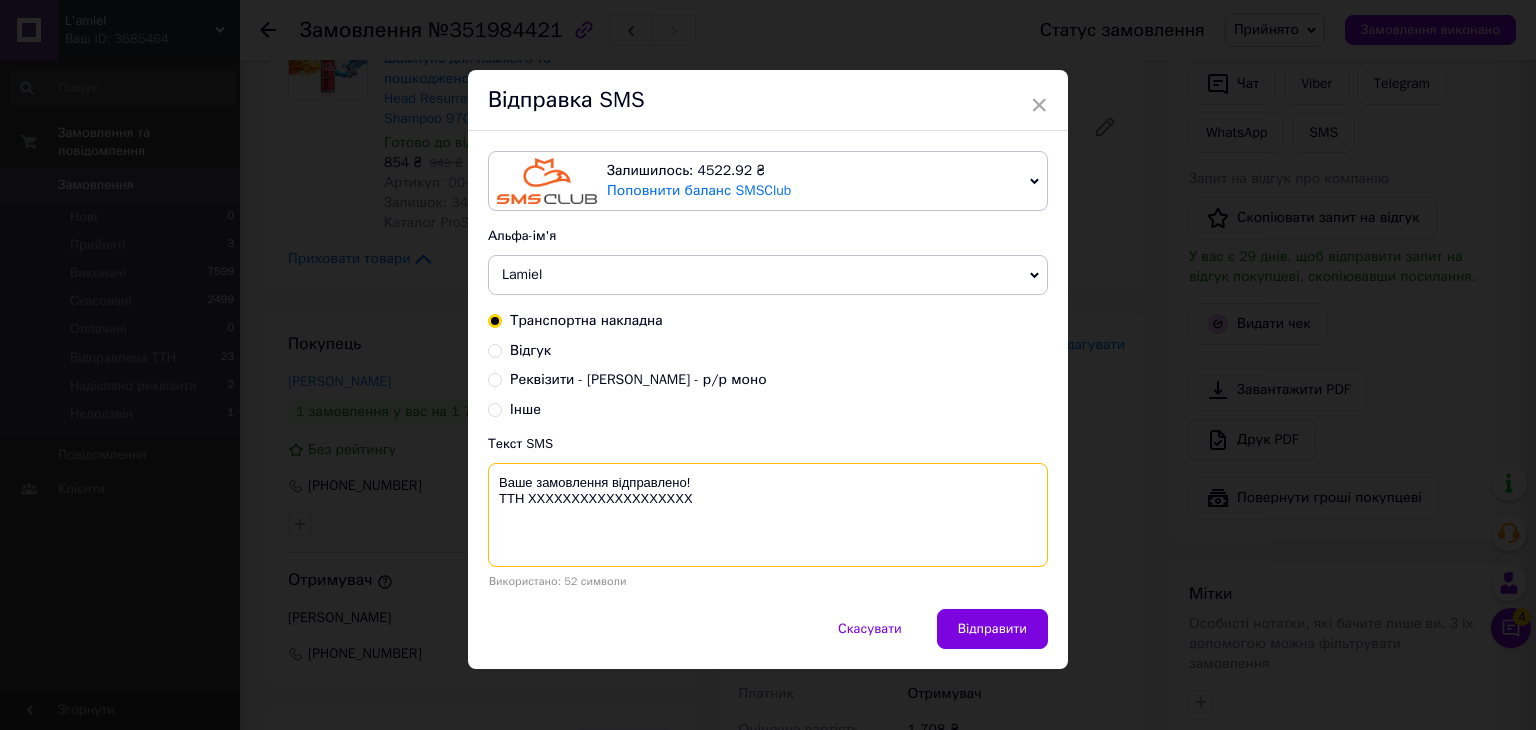 click on "Ваше замовлення відправлено!
ТТН ХХХХХХХХХХХХХХХХХХХ" at bounding box center (768, 515) 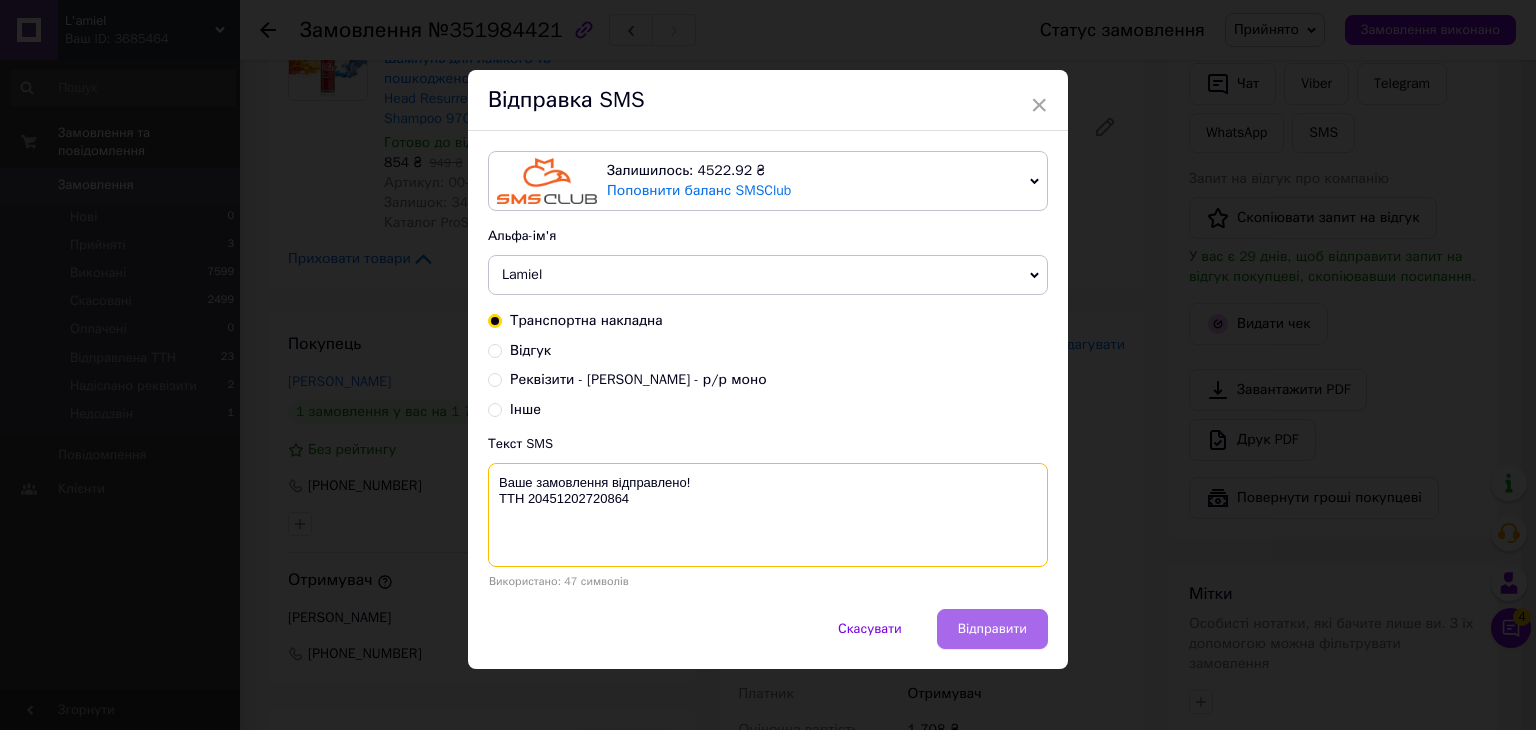 type on "Ваше замовлення відправлено!
ТТН 20451202720864" 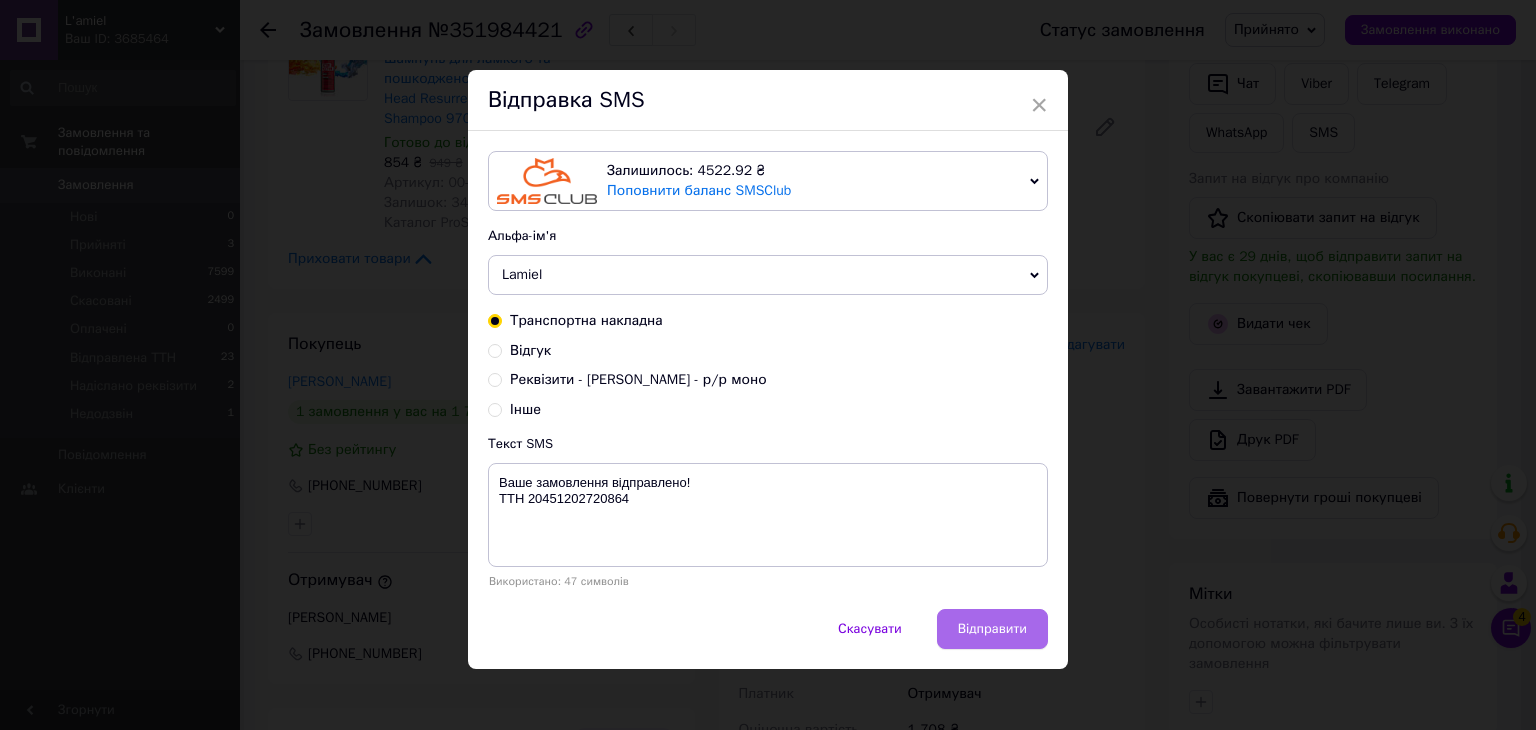 click on "Відправити" at bounding box center (992, 629) 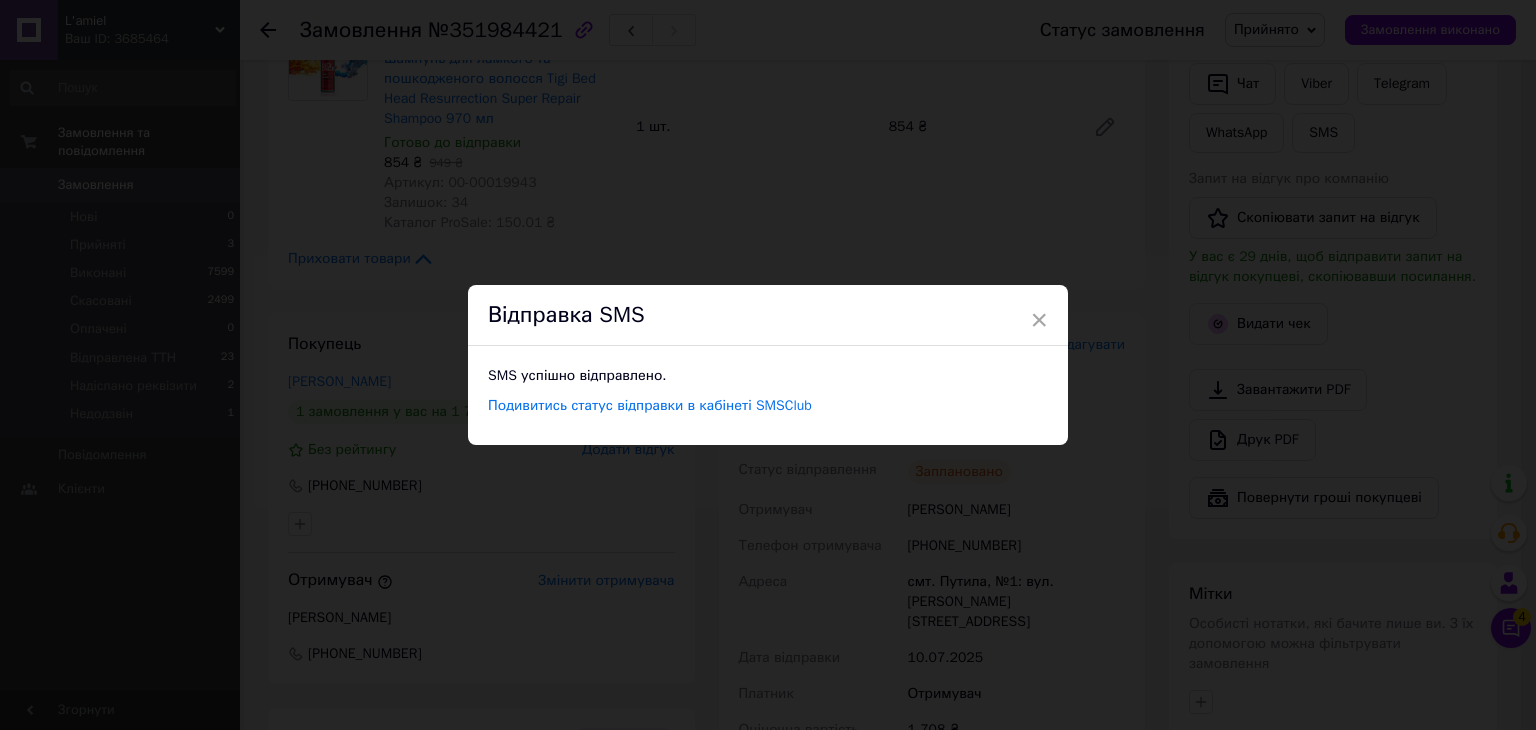 click on "× Відправка SMS SMS успішно відправлено. Подивитись статус відправки в кабінеті SMSClub" at bounding box center [768, 365] 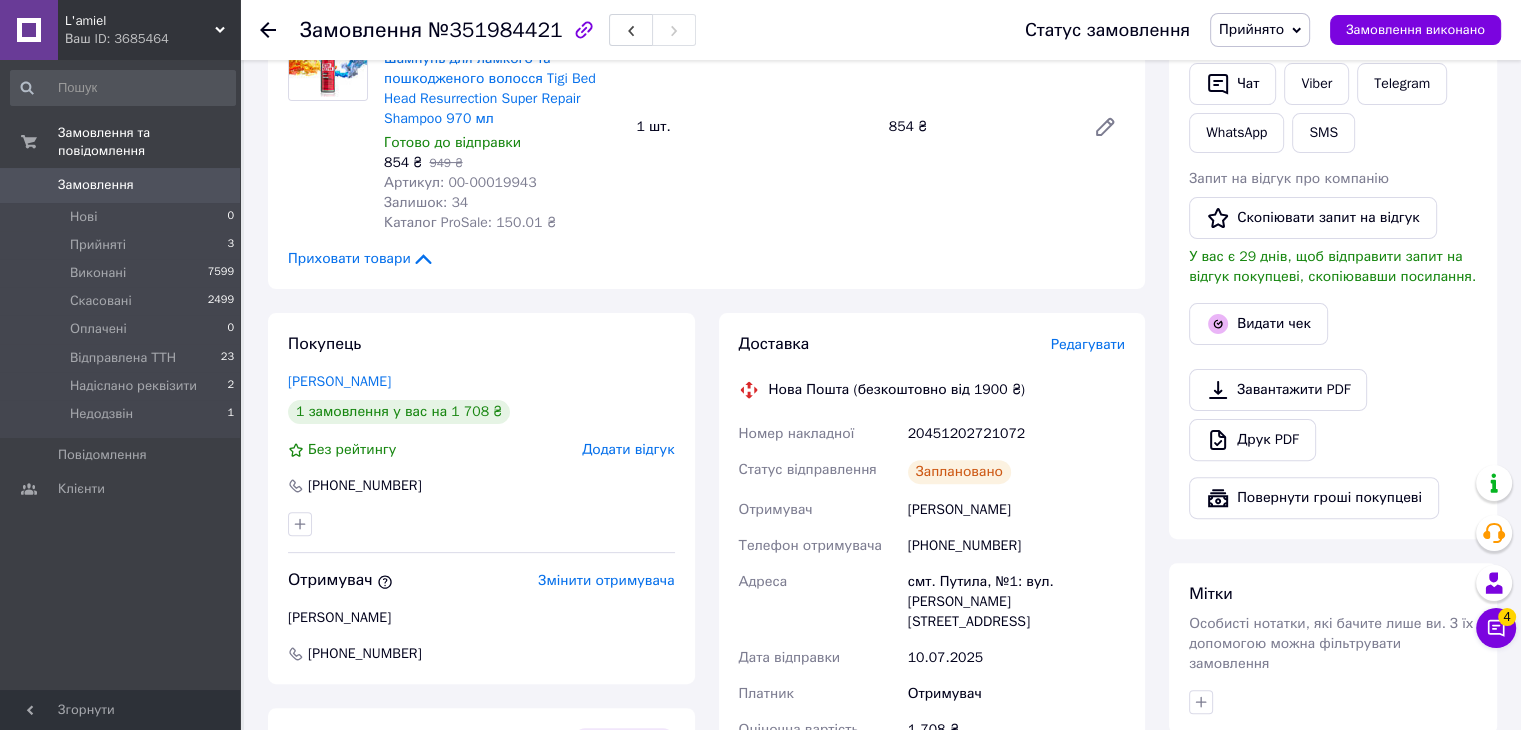 click on "Прийнято" at bounding box center (1251, 29) 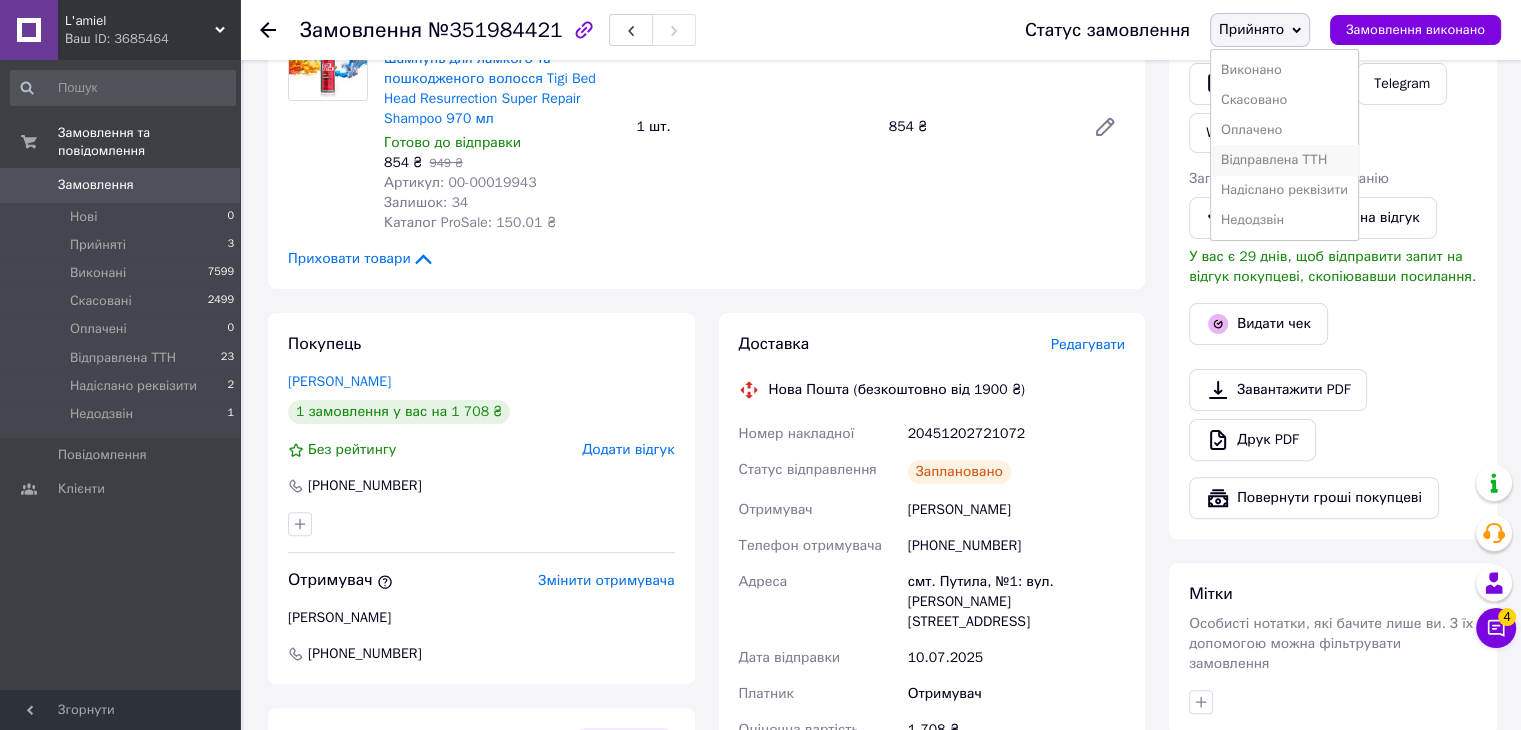 click on "Відправлена ТТН" at bounding box center (1284, 160) 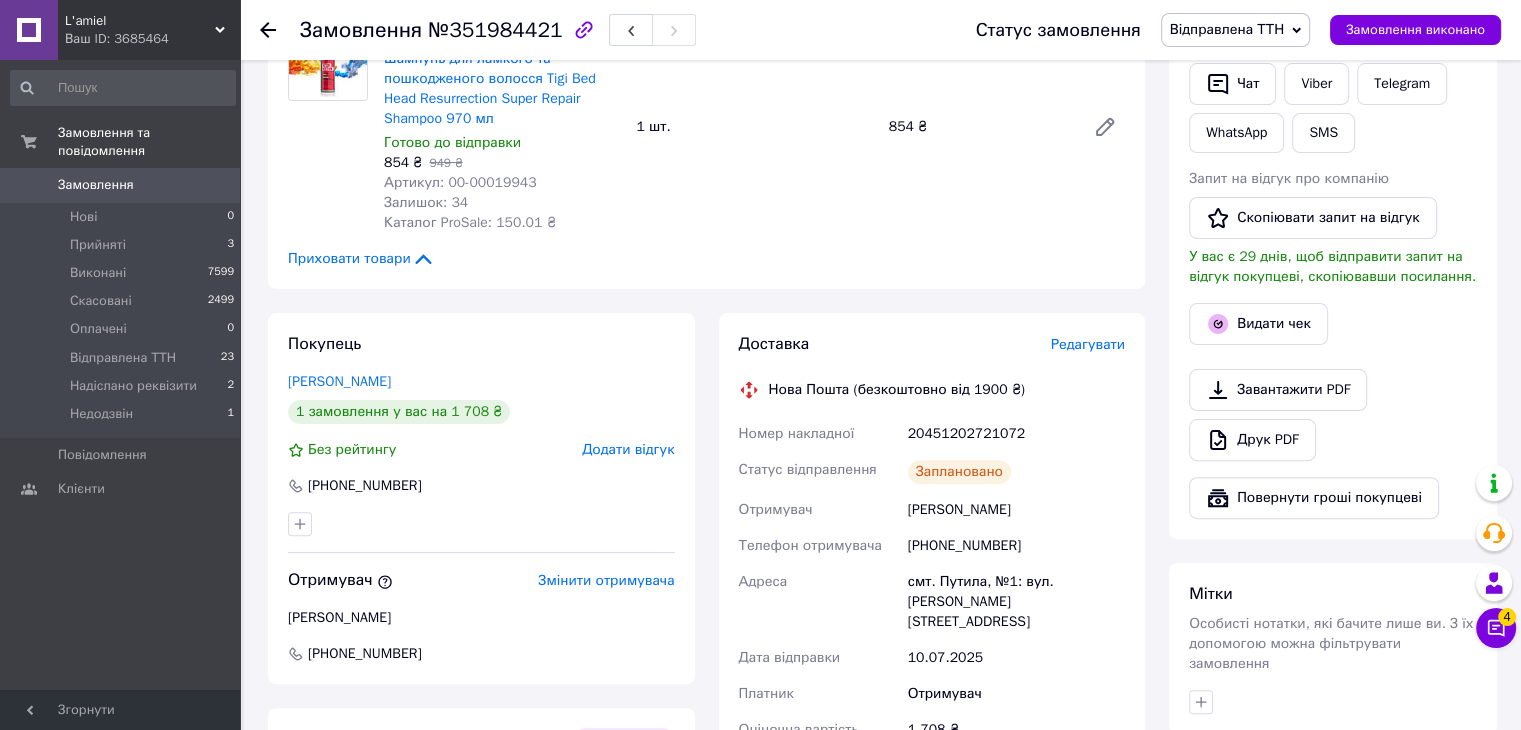 click on "20451202721072" at bounding box center [1016, 434] 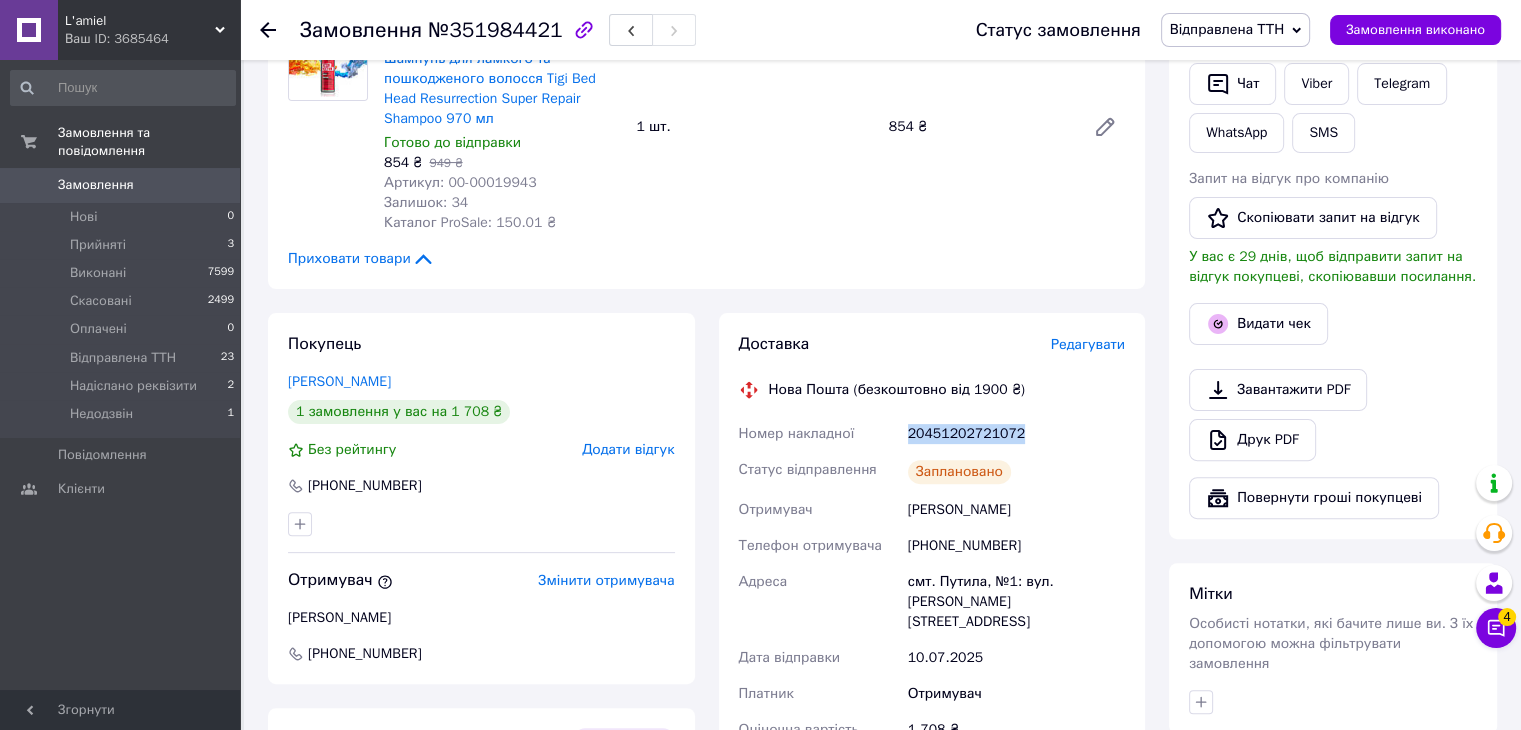 click on "20451202721072" at bounding box center [1016, 434] 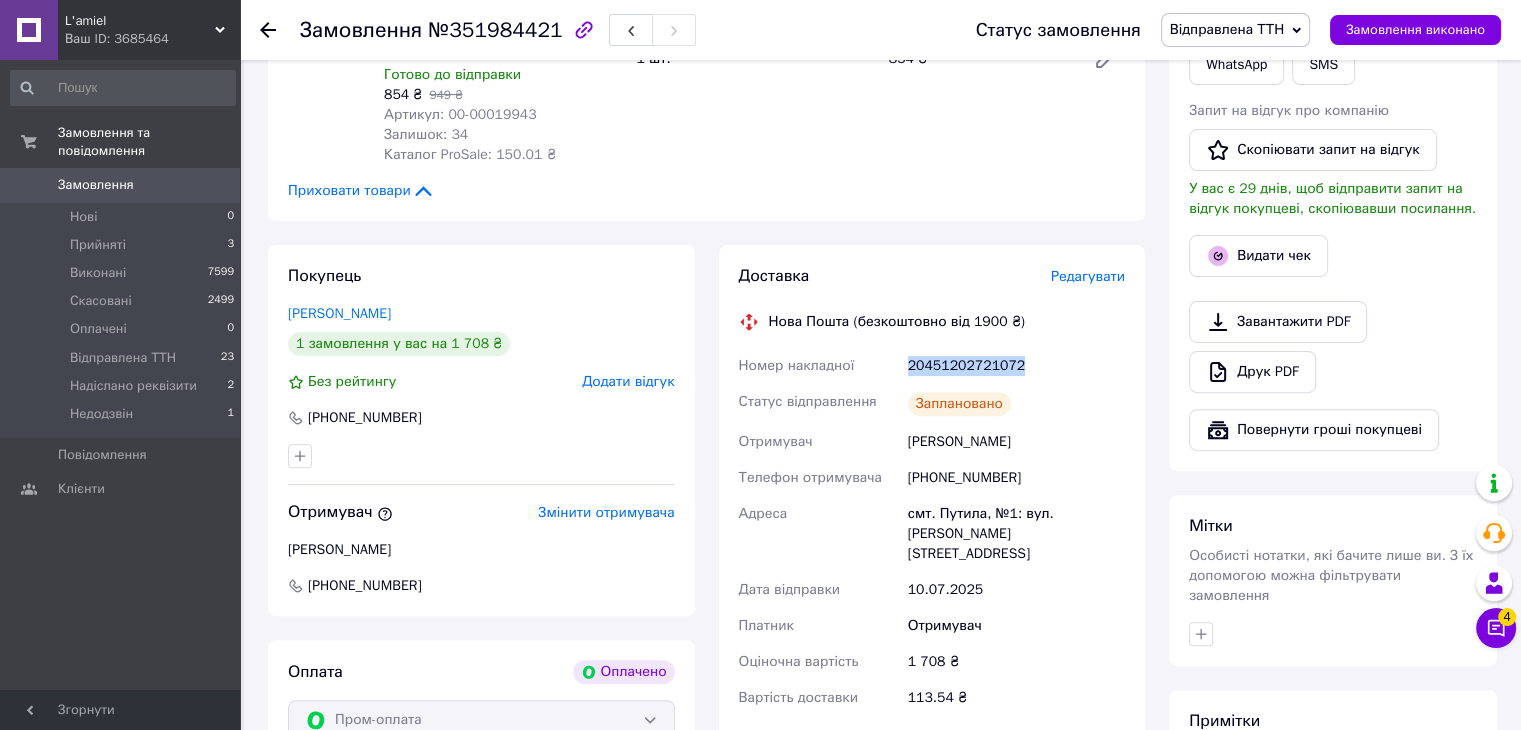 scroll, scrollTop: 500, scrollLeft: 0, axis: vertical 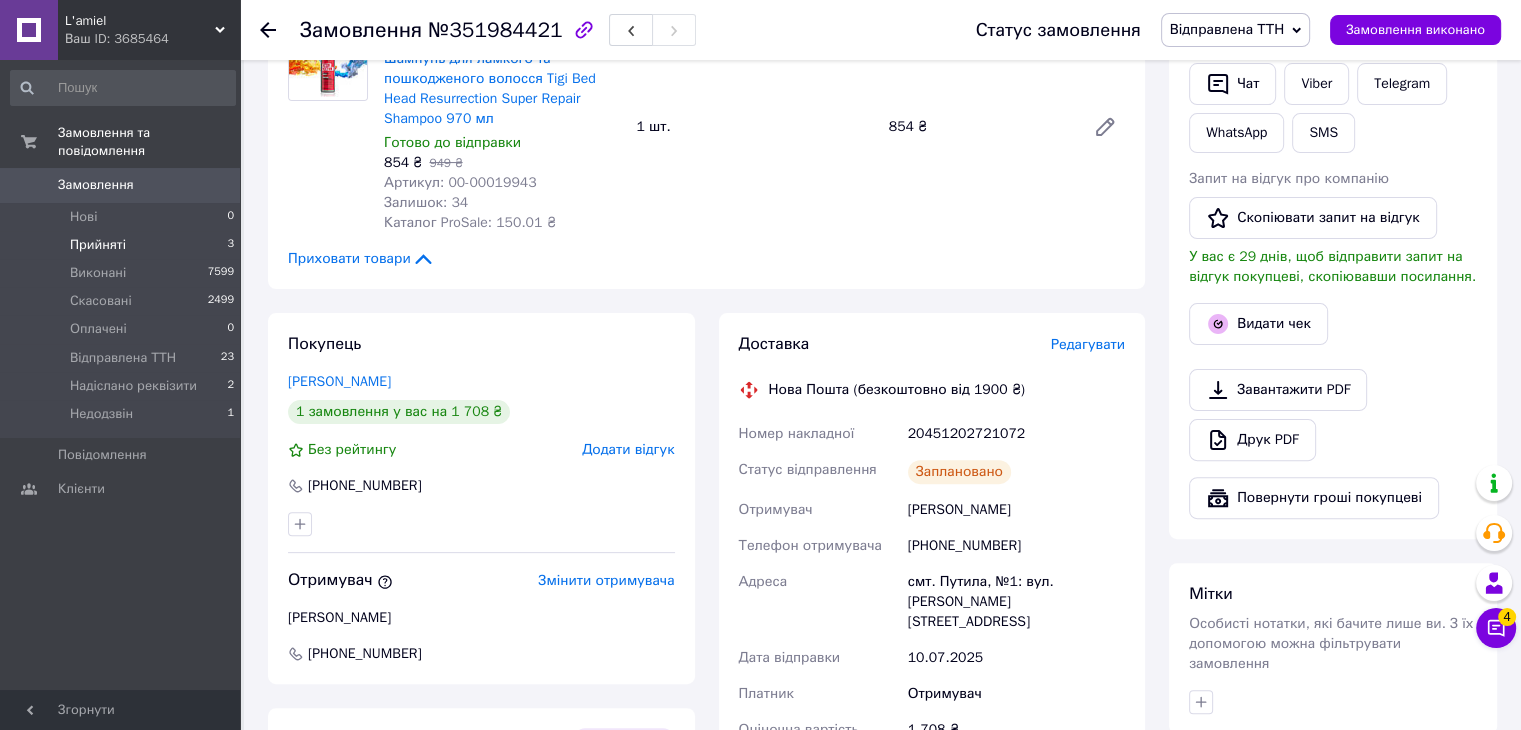 click on "Прийняті 3" at bounding box center [123, 245] 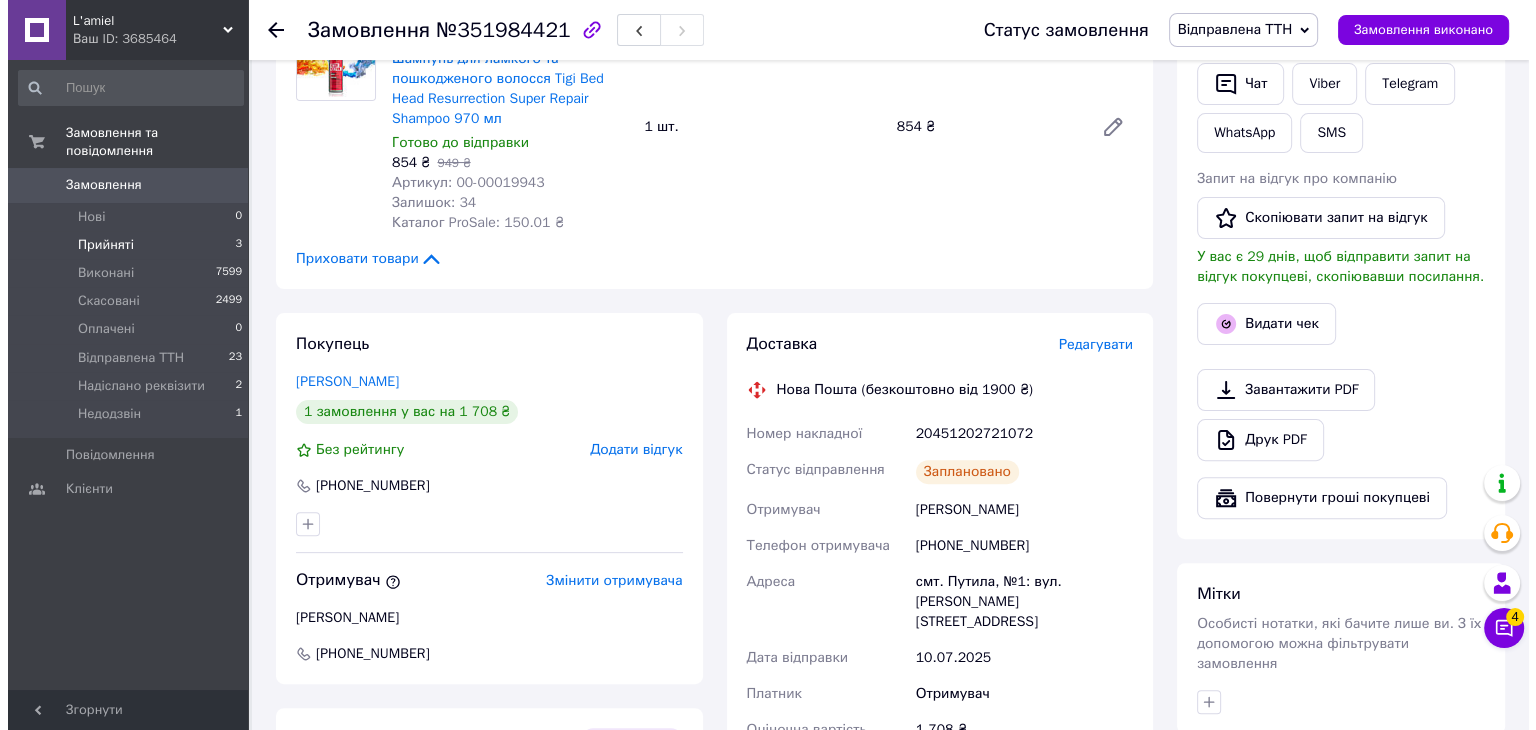 scroll, scrollTop: 0, scrollLeft: 0, axis: both 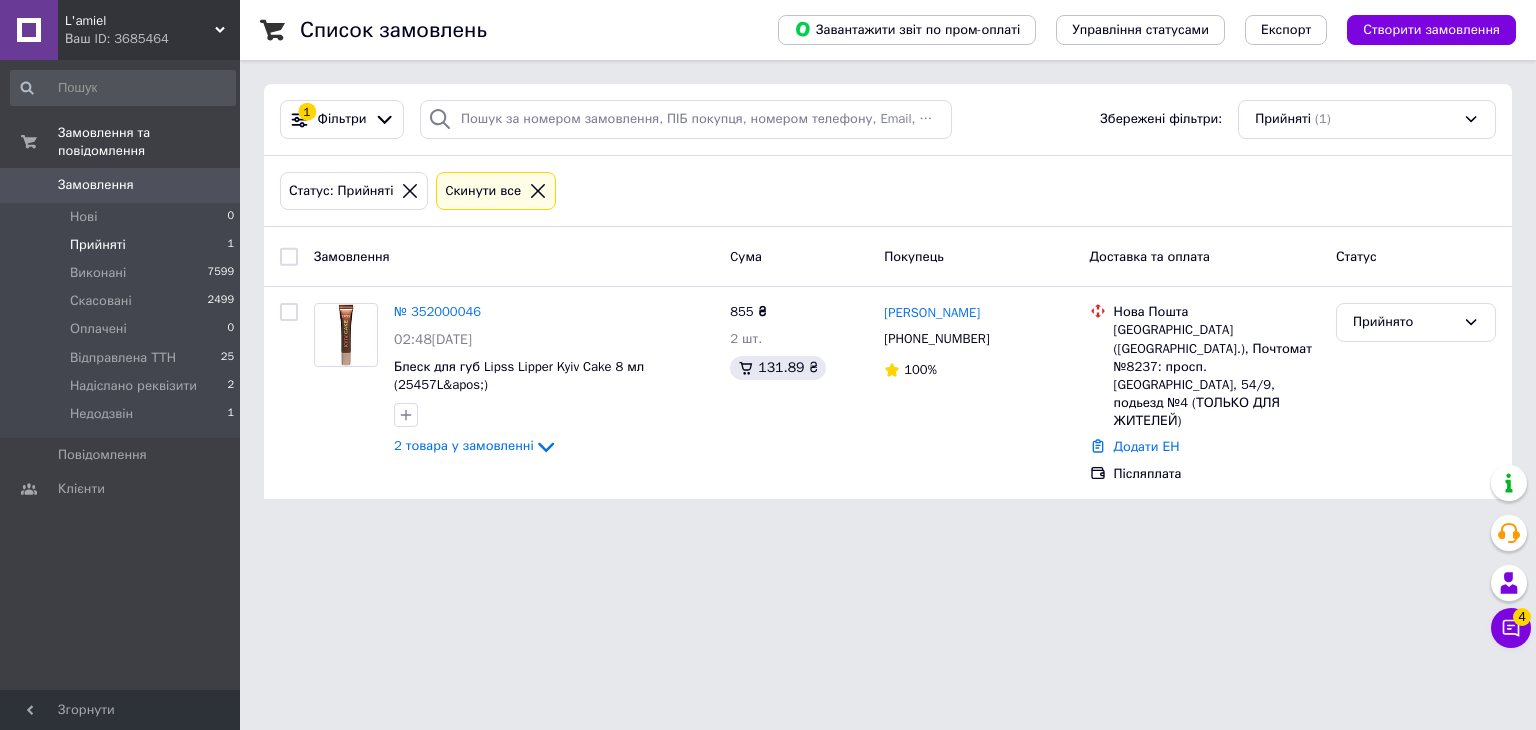 click on "L'amiel" at bounding box center (140, 21) 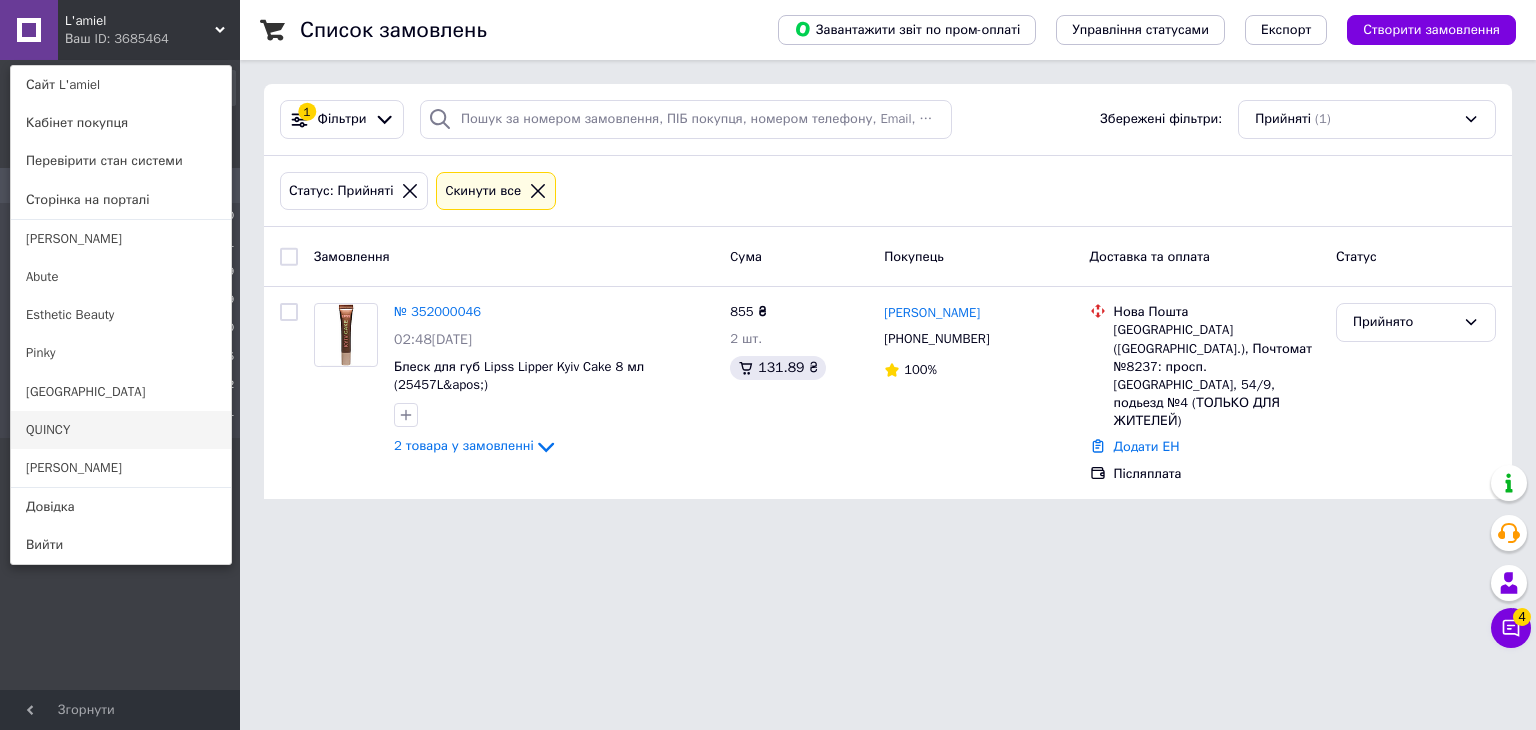 click on "QUINCY" at bounding box center [121, 430] 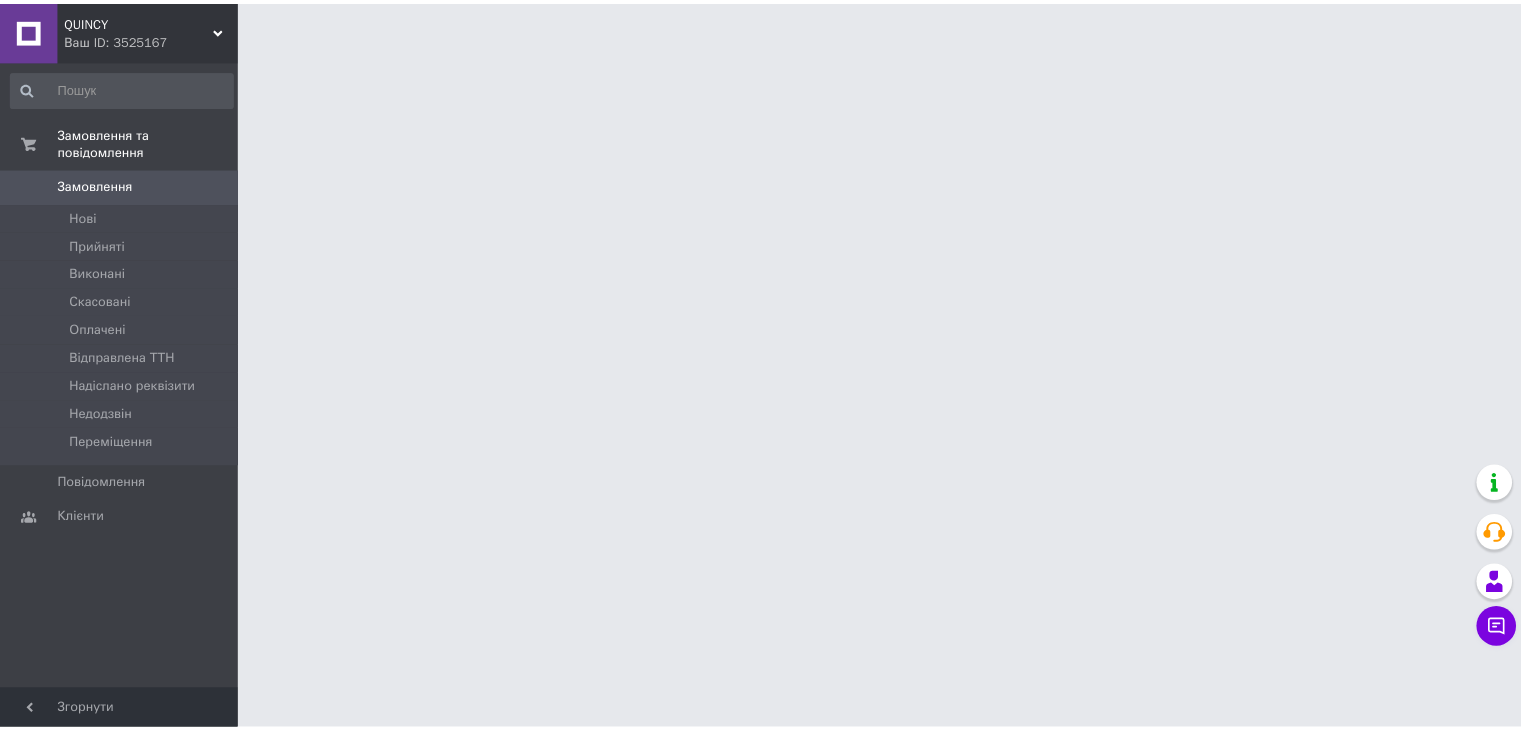 scroll, scrollTop: 0, scrollLeft: 0, axis: both 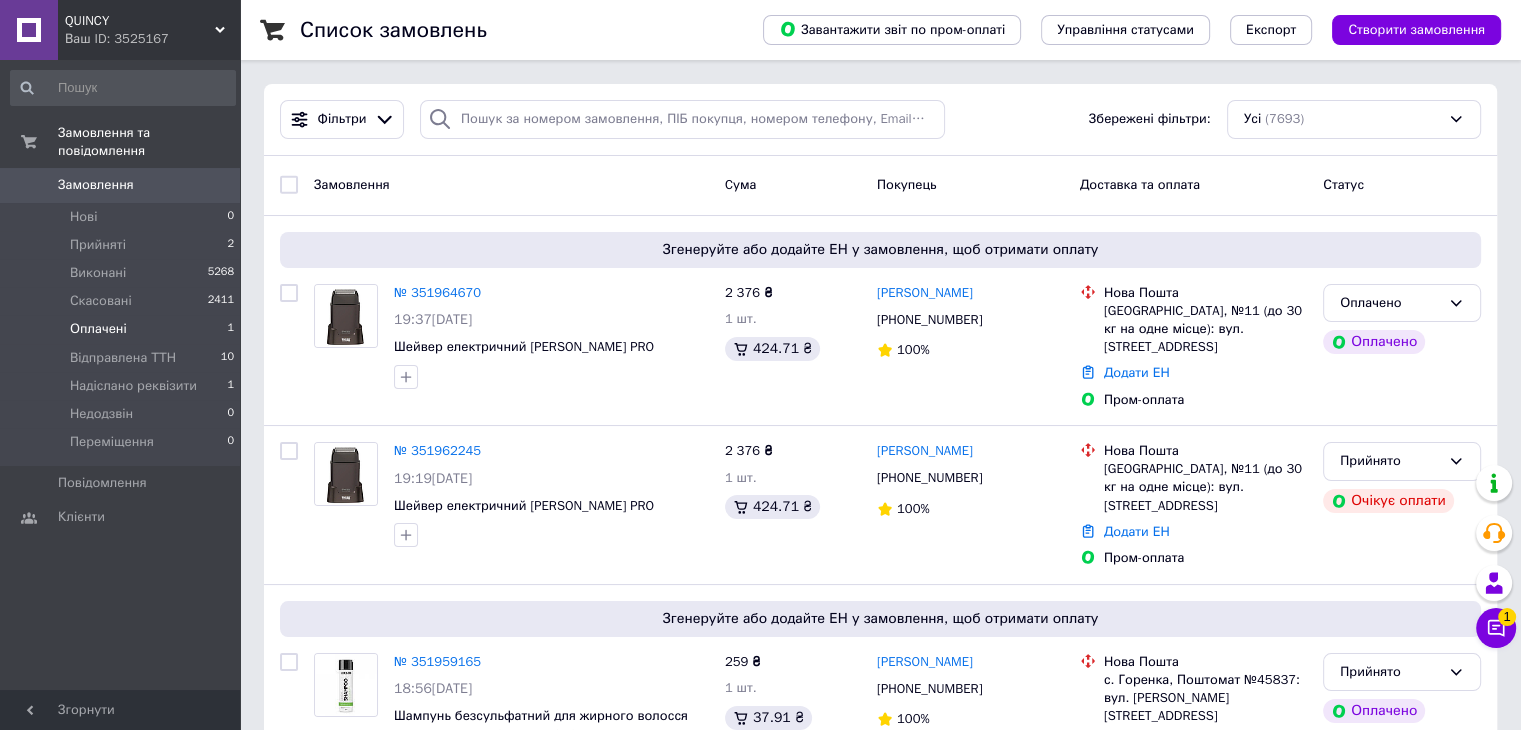 click on "Оплачені 1" at bounding box center [123, 329] 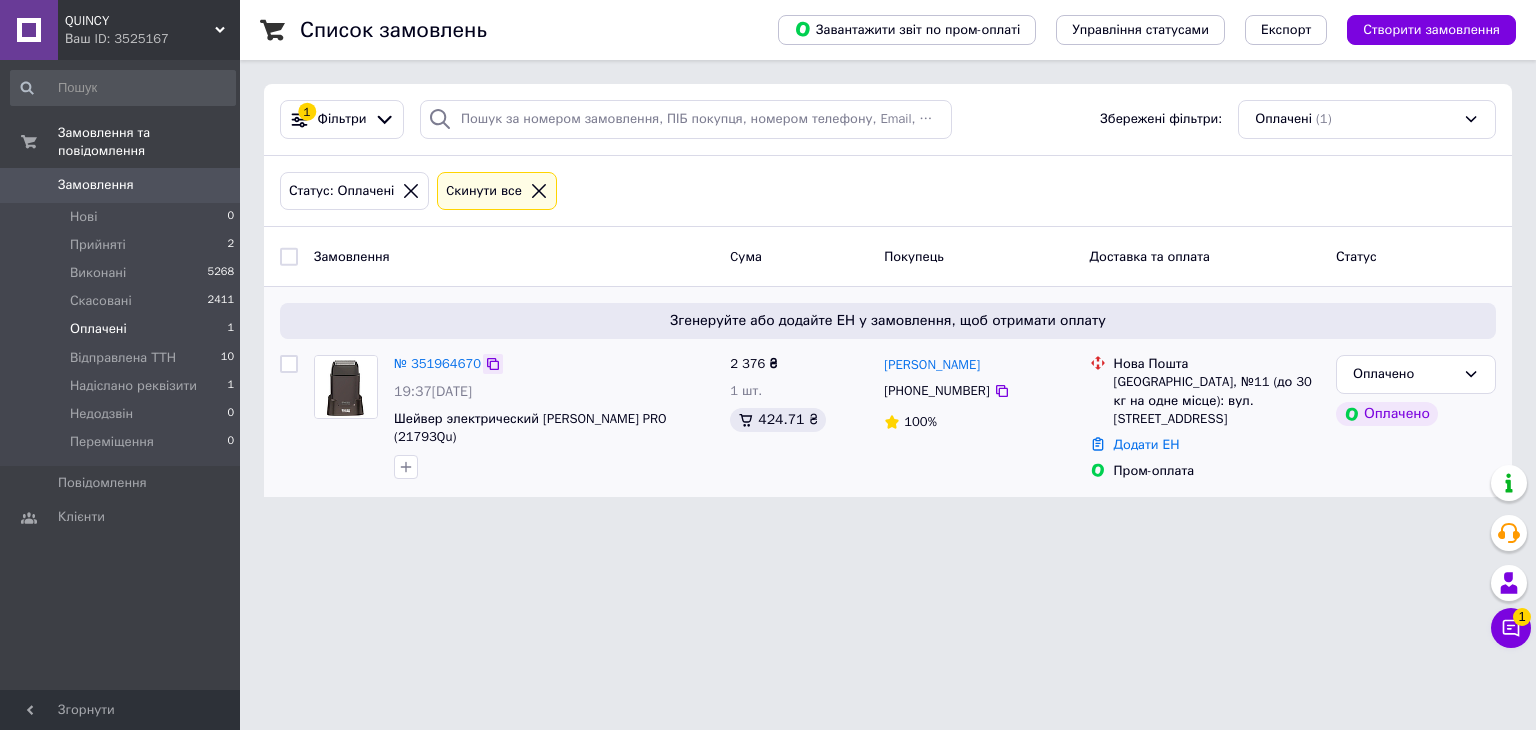 drag, startPoint x: 518, startPoint y: 361, endPoint x: 488, endPoint y: 367, distance: 30.594116 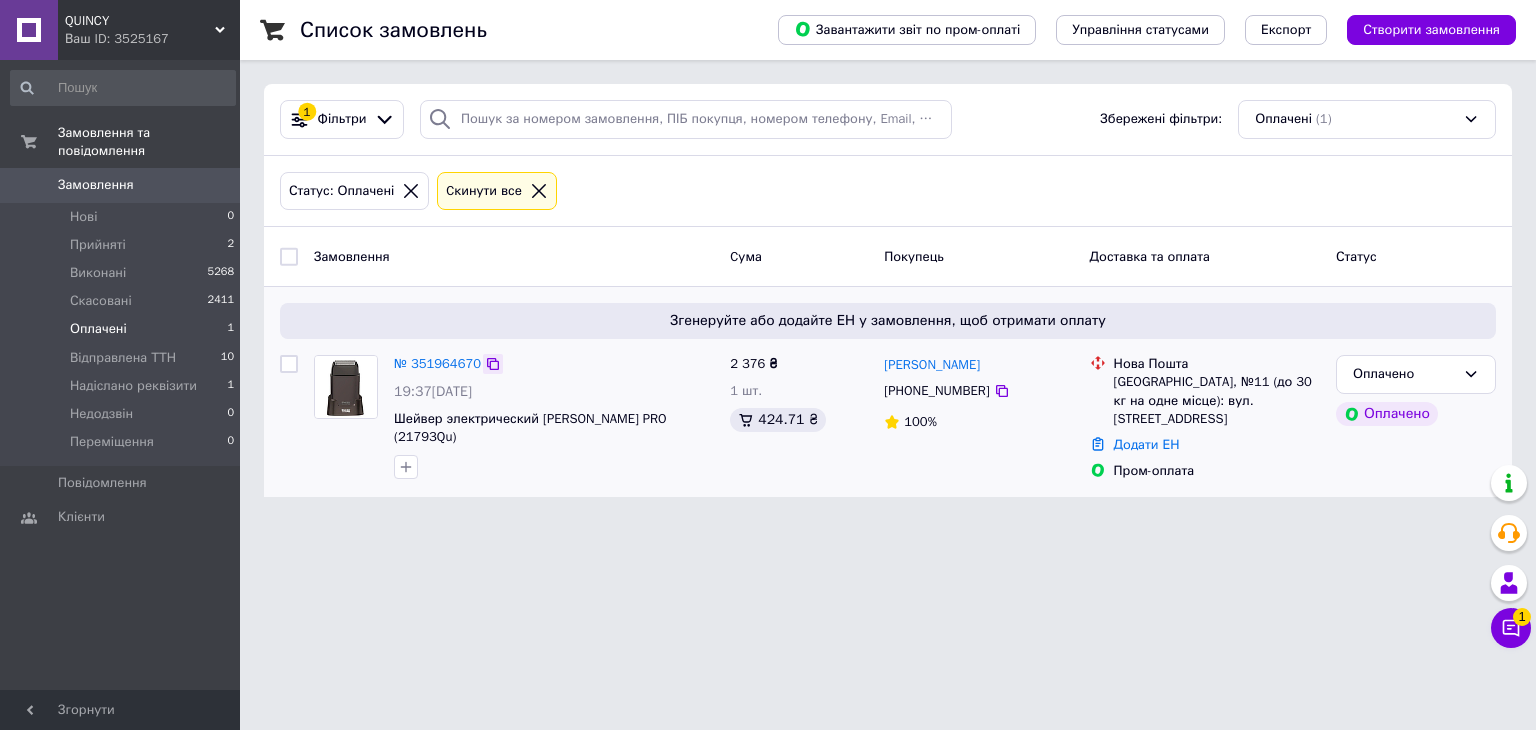 click on "№ 351964670" at bounding box center [554, 364] 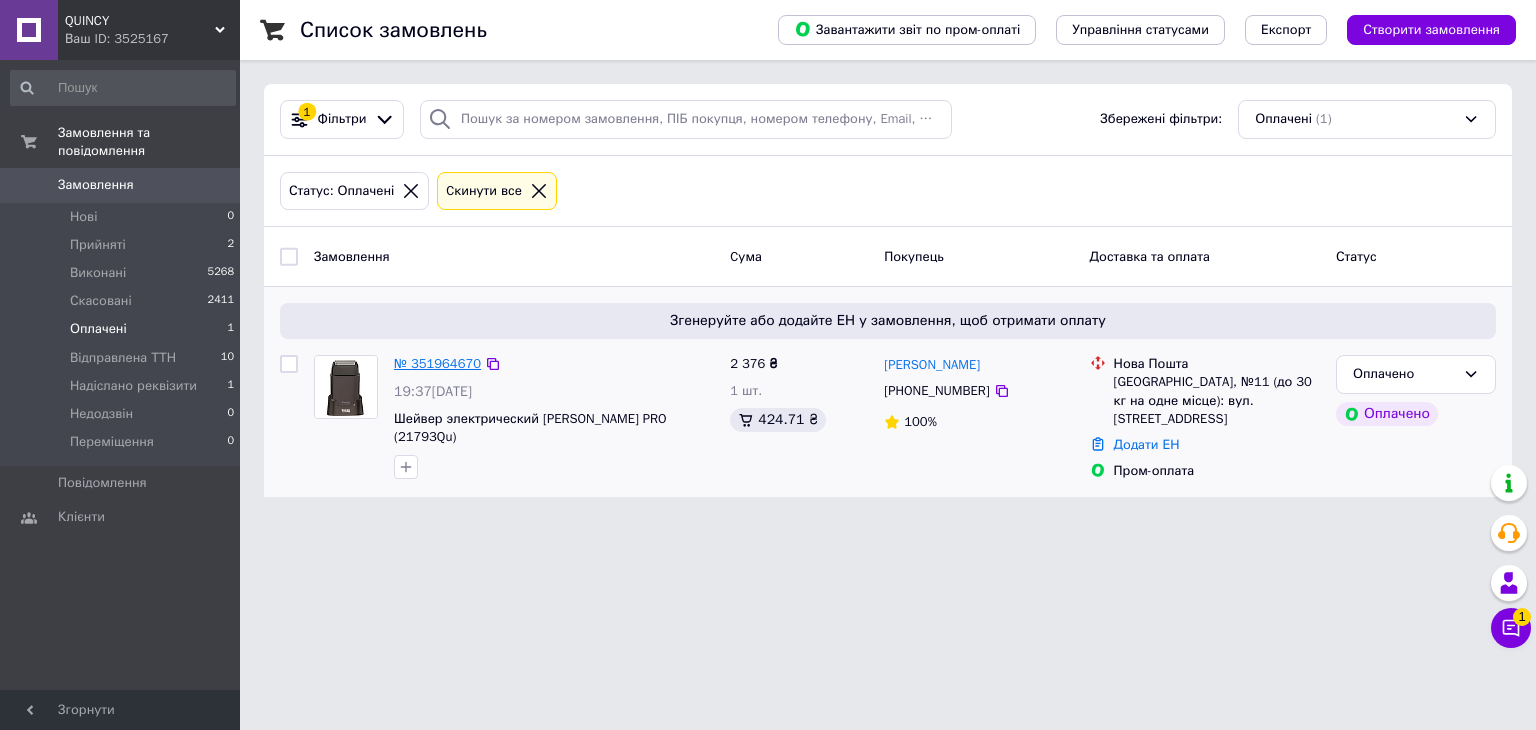 click on "№ 351964670" at bounding box center (437, 363) 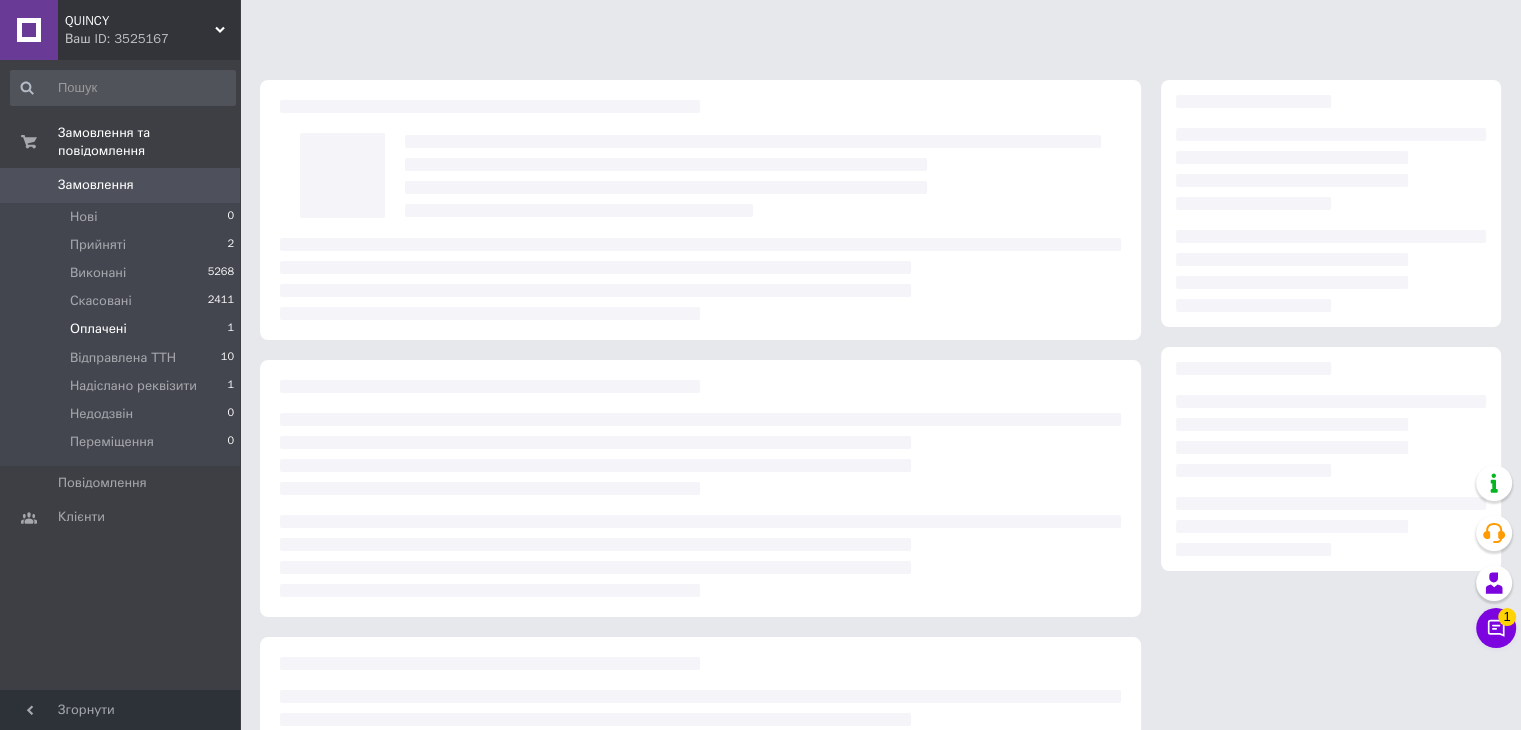 click at bounding box center [700, 488] 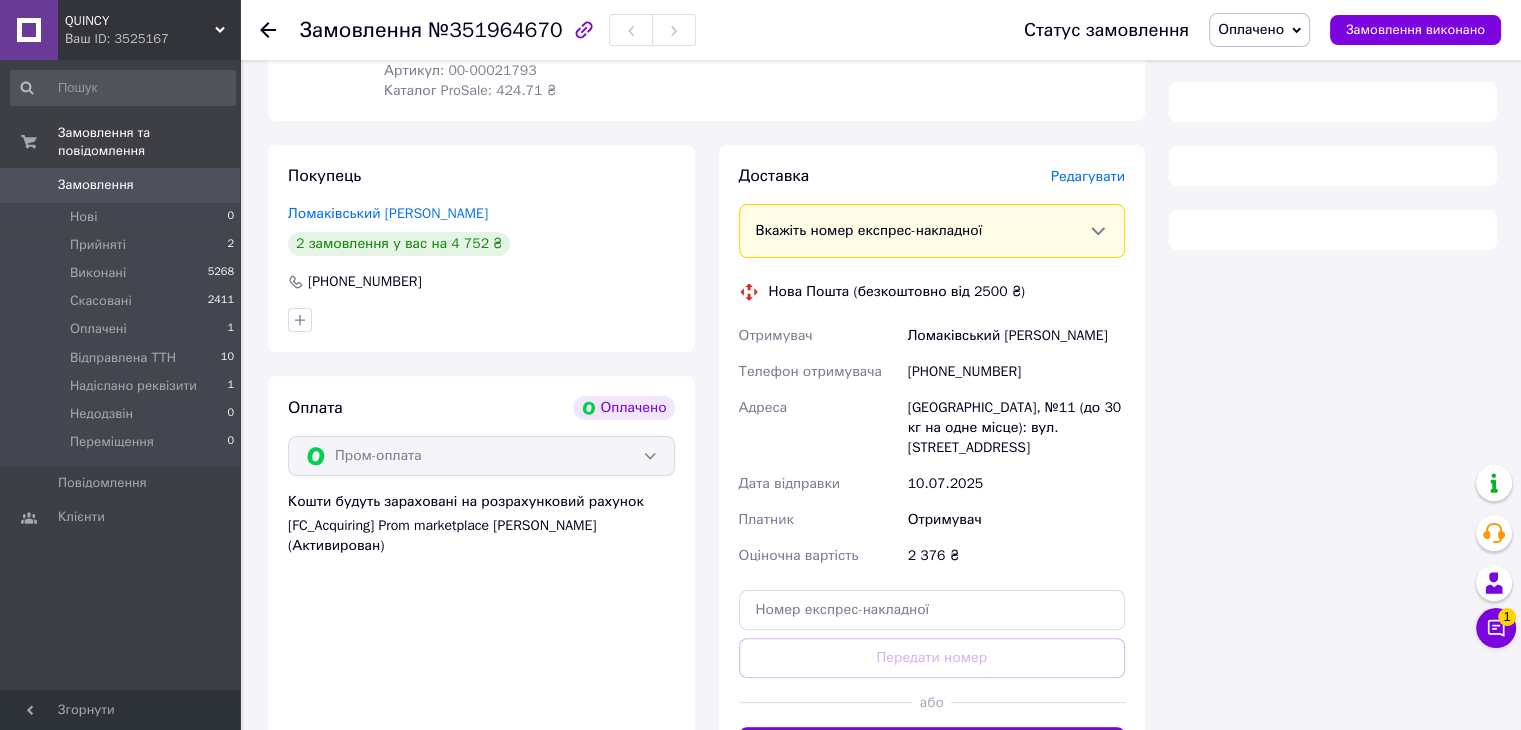 scroll, scrollTop: 470, scrollLeft: 0, axis: vertical 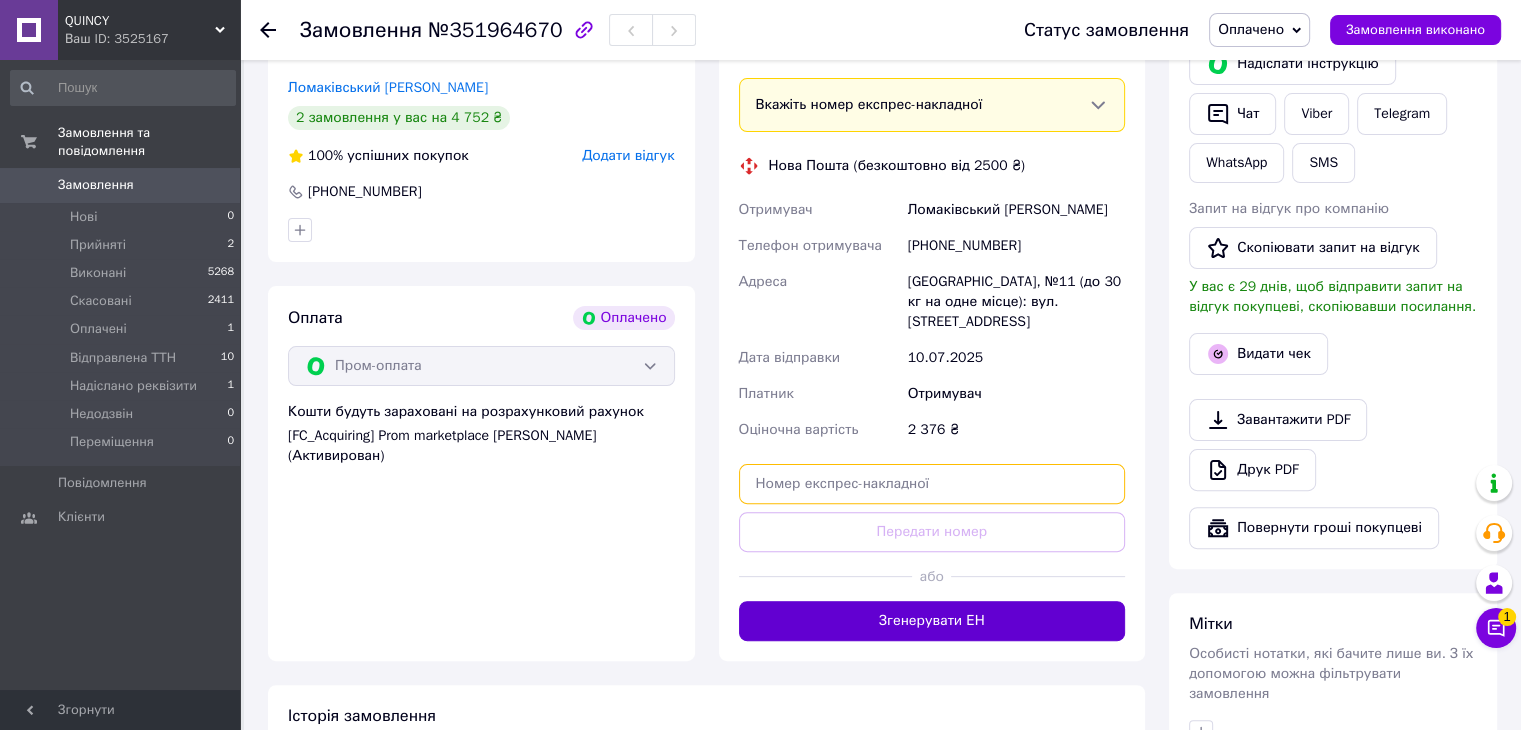 drag, startPoint x: 1020, startPoint y: 473, endPoint x: 991, endPoint y: 609, distance: 139.05754 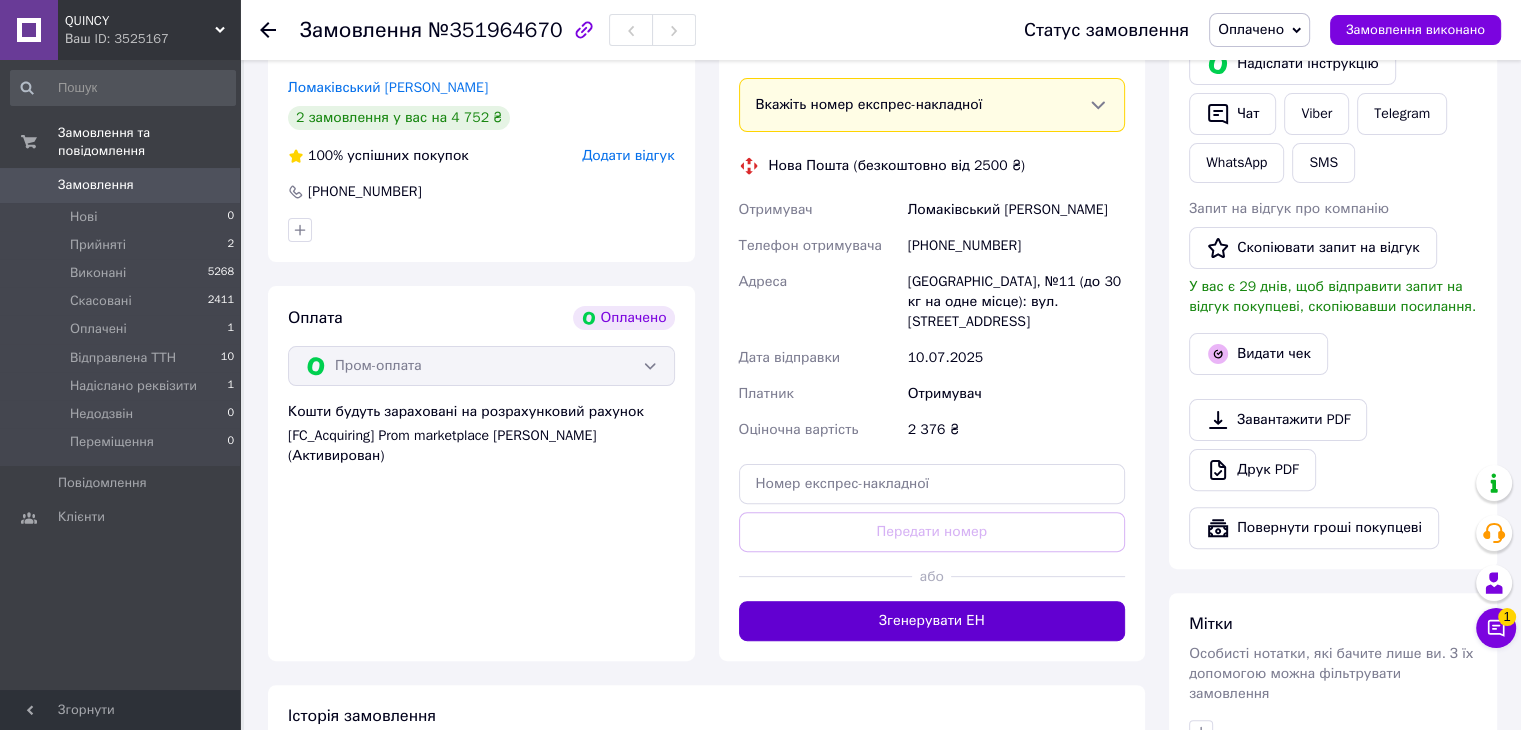 click on "Згенерувати ЕН" at bounding box center [932, 621] 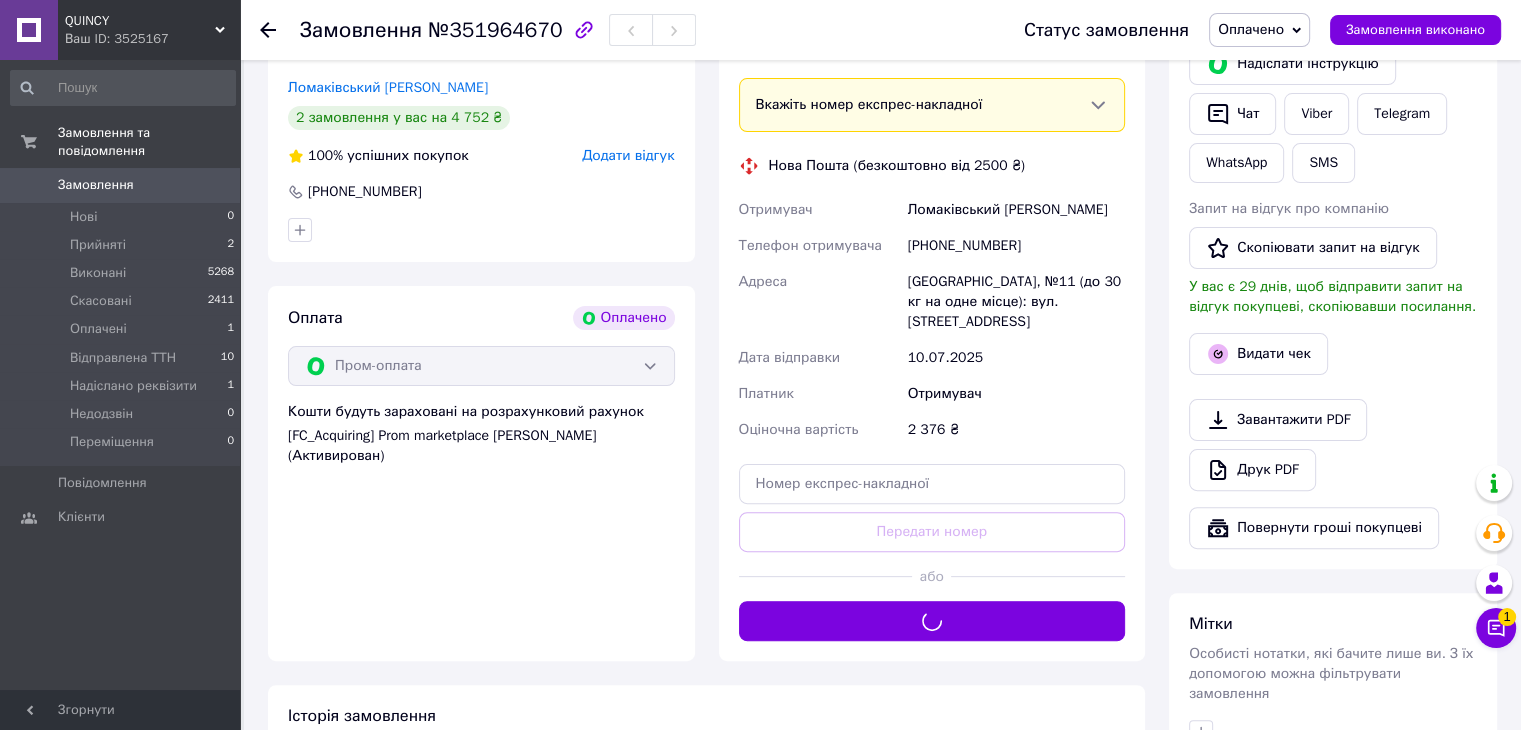 click on "Оплачено" at bounding box center (1251, 29) 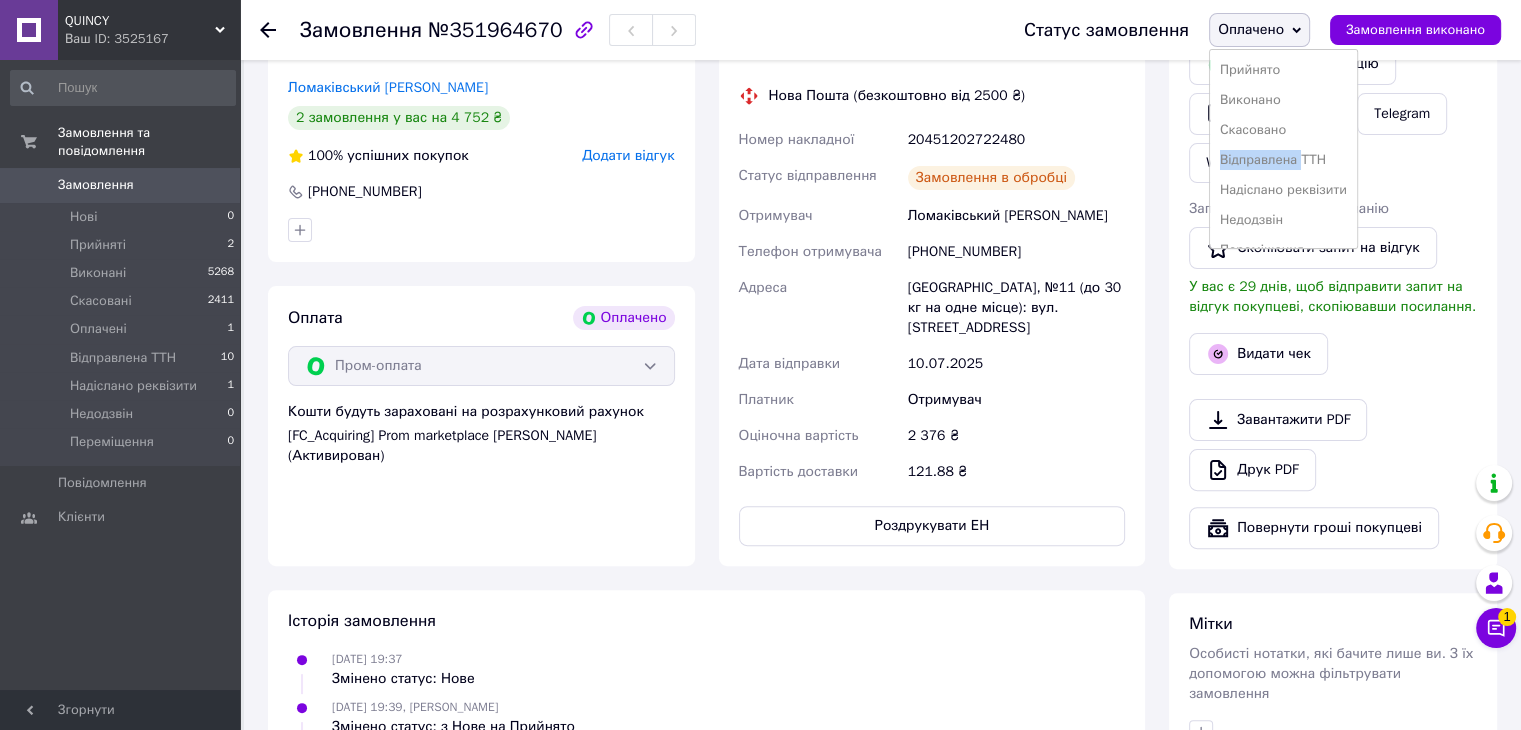 click on "Відправлена ТТН" at bounding box center [1283, 160] 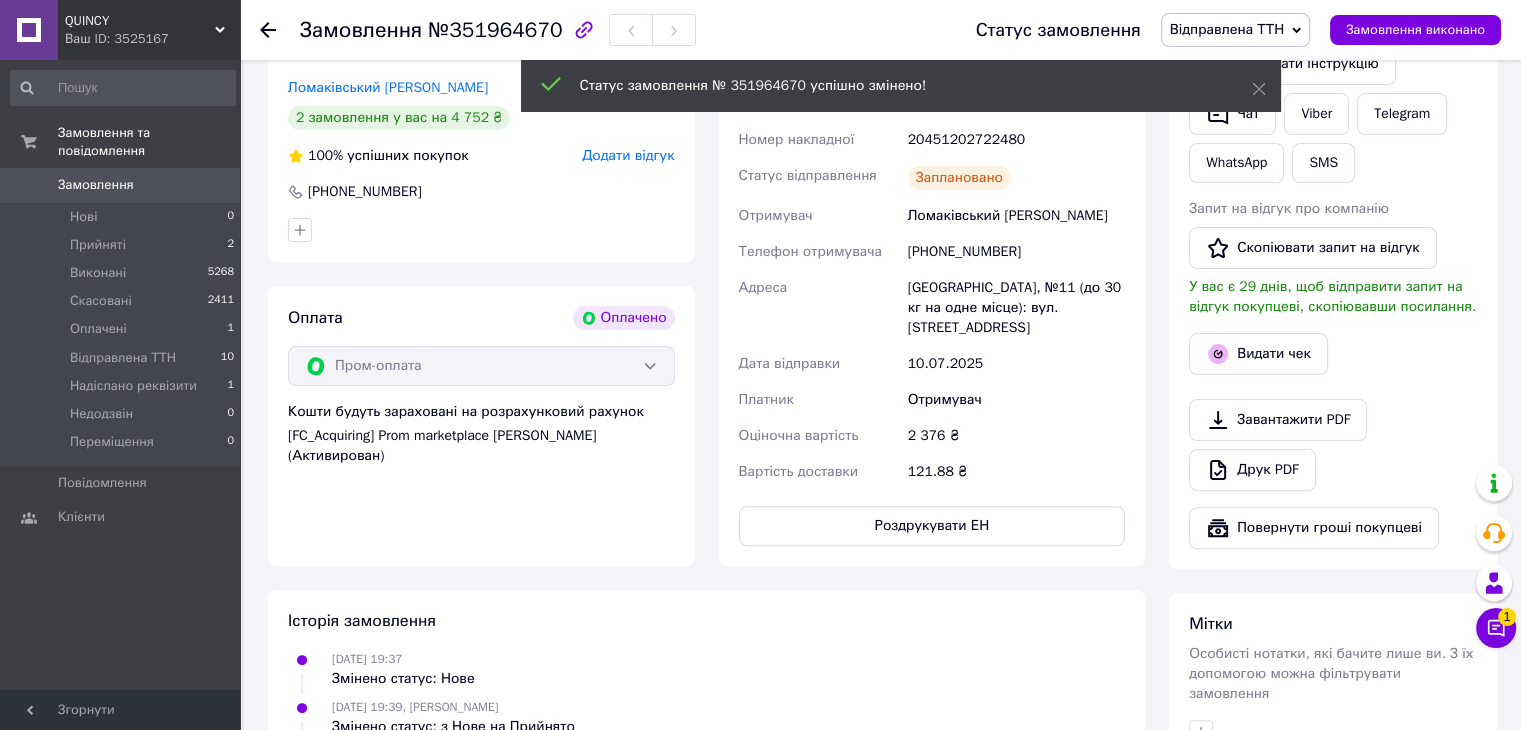 click on "20451202722480" at bounding box center [1016, 140] 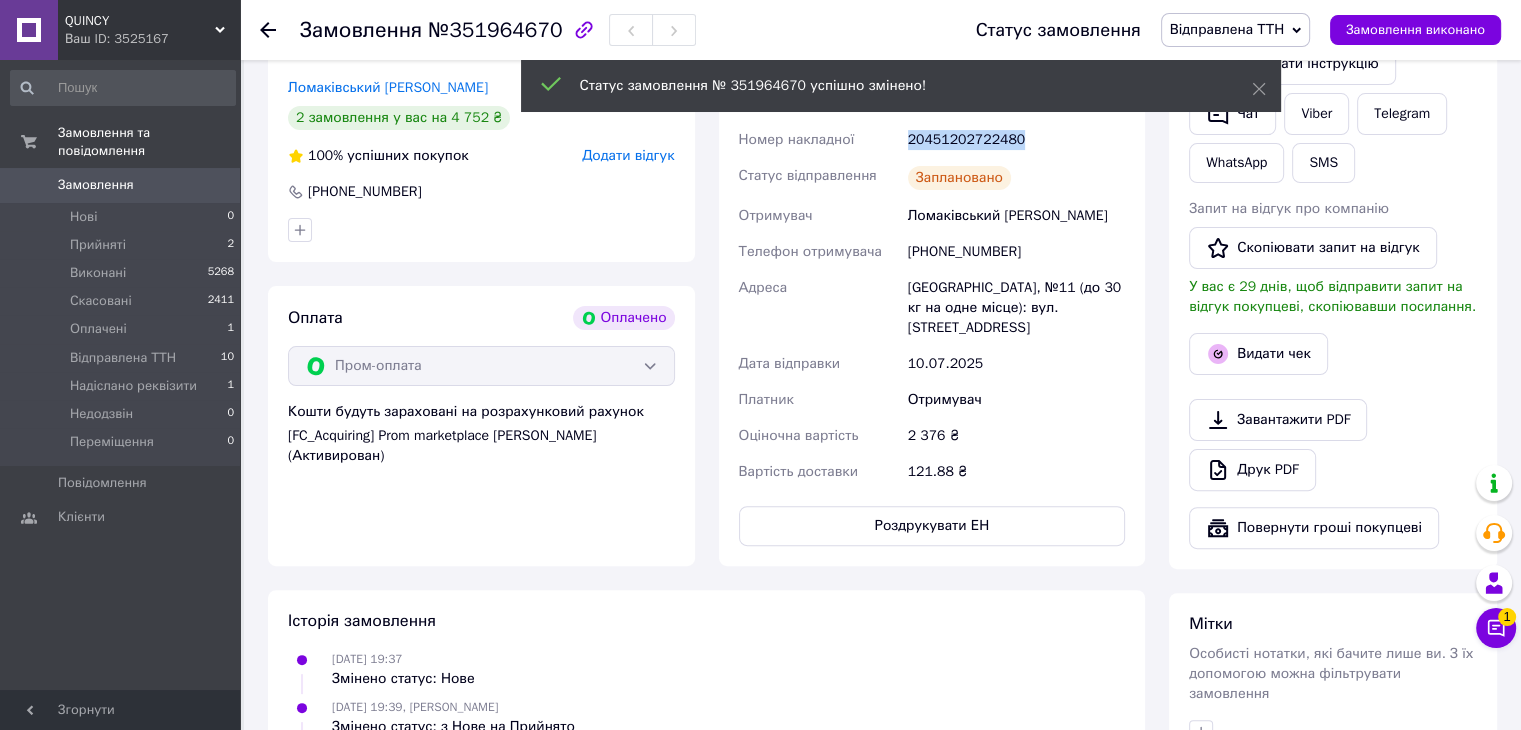 copy on "20451202722480" 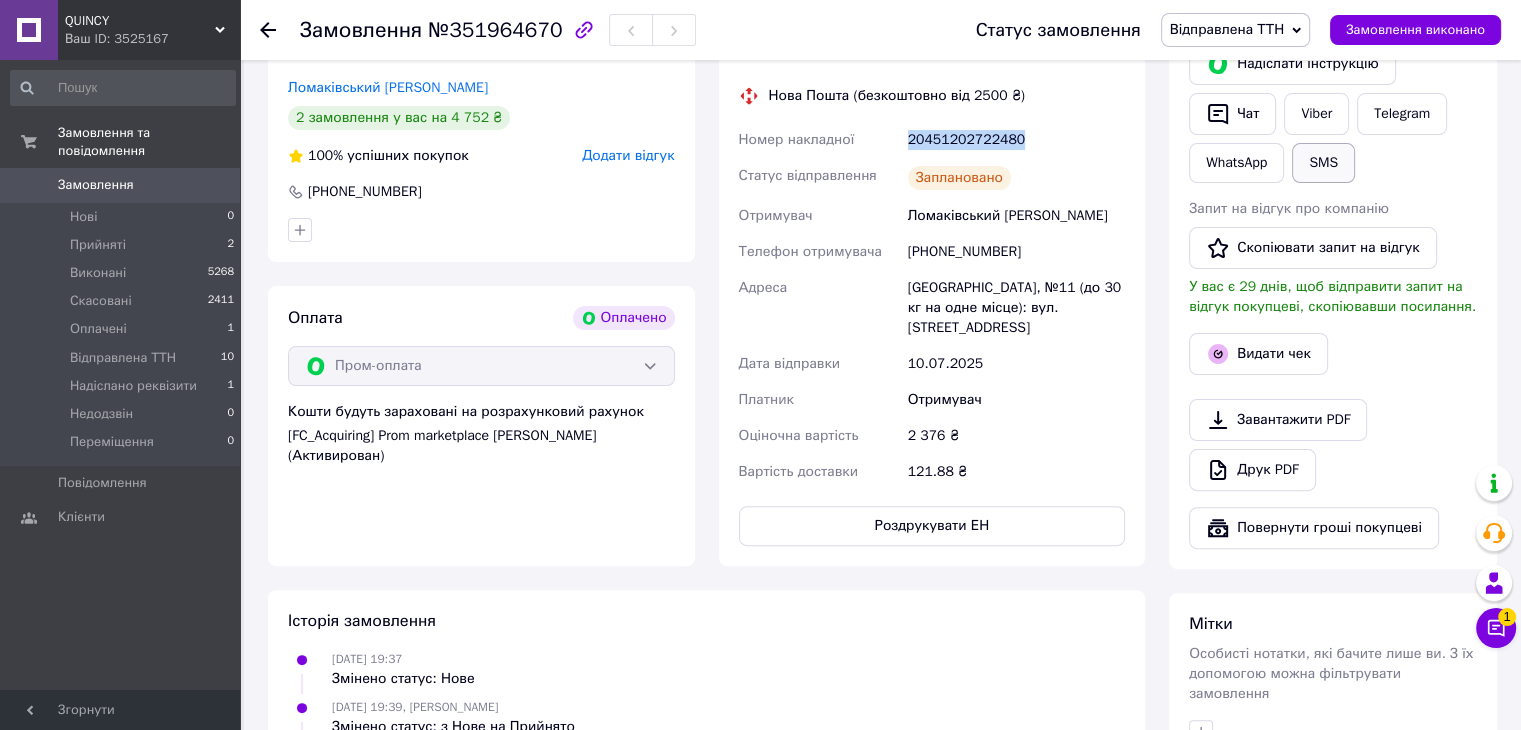 click on "SMS" at bounding box center (1323, 163) 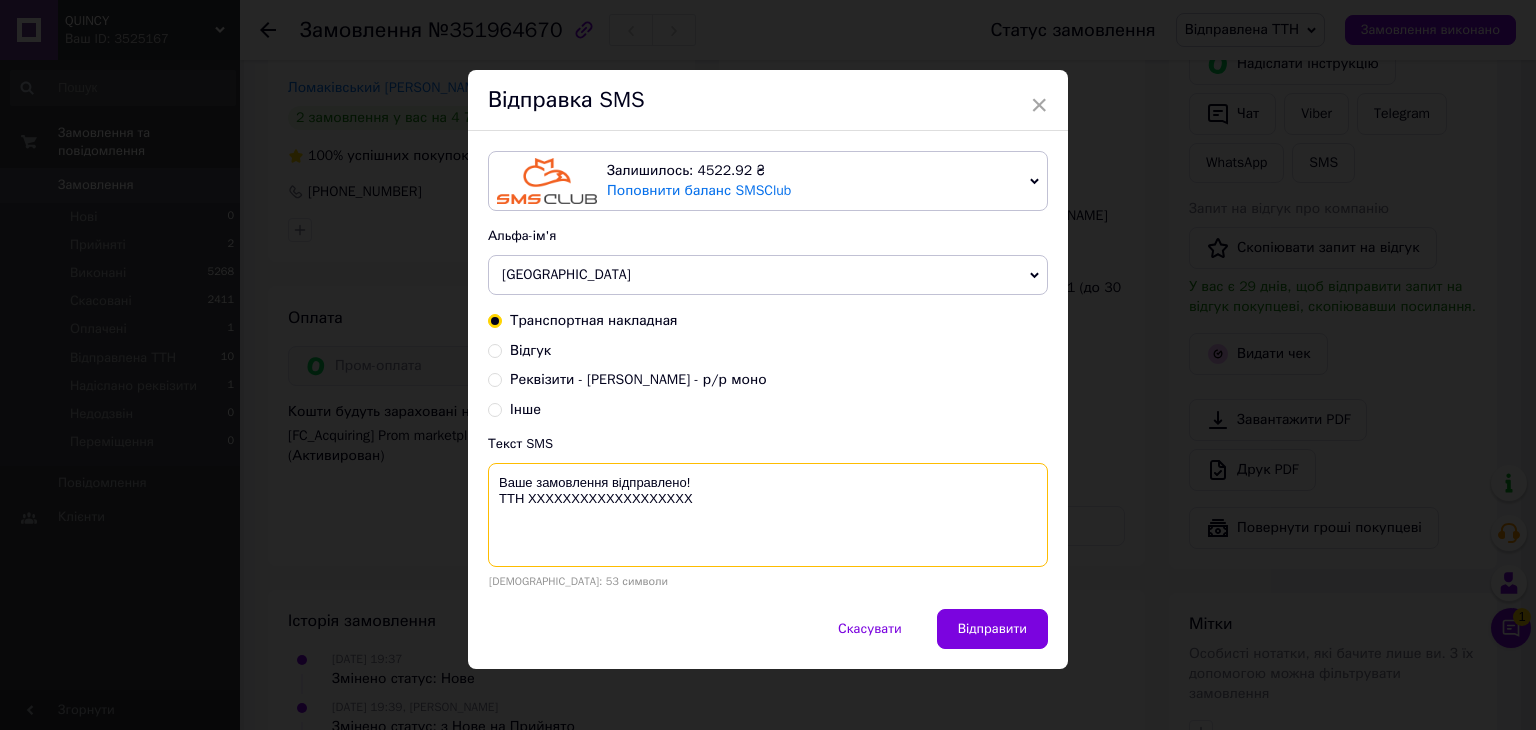 click on "Ваше замовлення відправлено!
ТТН ХХХХХХХХХХХХХХХХХХХ" at bounding box center (768, 515) 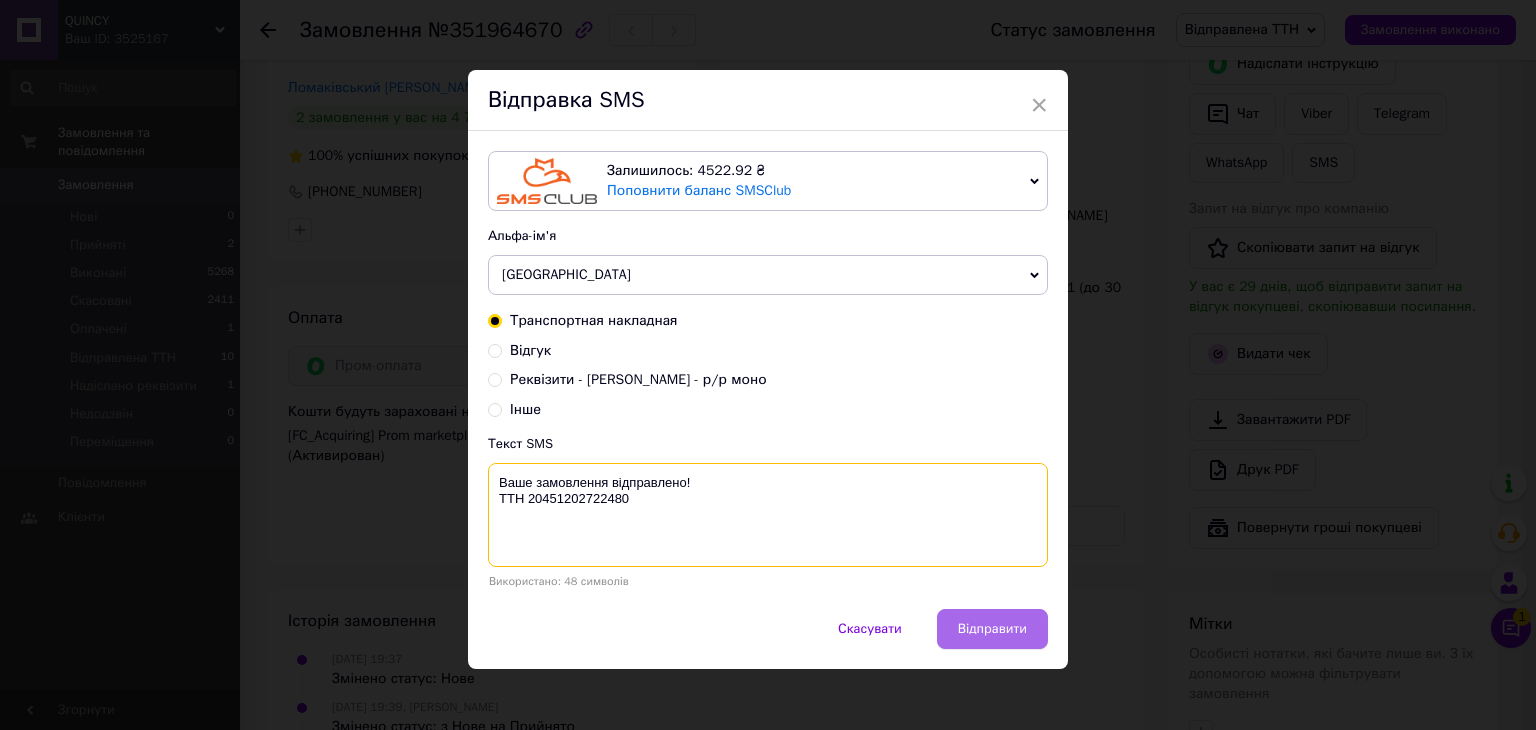 type on "Ваше замовлення відправлено!
ТТН 20451202722480" 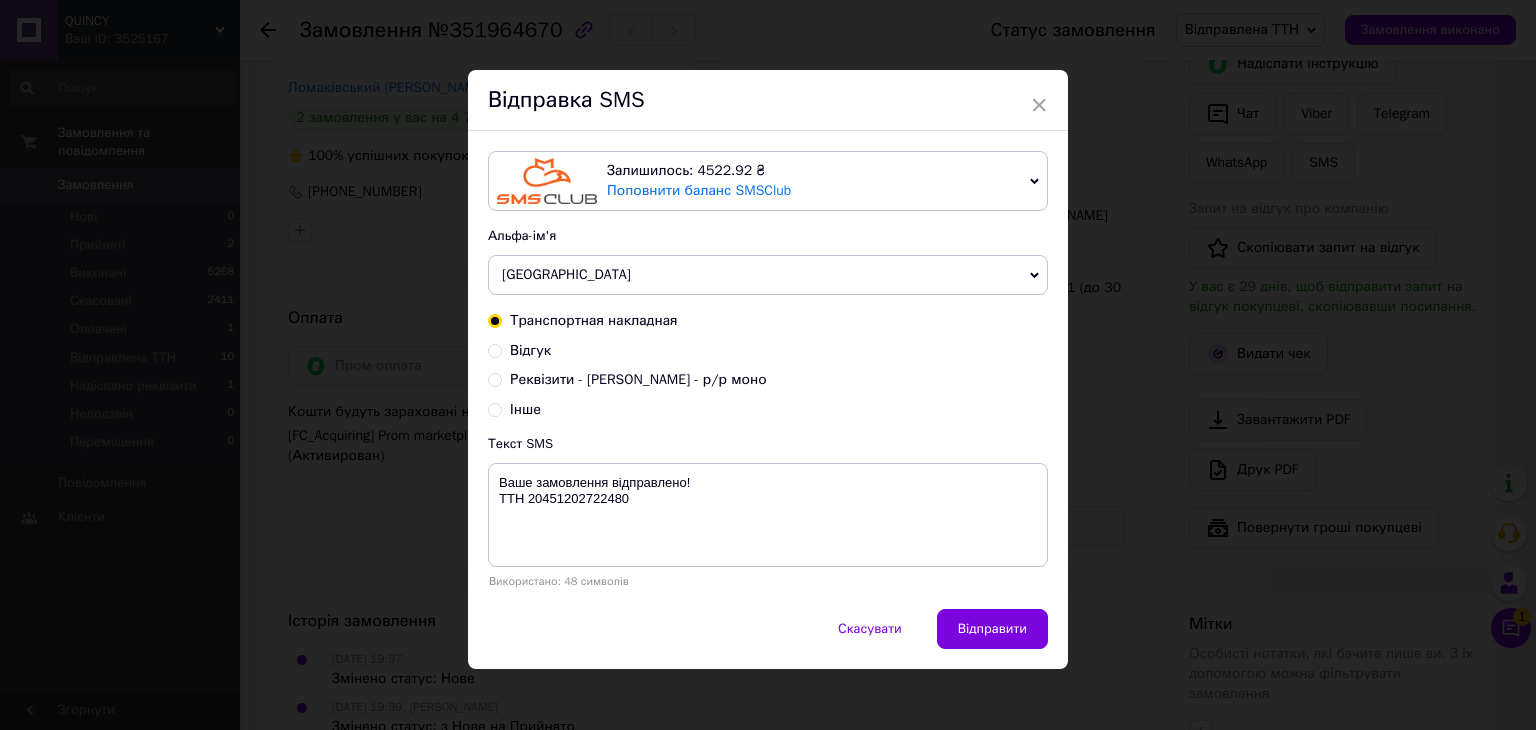 click on "Відправити" at bounding box center (992, 629) 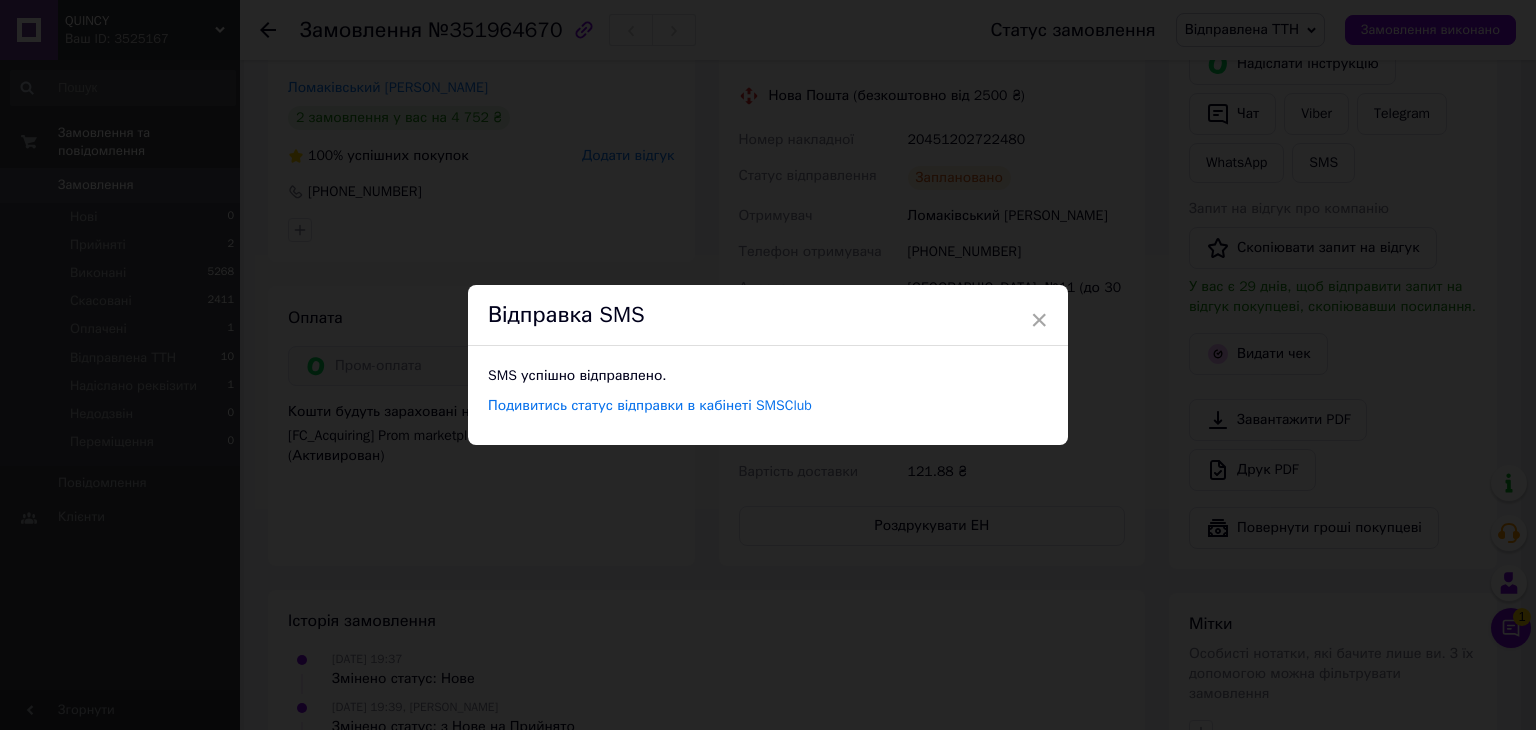 click on "× Відправка SMS SMS успішно відправлено. Подивитись статус відправки в кабінеті SMSClub" at bounding box center (768, 365) 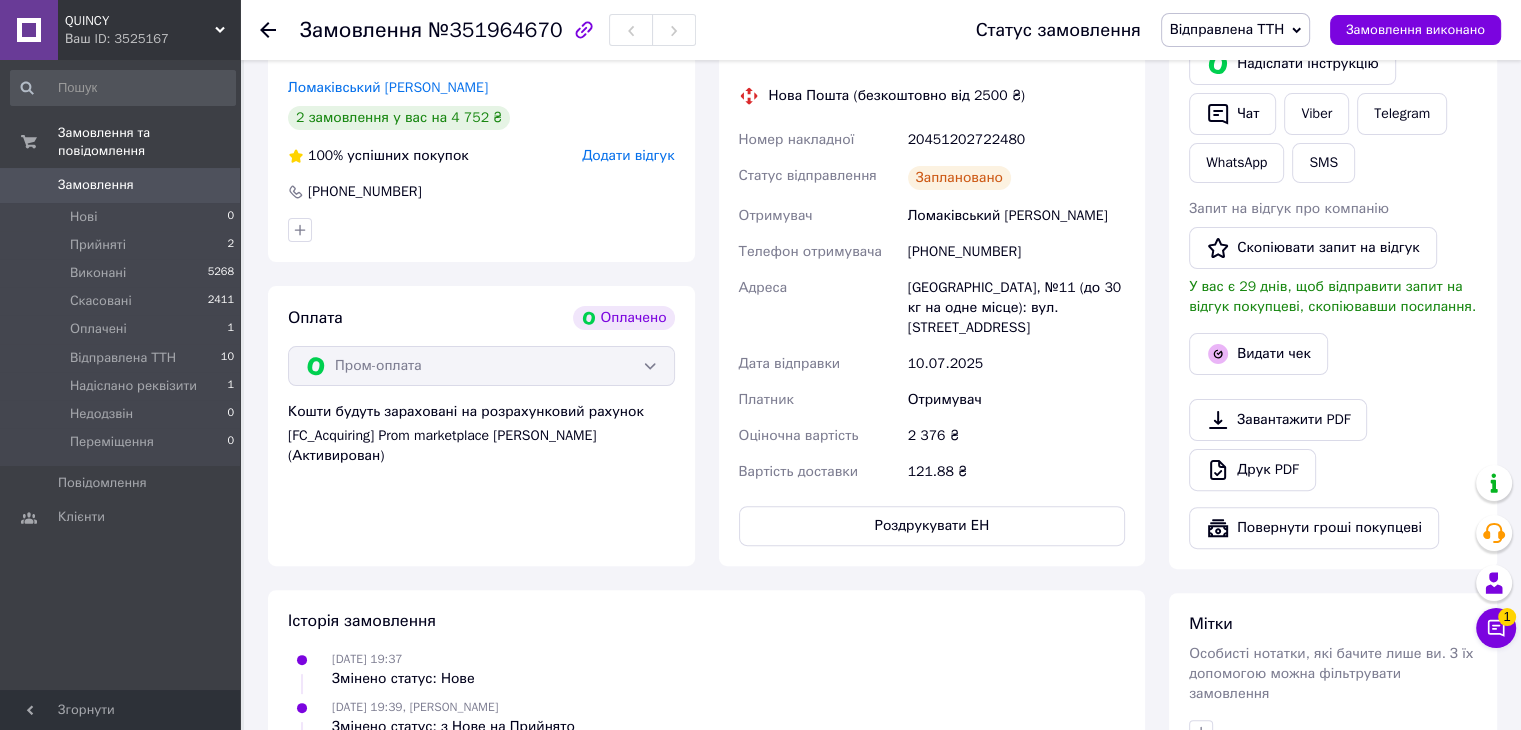 click on "Замовлення №351964670 Статус замовлення Відправлена ТТН Прийнято Виконано Скасовано Оплачено Надіслано реквізити Недодзвін Переміщення Замовлення виконано Це замовлення сплачено за допомогою Замовлення з додатку Оплачено 09.07.2025 | 19:37 Товари в замовленні (1) - 7% Шейвер електричний Sway Shaver PRO Немає в наявності 2 376 ₴   2 555 ₴ Артикул: 00-00021793 Каталог ProSale: 424.71 ₴  1 шт. 2 376 ₴ Покупець Ломаківський Олександр 2 замовлення у вас на 4 752 ₴ 100%   успішних покупок Додати відгук +380971866219 Оплата Оплачено Пром-оплата Кошти будуть зараховані на розрахунковий рахунок Доставка 2376" at bounding box center (882, 333) 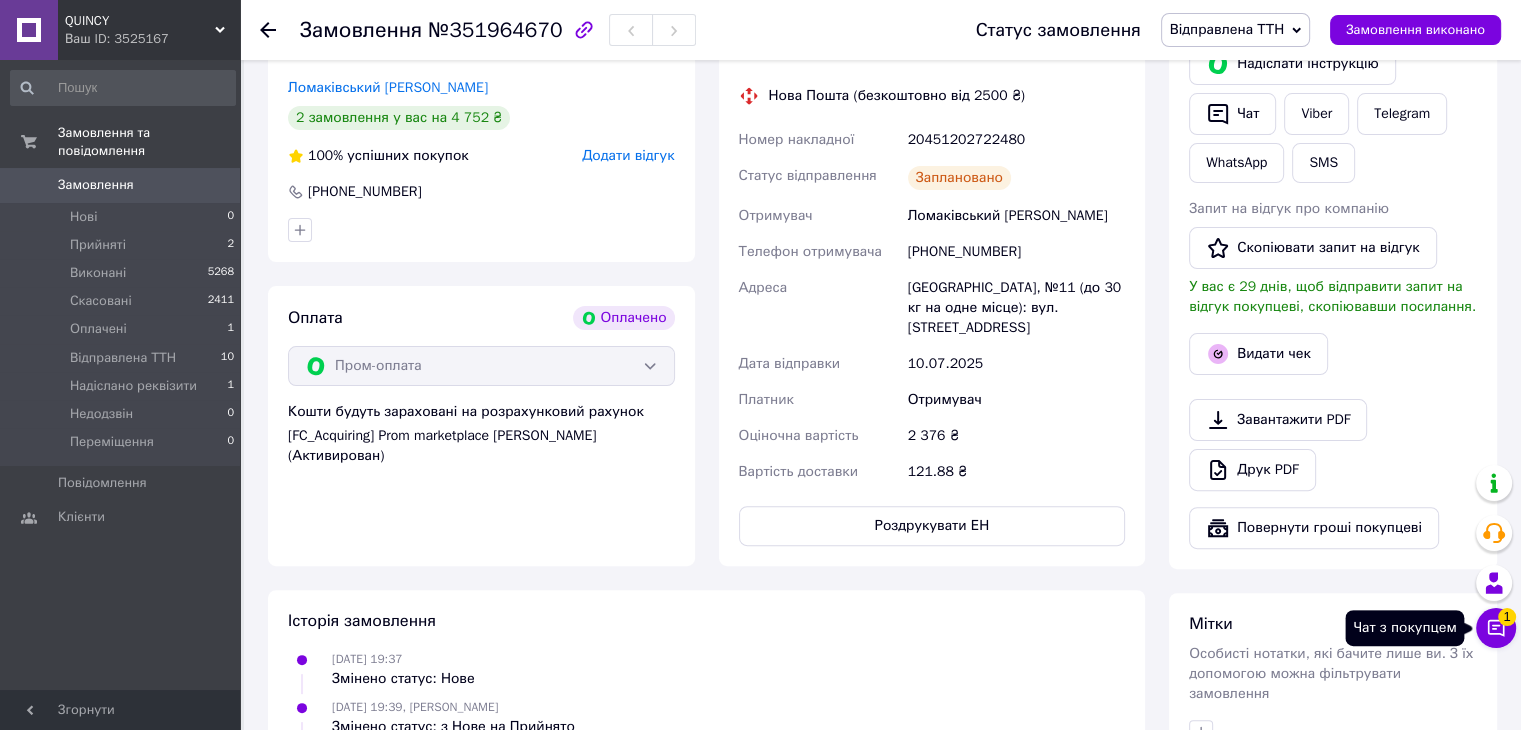 click on "Чат з покупцем 1" at bounding box center [1496, 628] 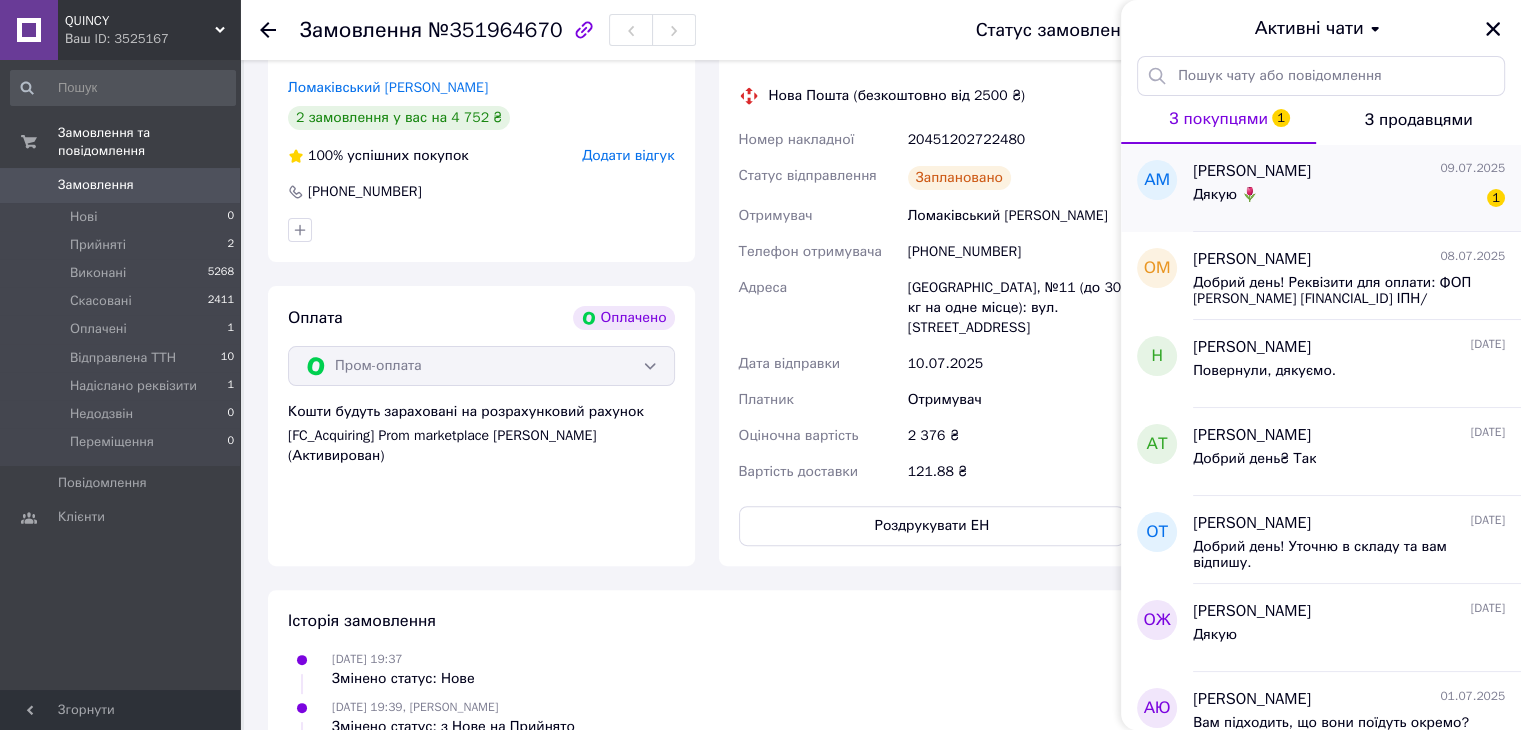 click on "Дякую 🌷 1" at bounding box center (1349, 199) 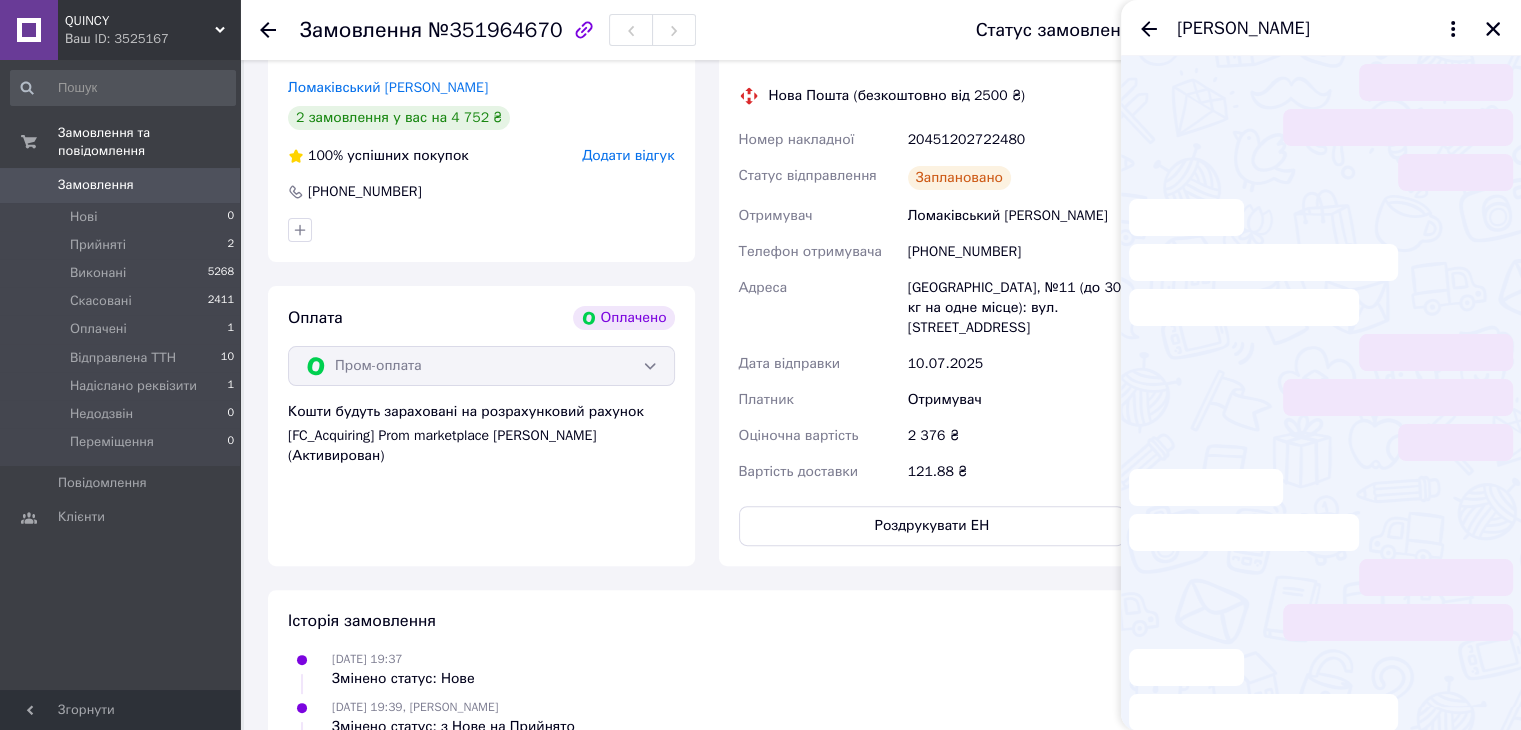 scroll, scrollTop: 524, scrollLeft: 0, axis: vertical 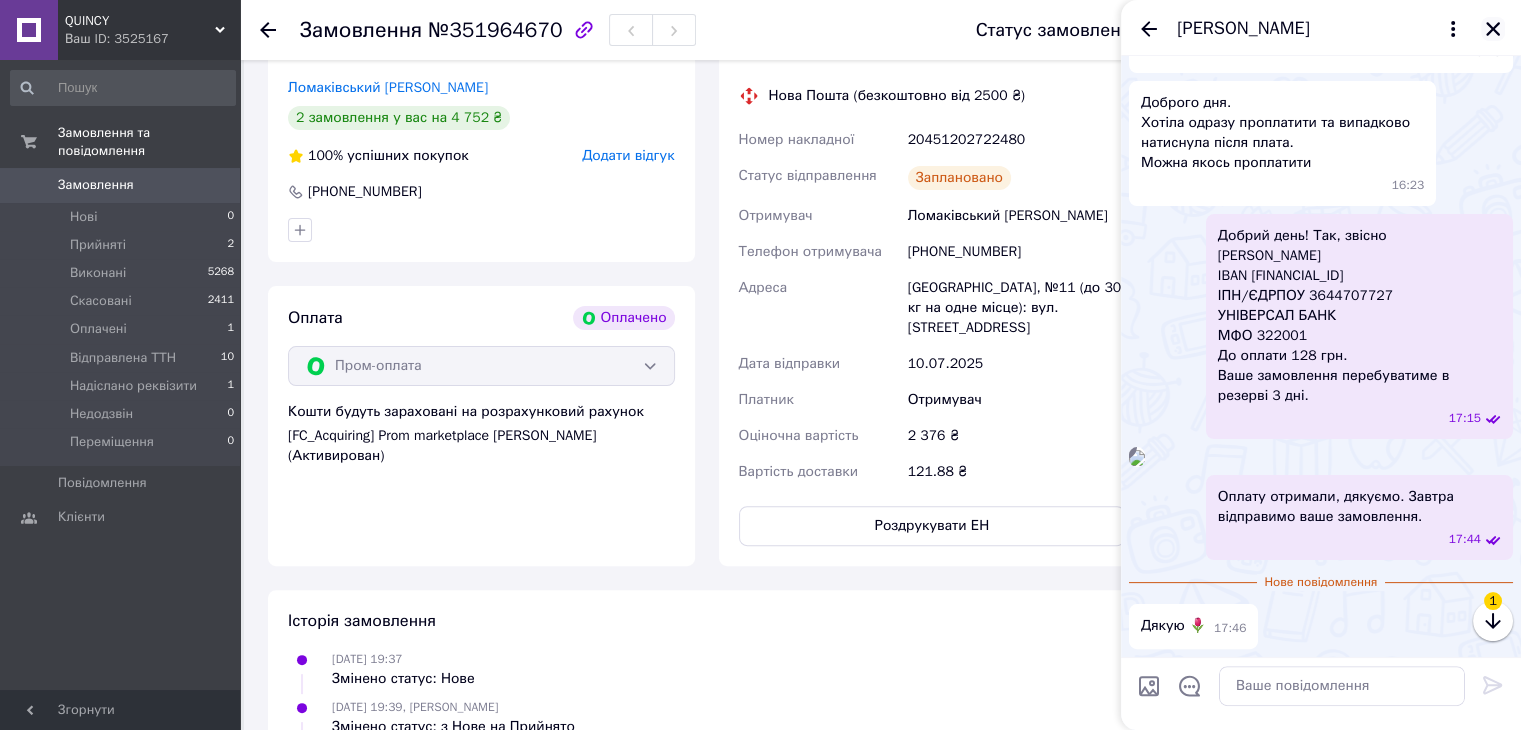 click 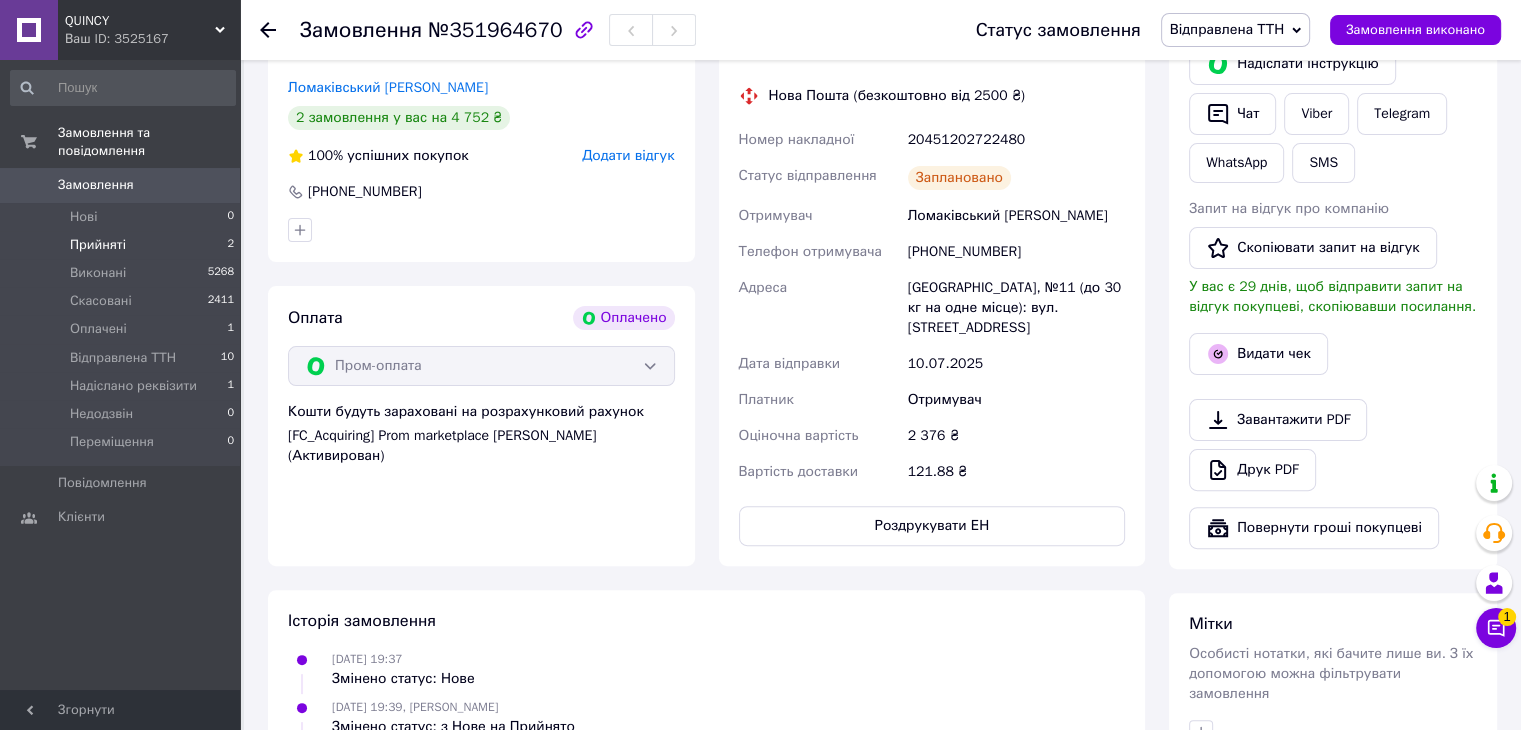 click on "Прийняті" at bounding box center [98, 245] 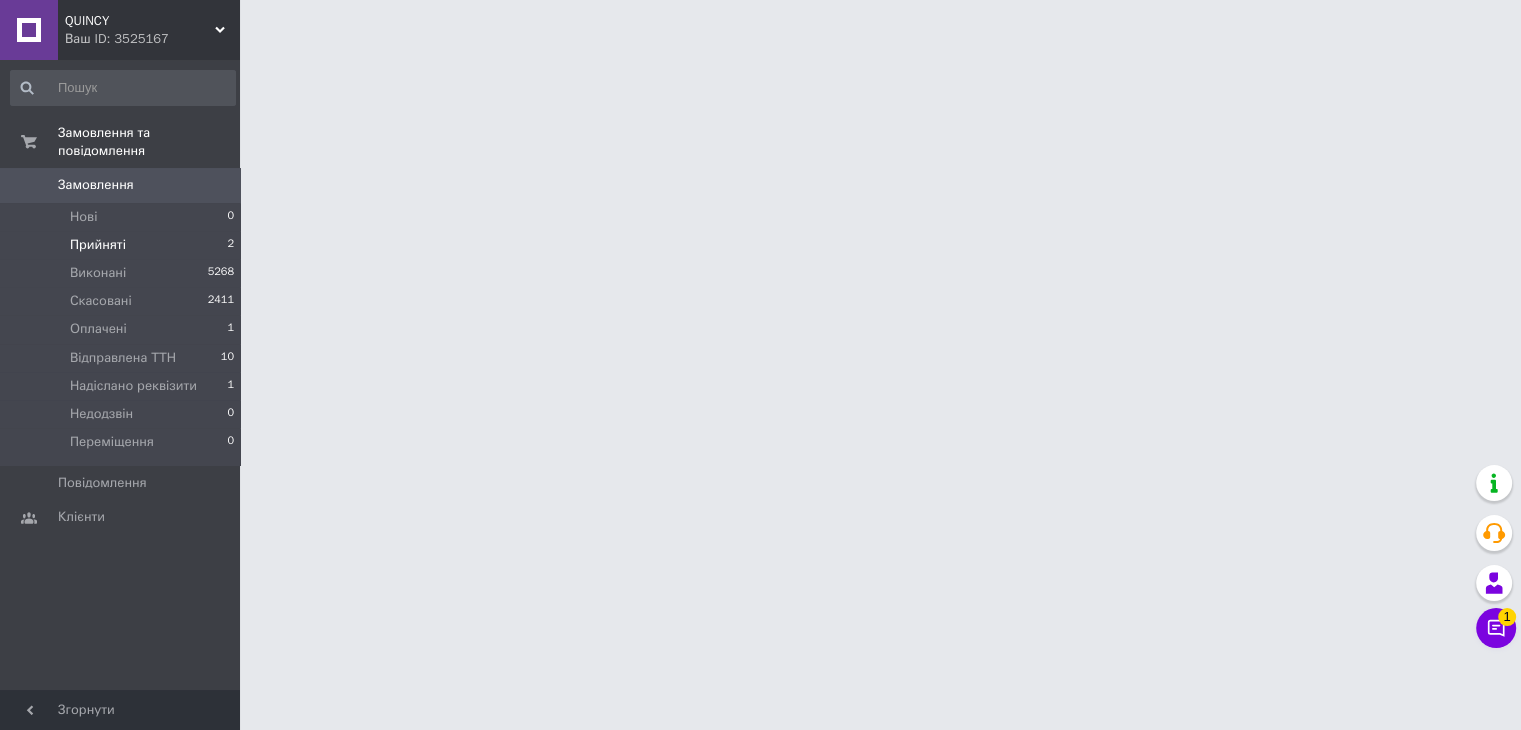 scroll, scrollTop: 0, scrollLeft: 0, axis: both 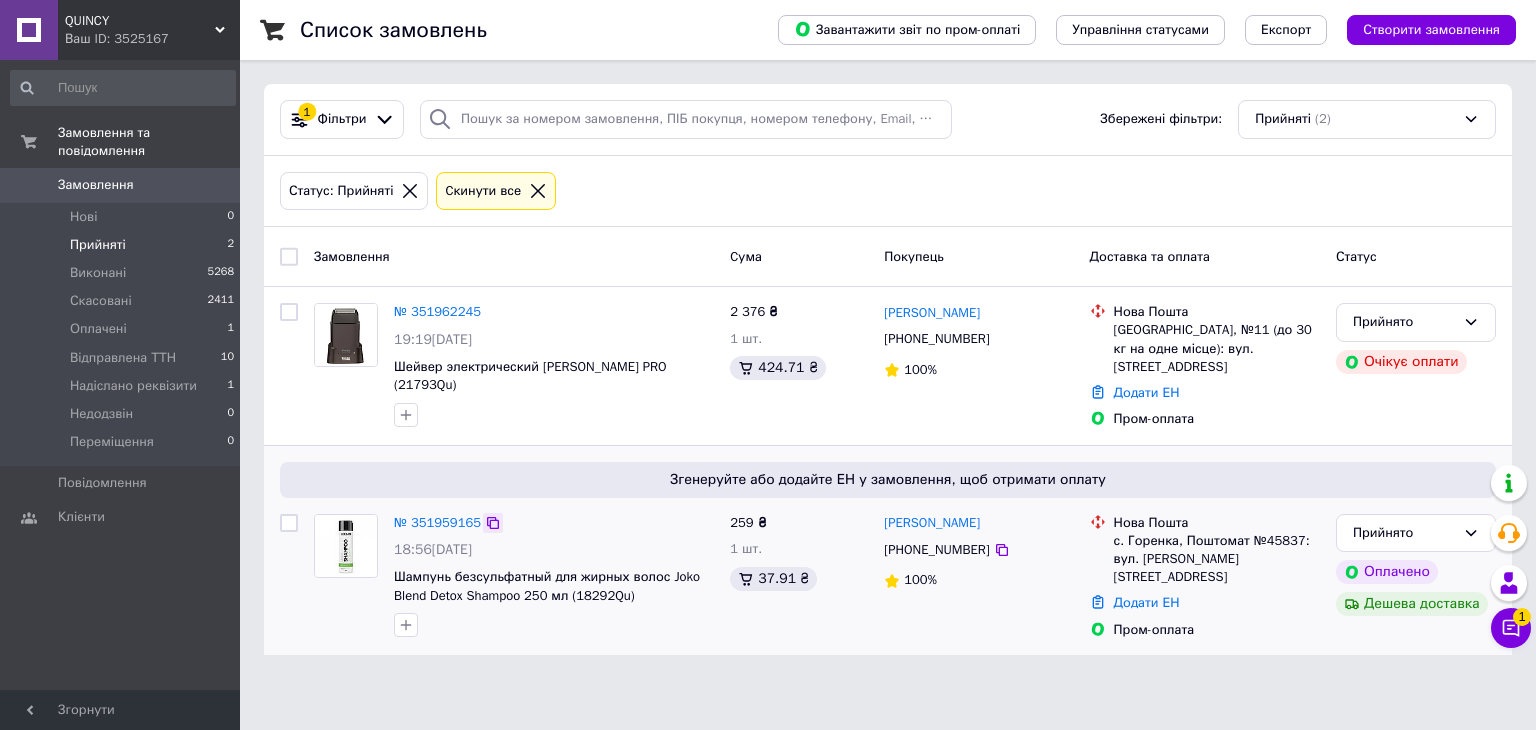 click 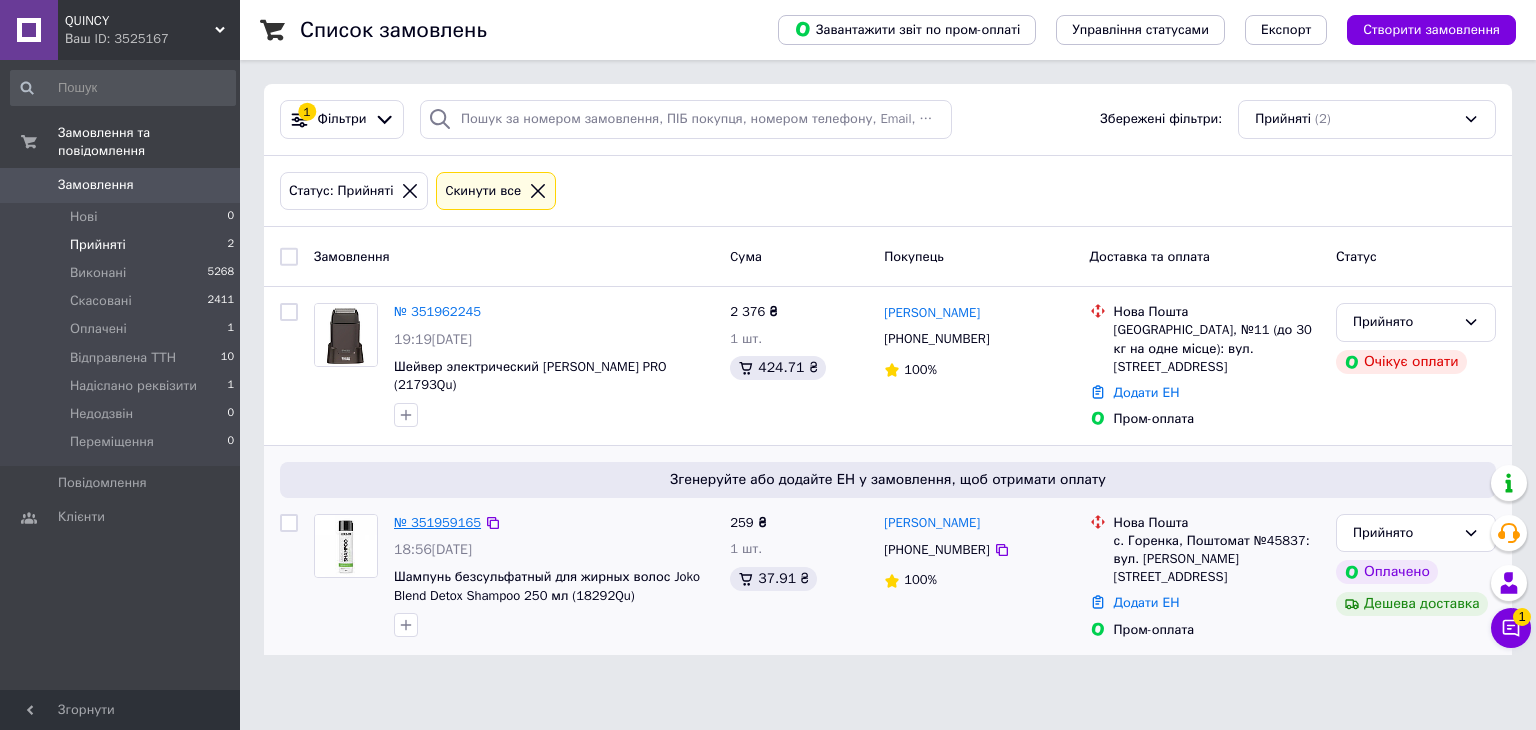 click on "№ 351959165" at bounding box center [437, 522] 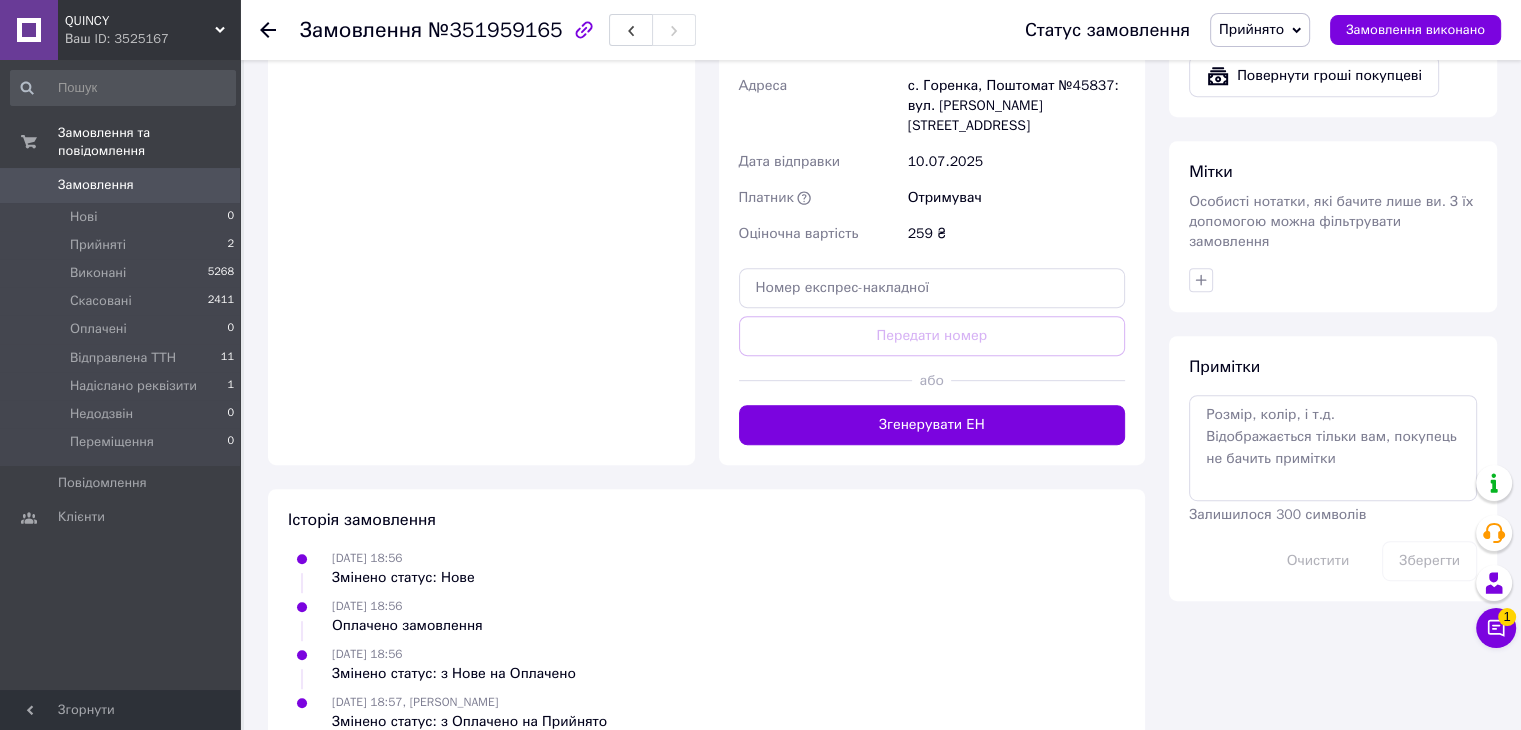 scroll, scrollTop: 950, scrollLeft: 0, axis: vertical 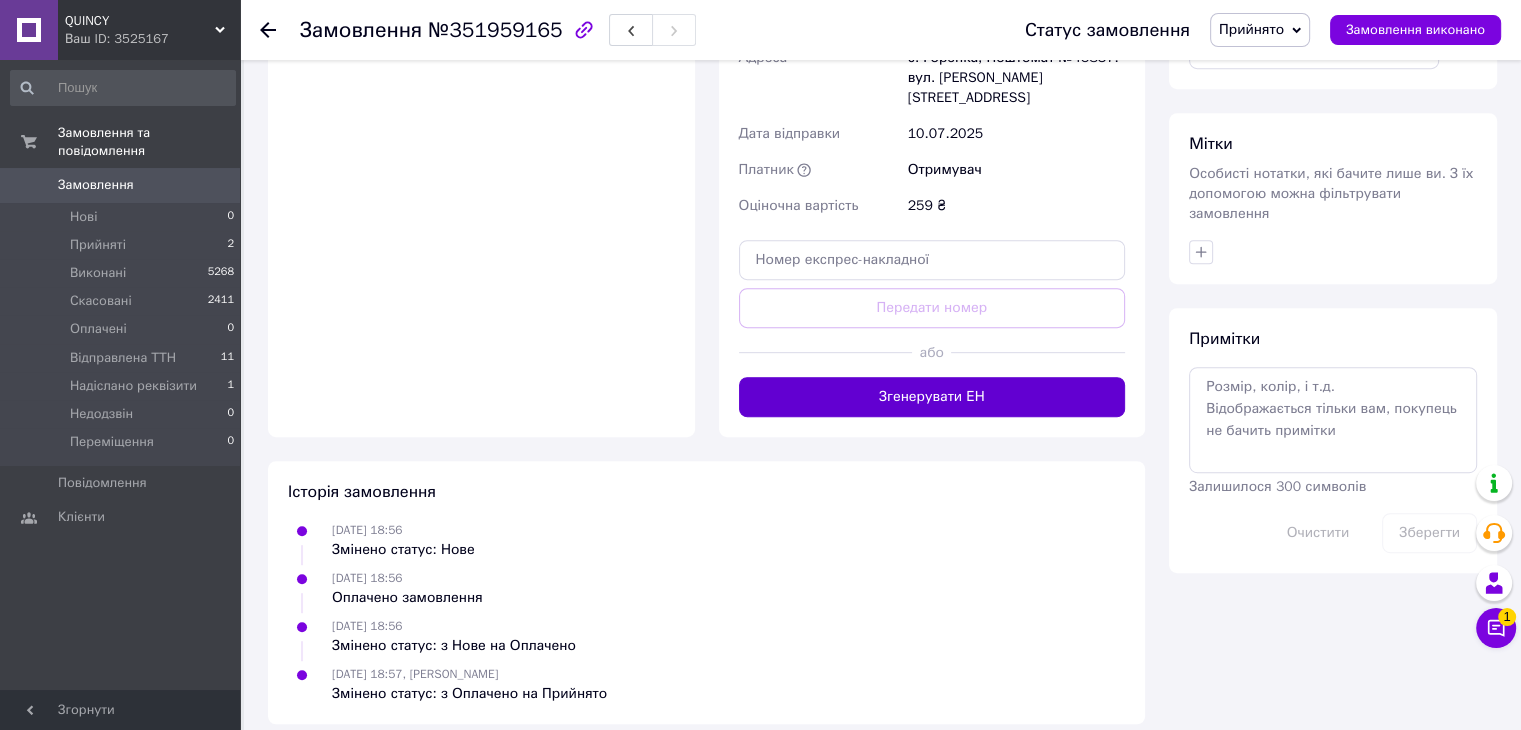 click on "Згенерувати ЕН" at bounding box center (932, 397) 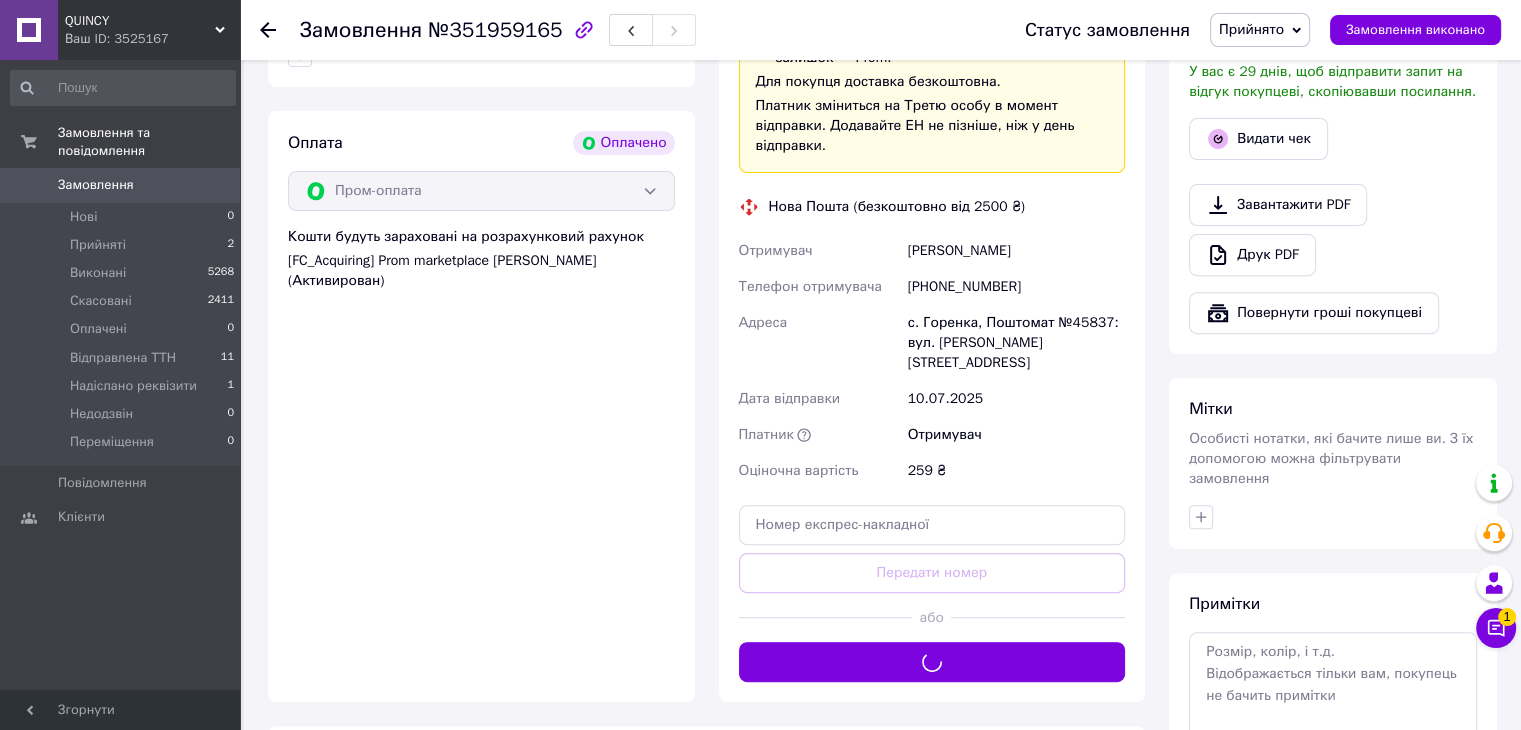 scroll, scrollTop: 650, scrollLeft: 0, axis: vertical 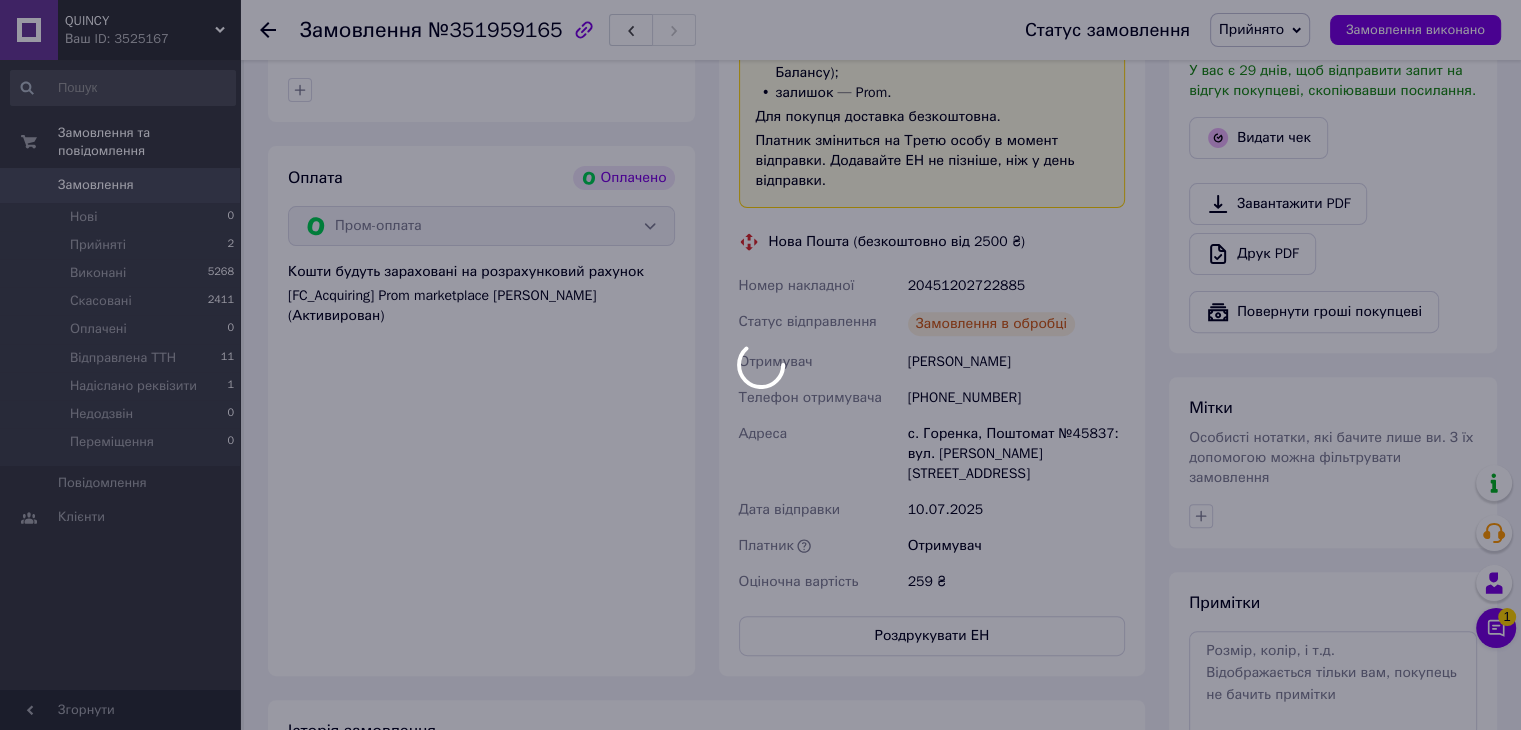 click on "QUINCY Ваш ID: 3525167 Сайт QUINCY Кабінет покупця Перевірити стан системи Сторінка на порталі Andre Lunis Abute Esthetic Beauty L'amiel Pinky BROOKLYN Guddini Довідка Вийти Замовлення та повідомлення Замовлення 0 Нові 0 Прийняті 2 Виконані 5268 Скасовані 2411 Оплачені 0 Відправлена ТТН 11 Надіслано реквізити 1 Недодзвін 0 Переміщення 0 Повідомлення 0 Клієнти Згорнути
Замовлення №351959165 Статус замовлення Прийнято Виконано Скасовано Оплачено Відправлена ТТН Надіслано реквізити Недодзвін Переміщення Замовлення виконано Замовлення з додатку" at bounding box center (760, 168) 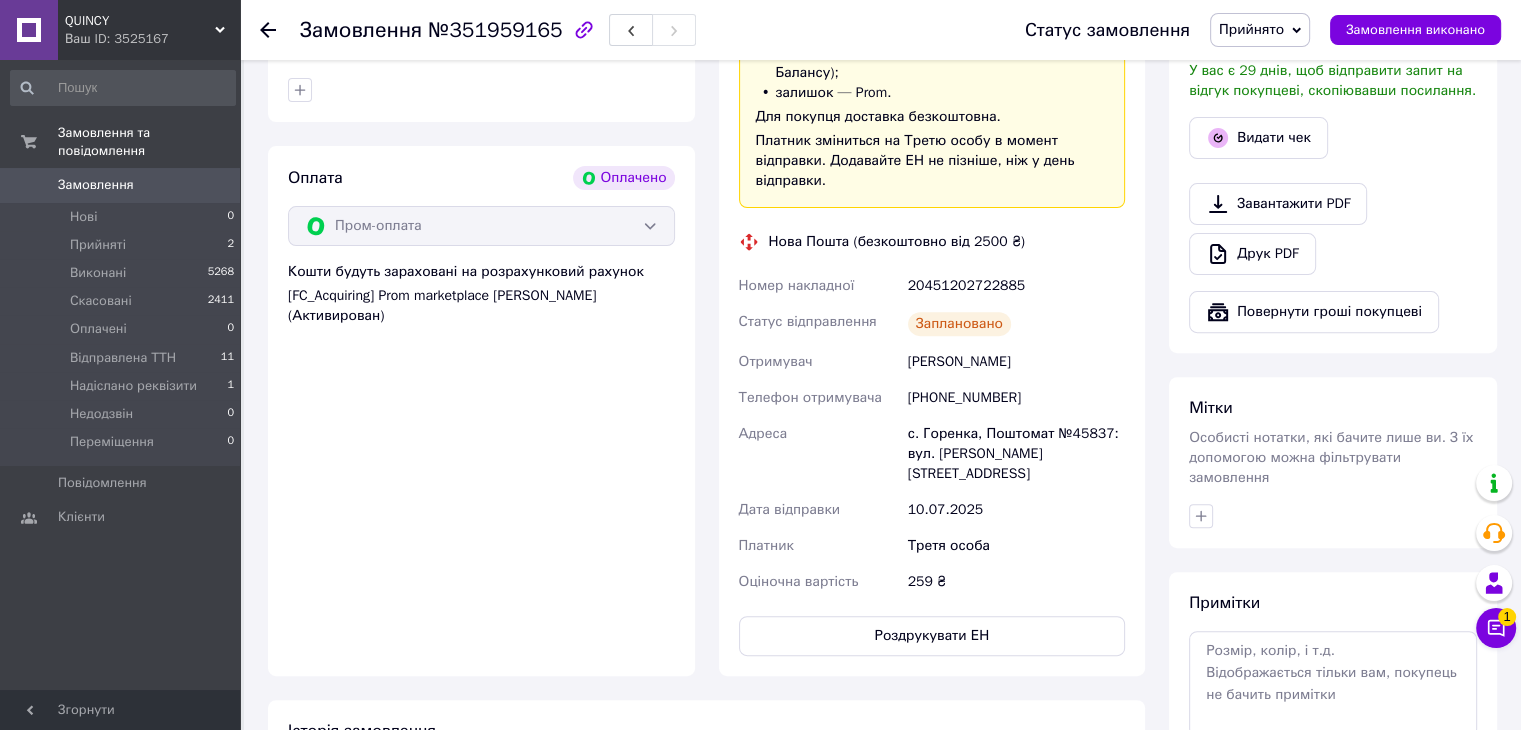 click on "Прийнято" at bounding box center [1260, 30] 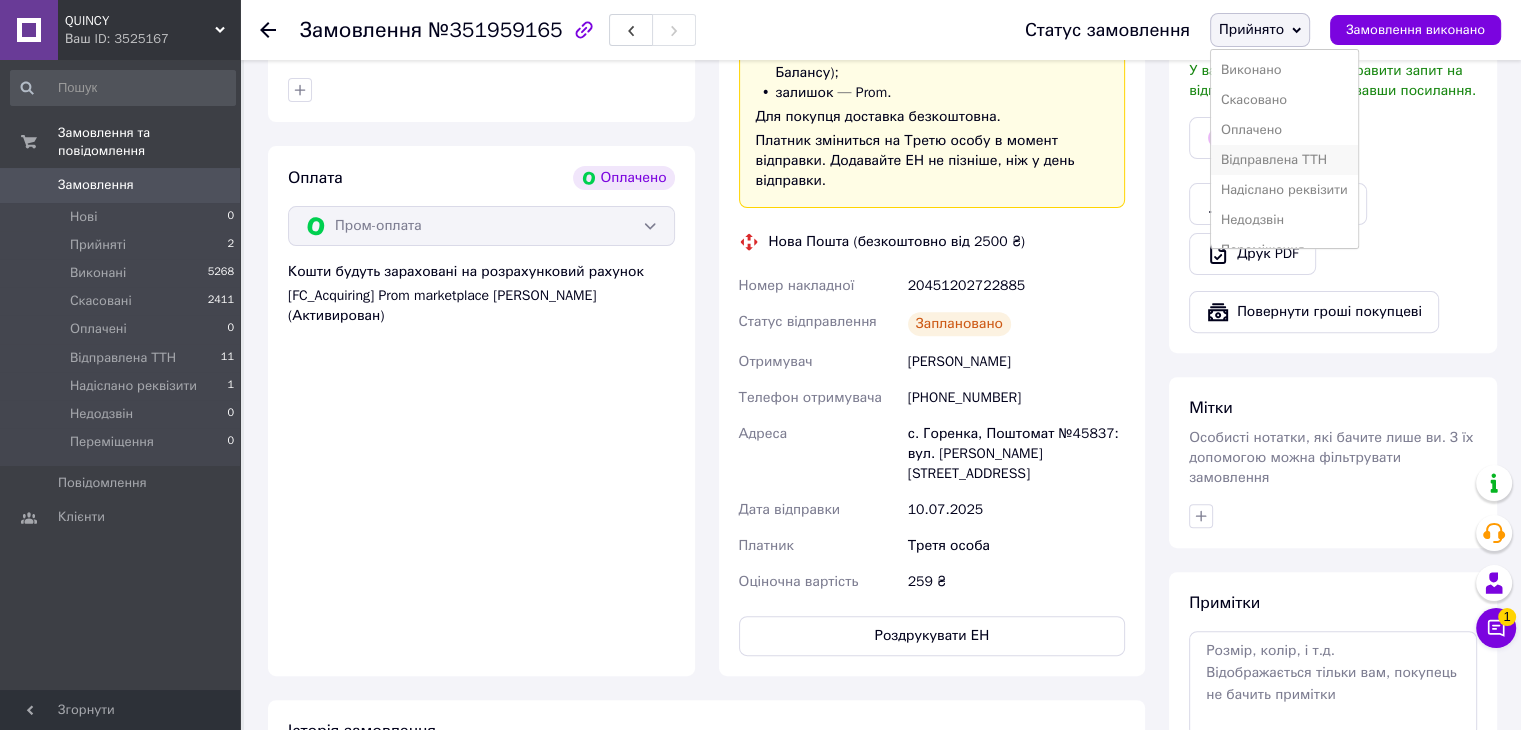 click on "Відправлена ТТН" at bounding box center [1284, 160] 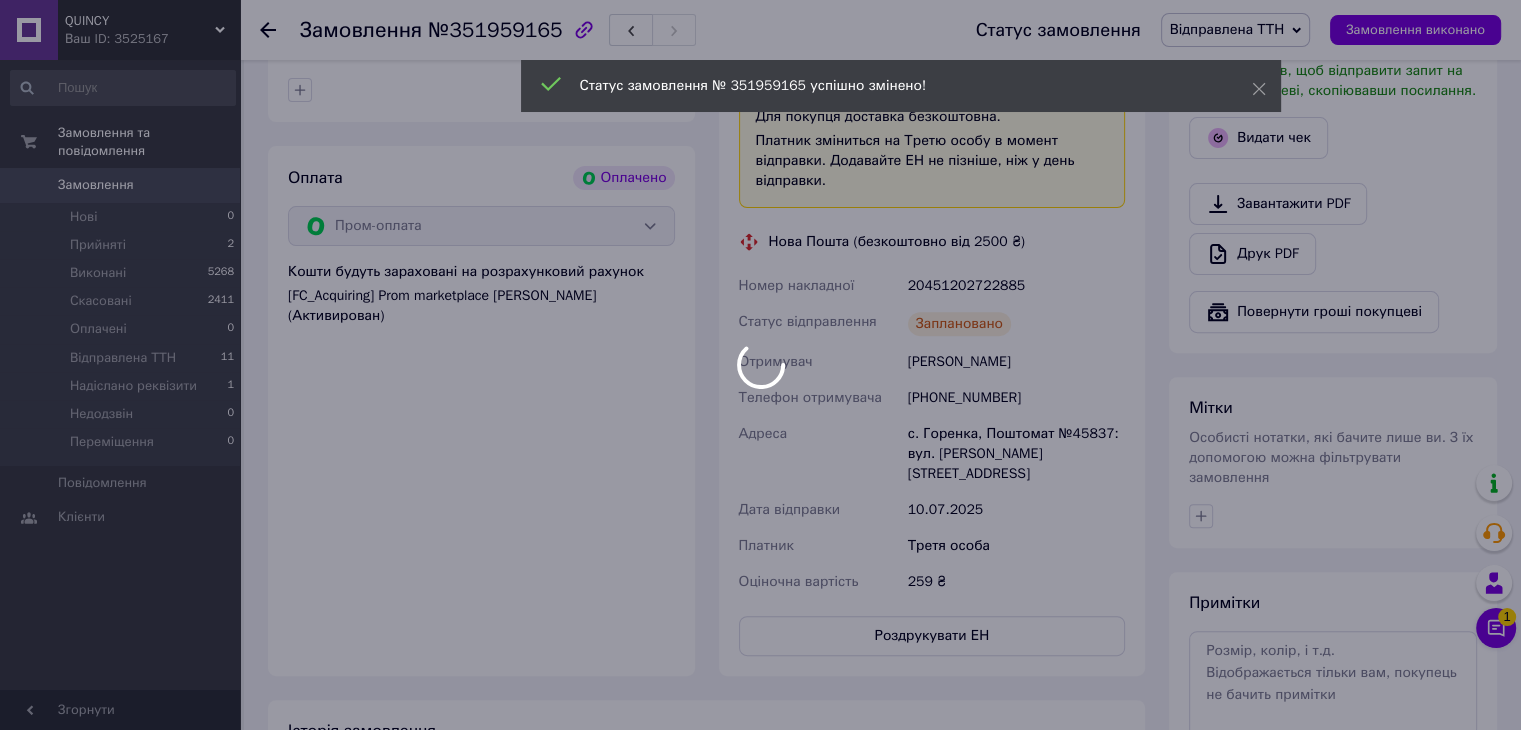 click at bounding box center [760, 365] 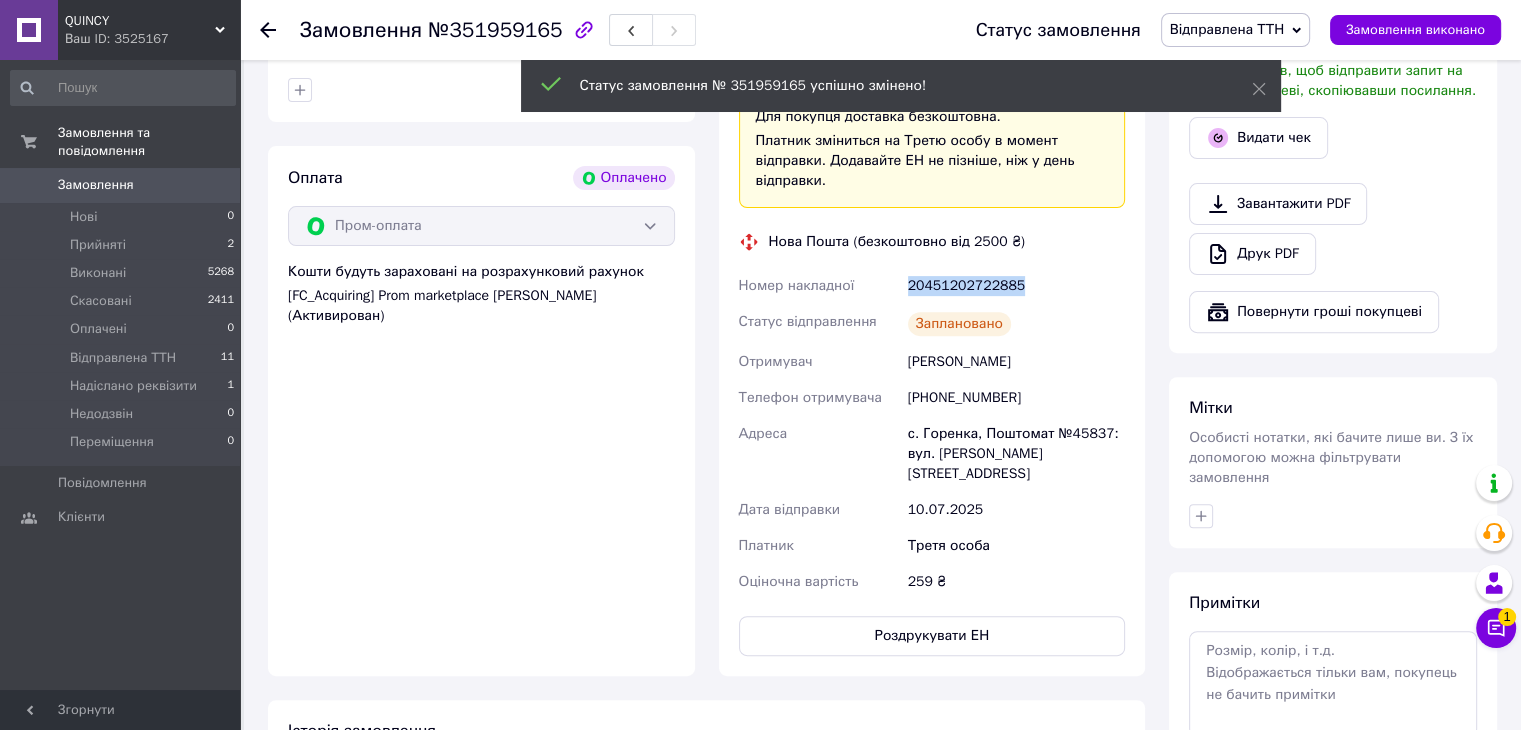 click on "20451202722885" at bounding box center (1016, 286) 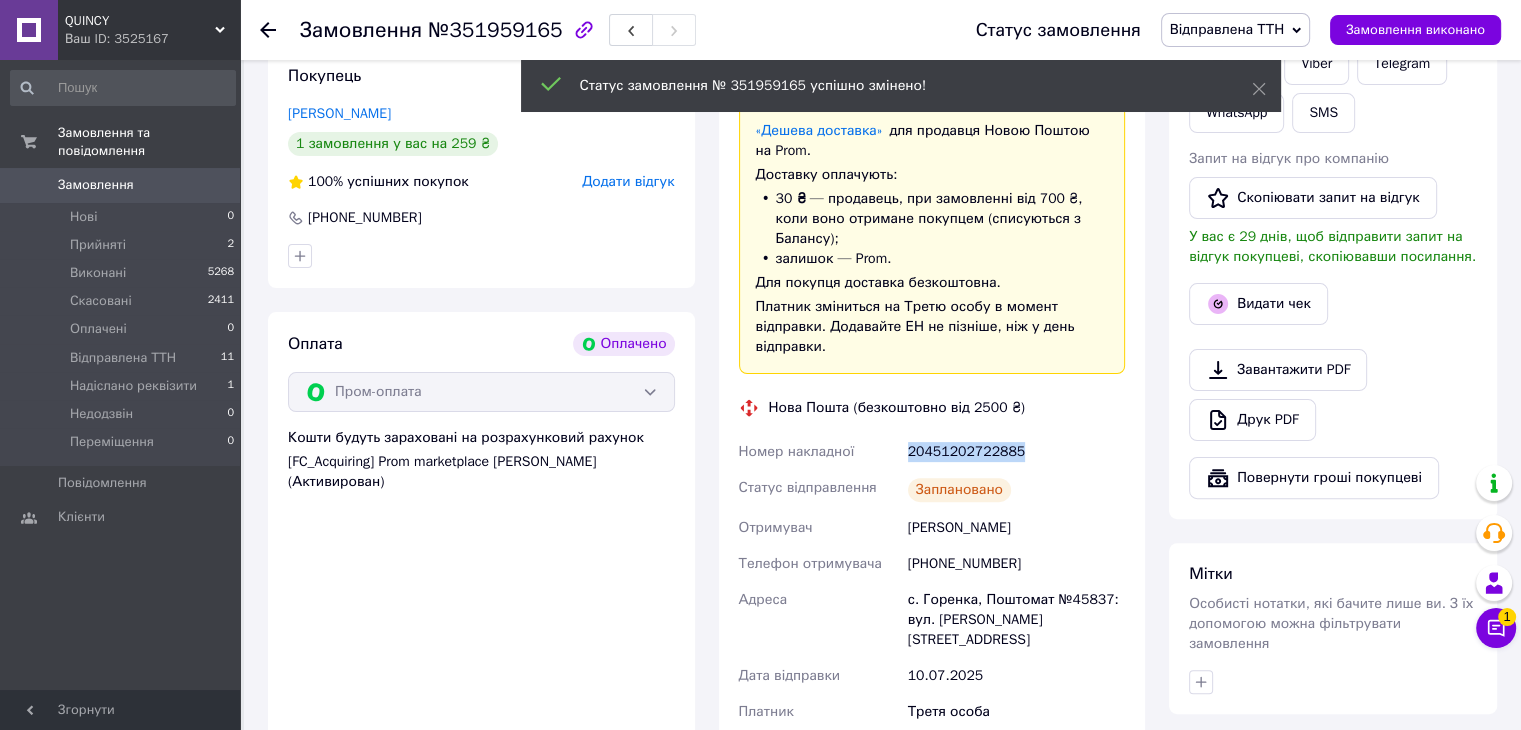 scroll, scrollTop: 350, scrollLeft: 0, axis: vertical 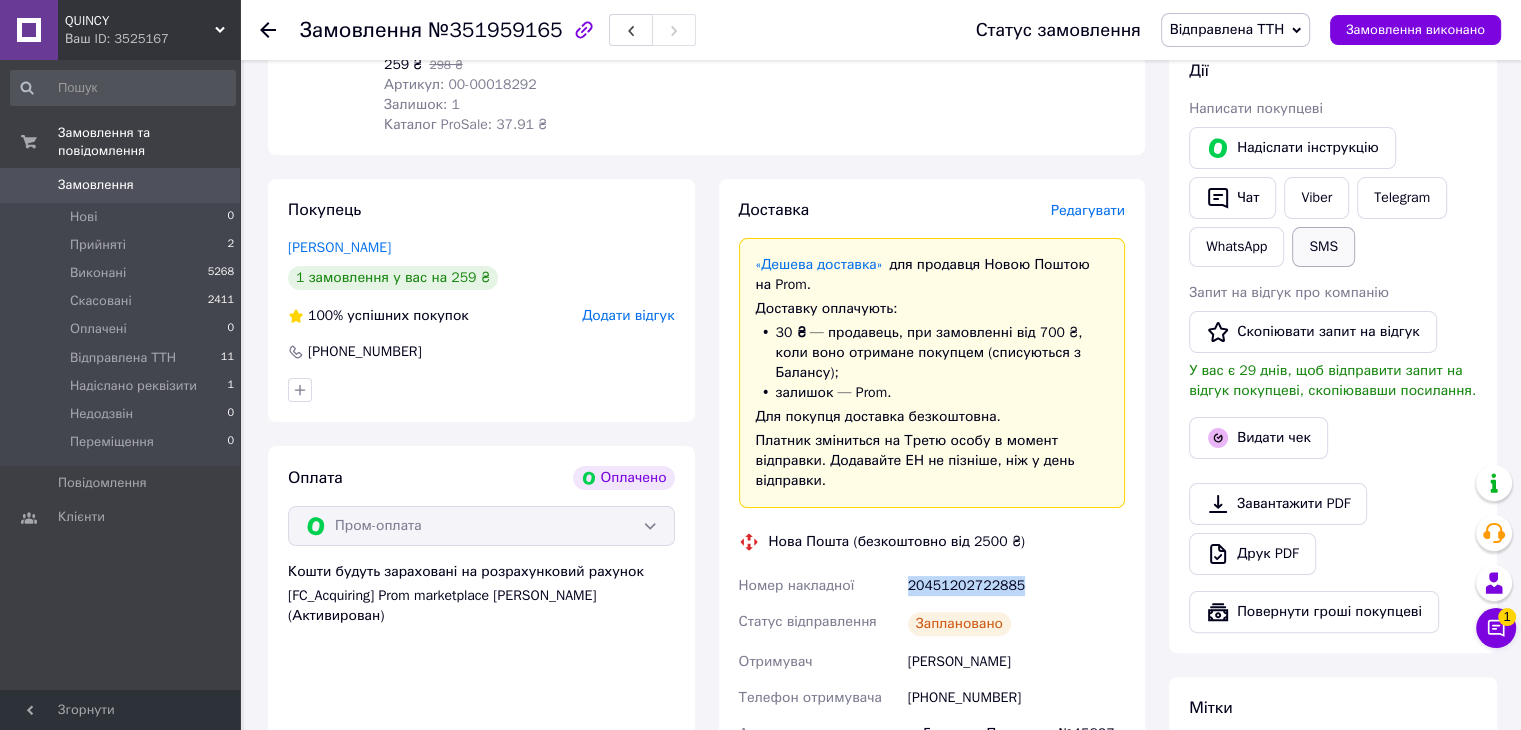 click on "SMS" at bounding box center [1323, 247] 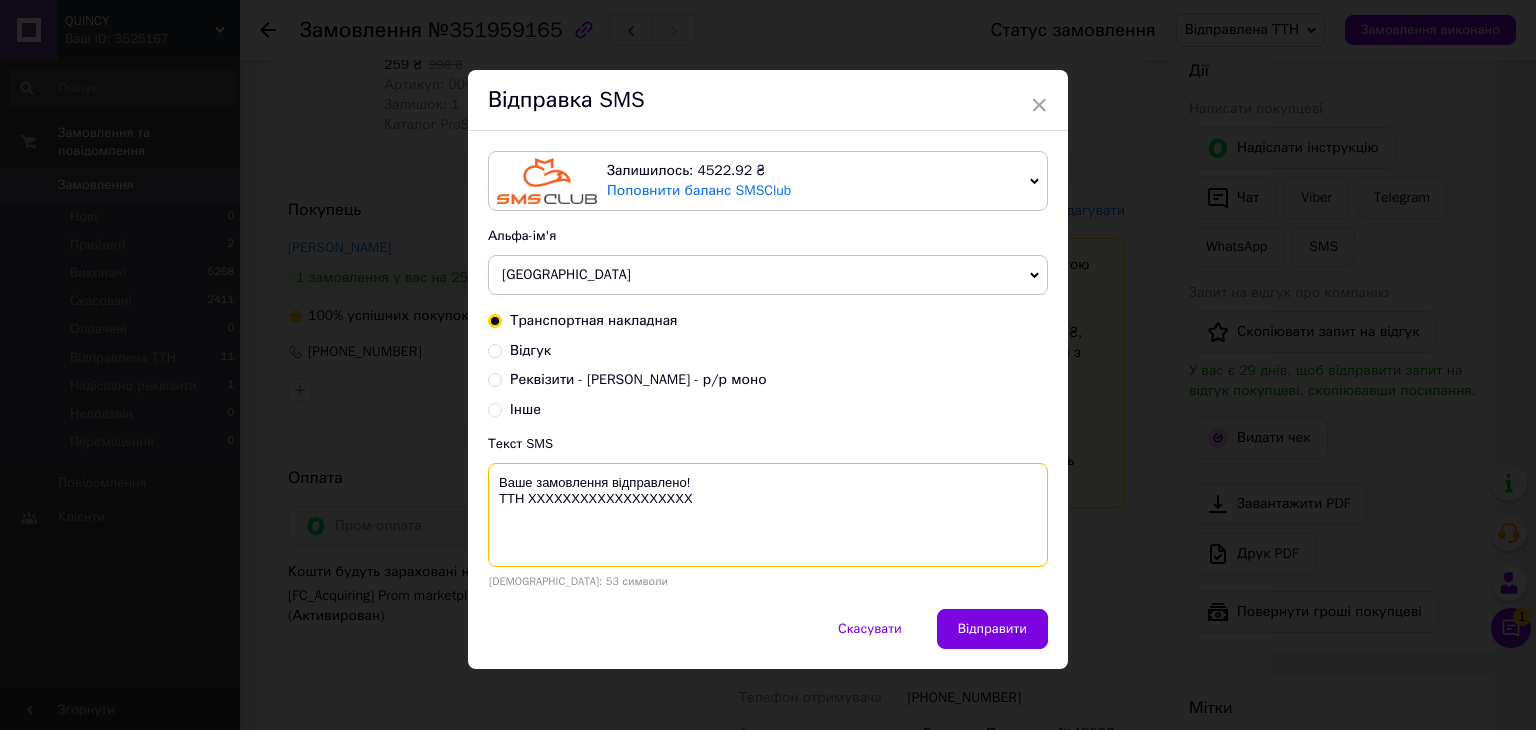 click on "Ваше замовлення відправлено!
ТТН ХХХХХХХХХХХХХХХХХХХ" at bounding box center (768, 515) 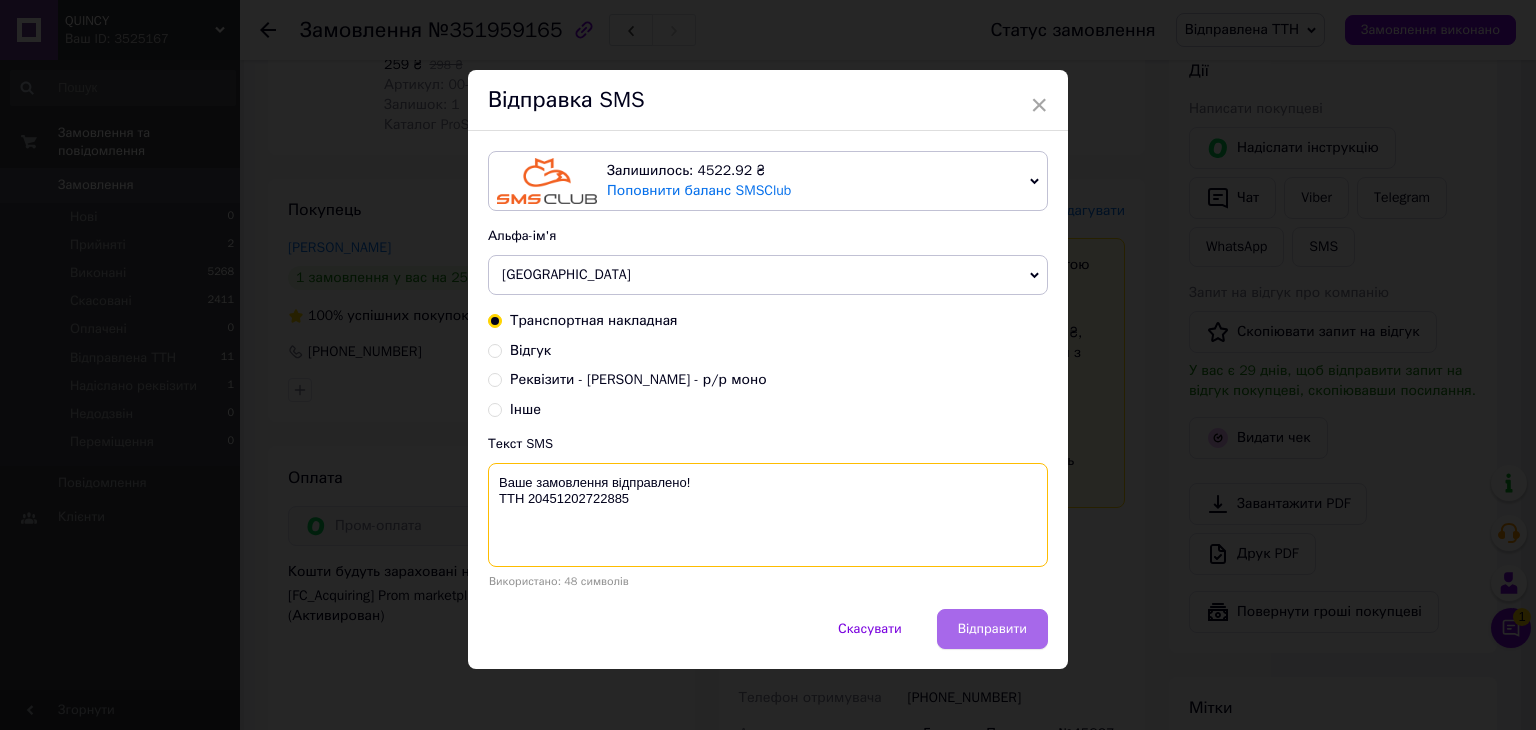 type on "Ваше замовлення відправлено!
ТТН 20451202722885" 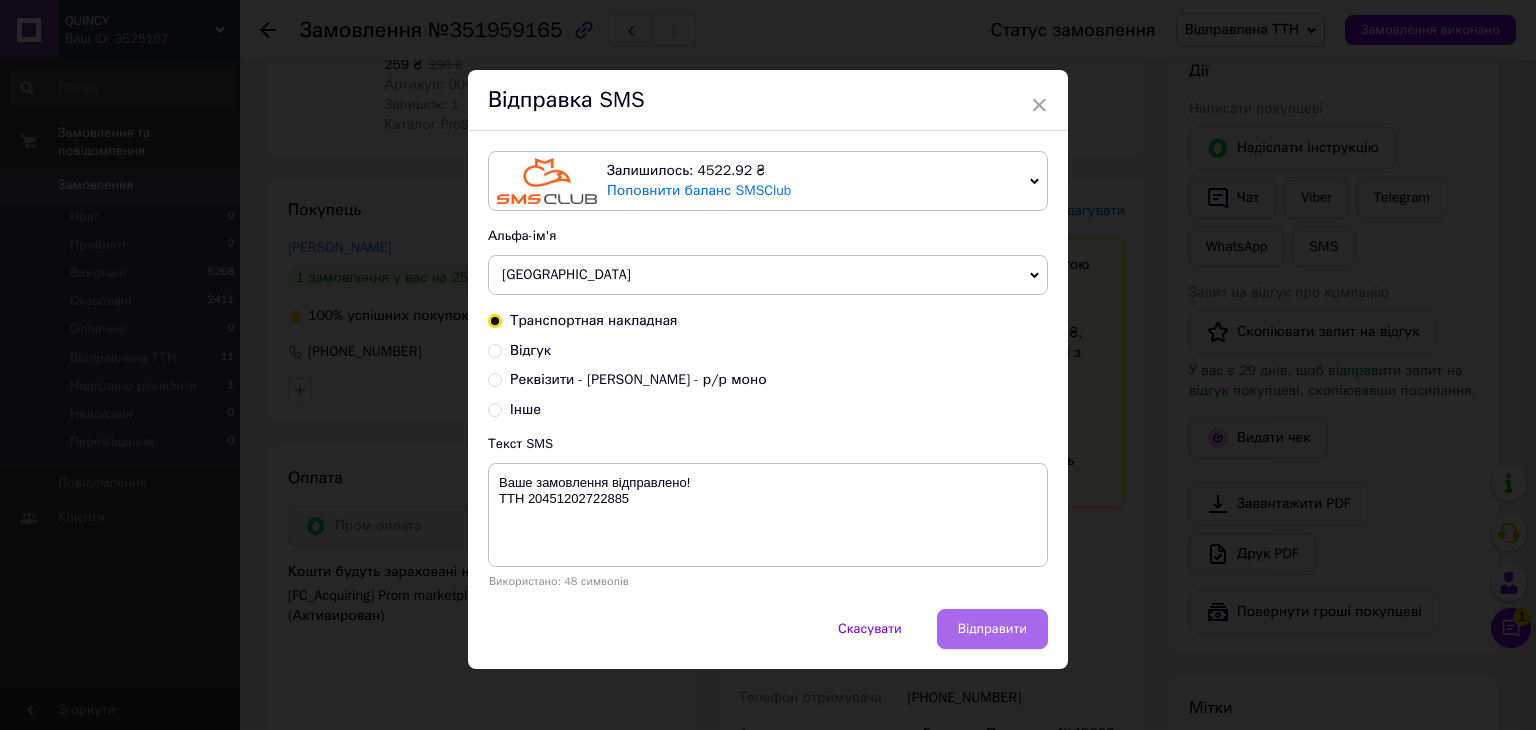 click on "Відправити" at bounding box center [992, 629] 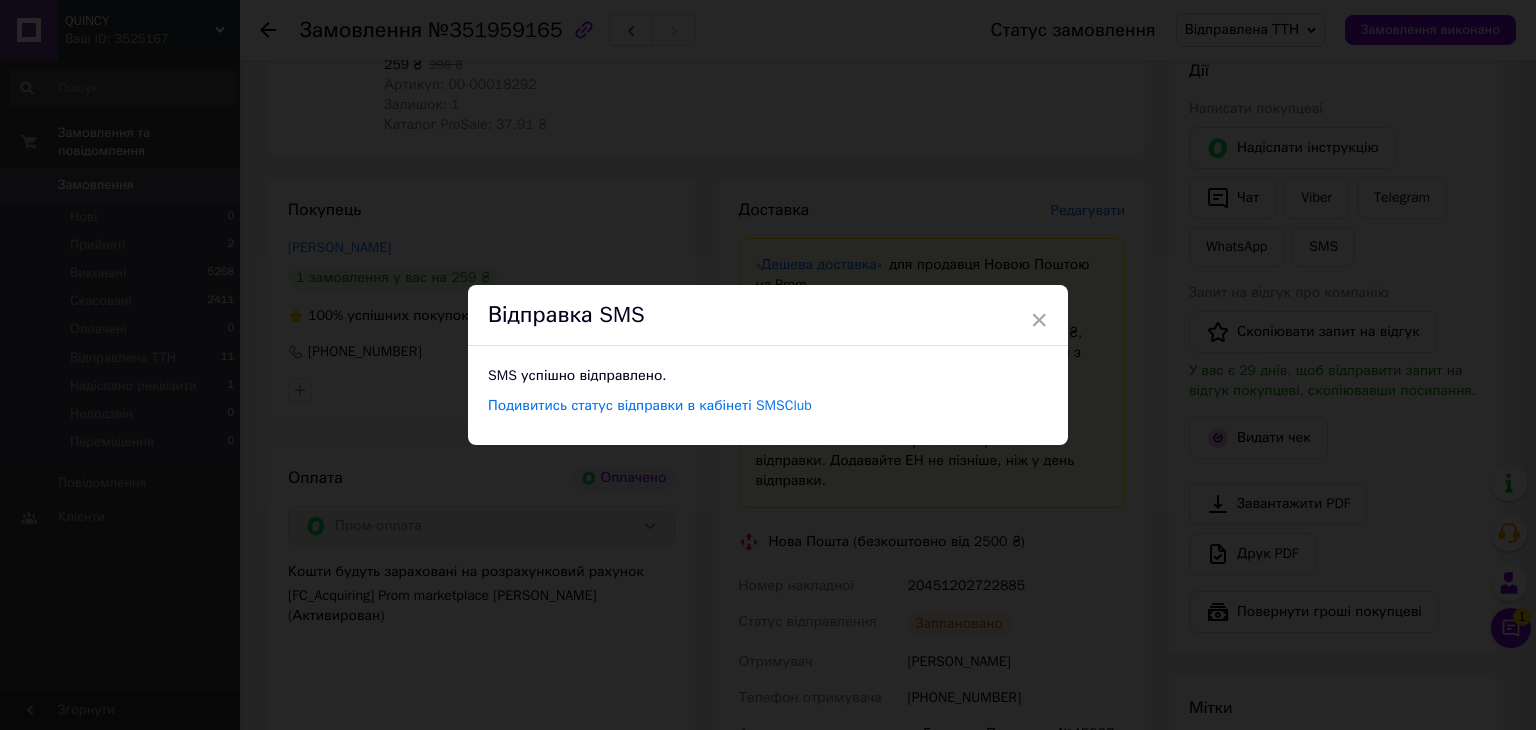 click on "×" at bounding box center (1039, 320) 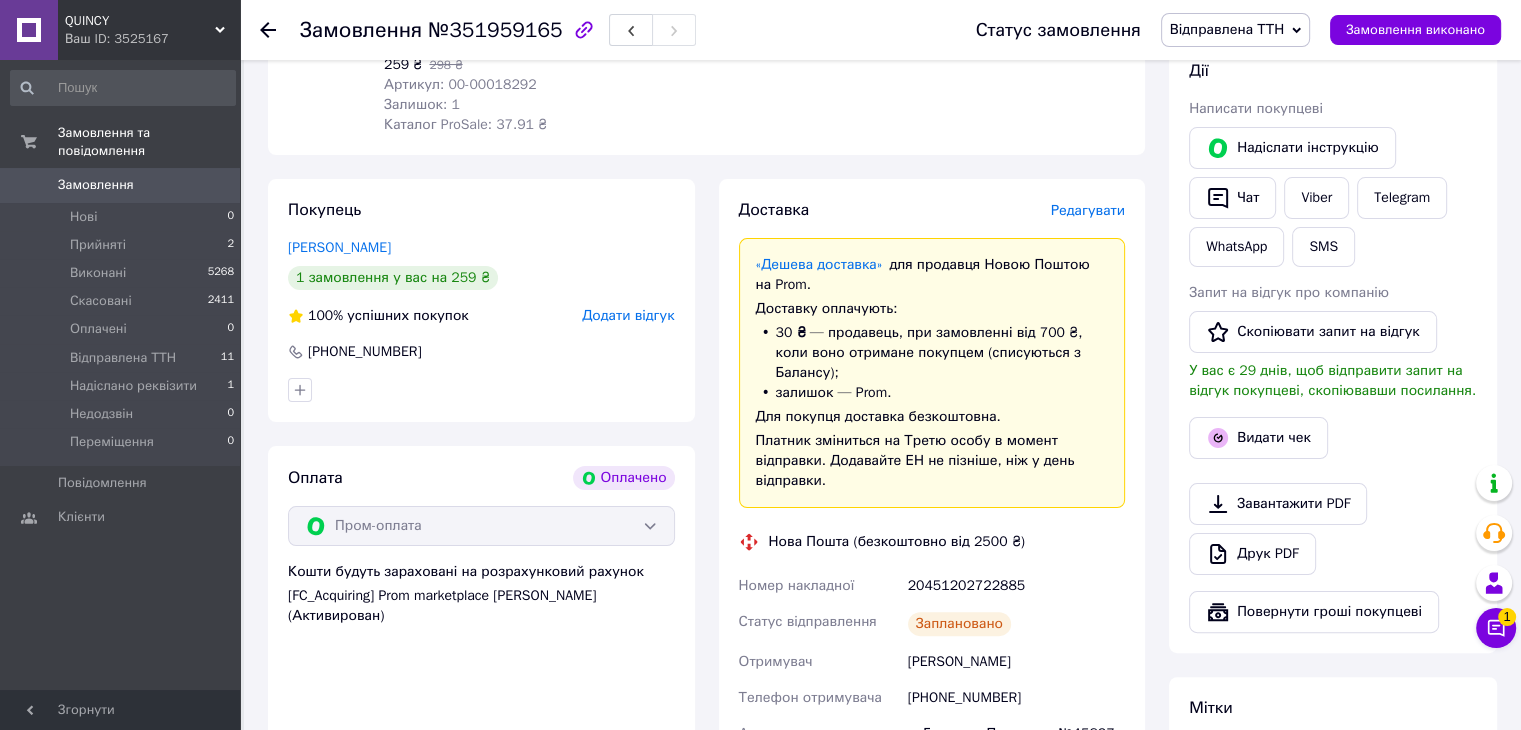 click on "QUINCY Ваш ID: 3525167" at bounding box center [149, 30] 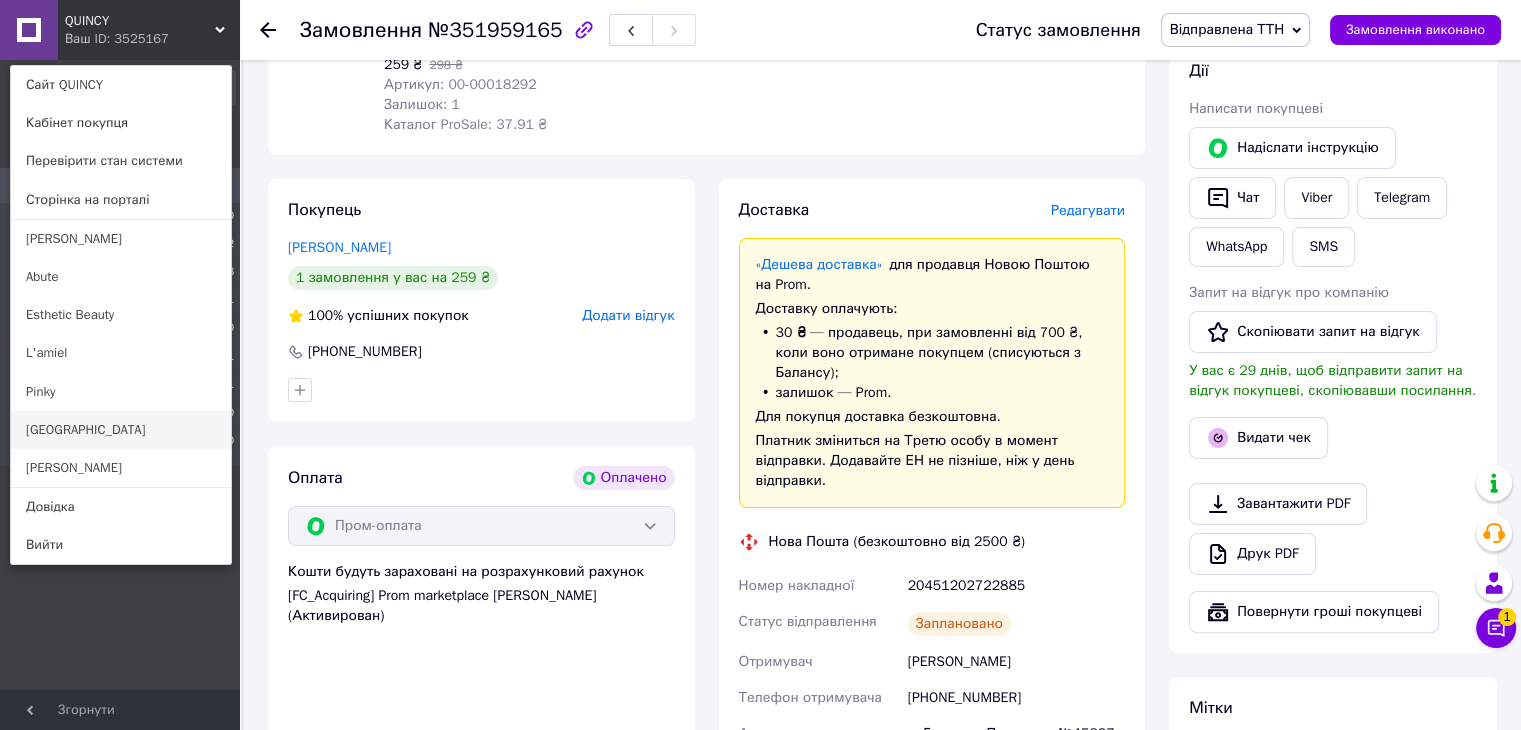 click on "[GEOGRAPHIC_DATA]" at bounding box center (121, 430) 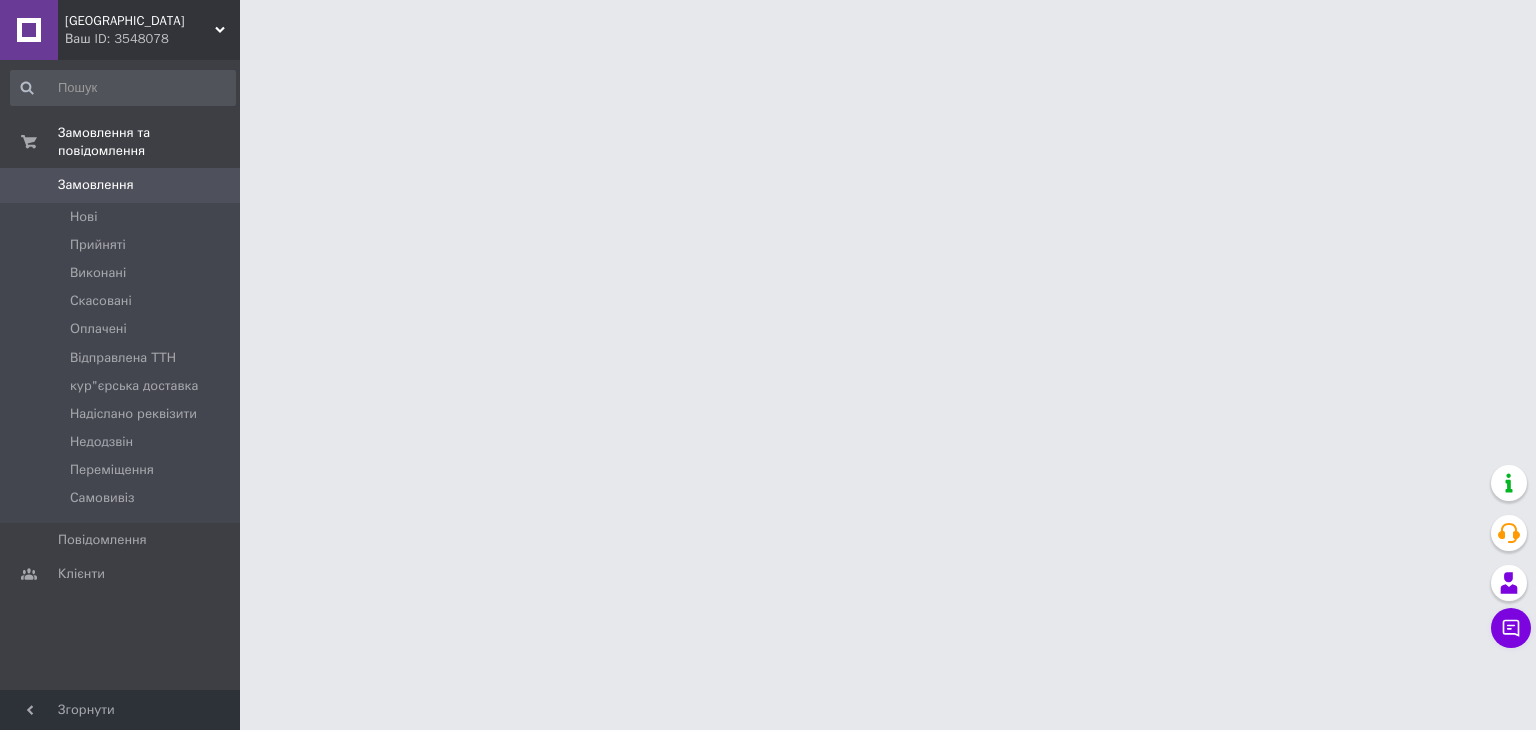 scroll, scrollTop: 0, scrollLeft: 0, axis: both 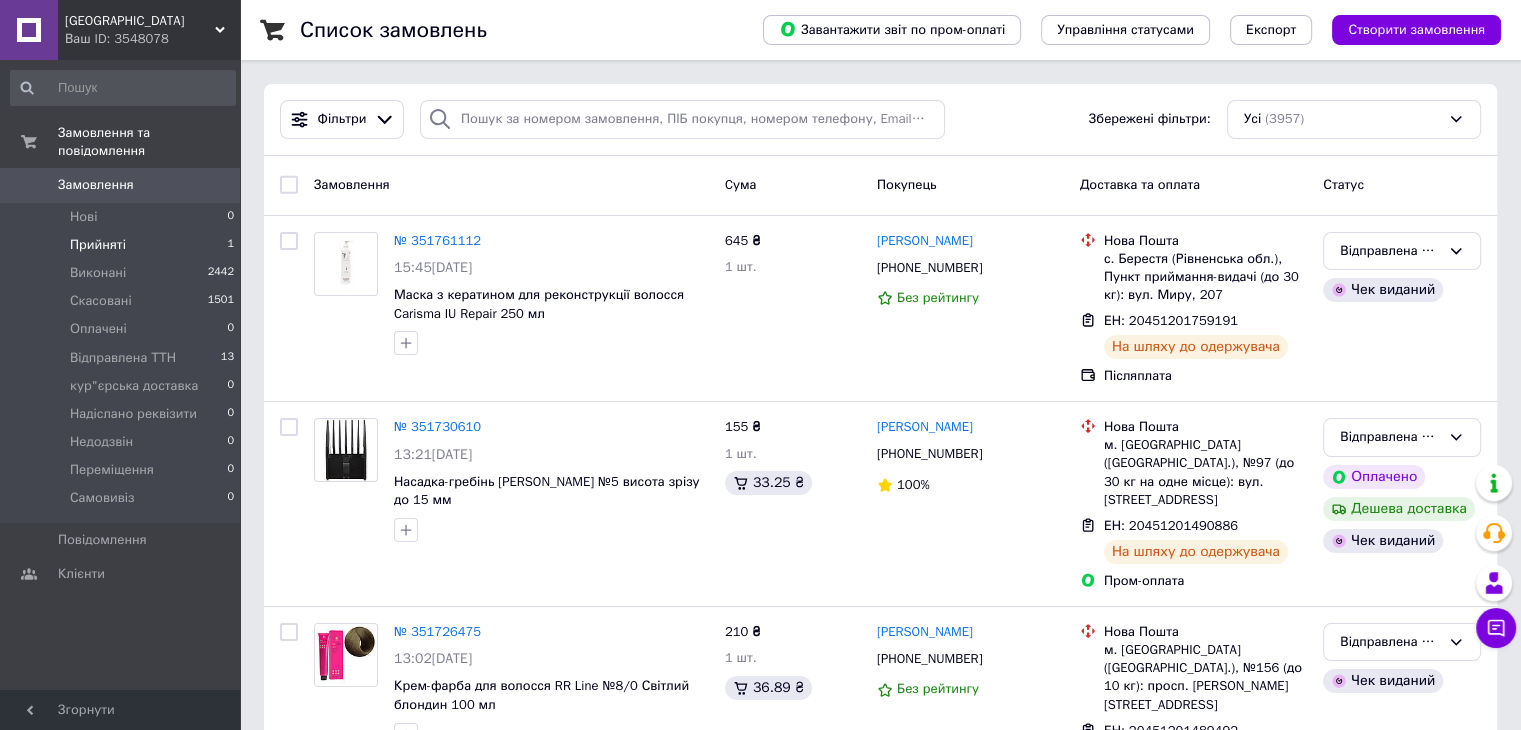 click on "Прийняті" at bounding box center [98, 245] 